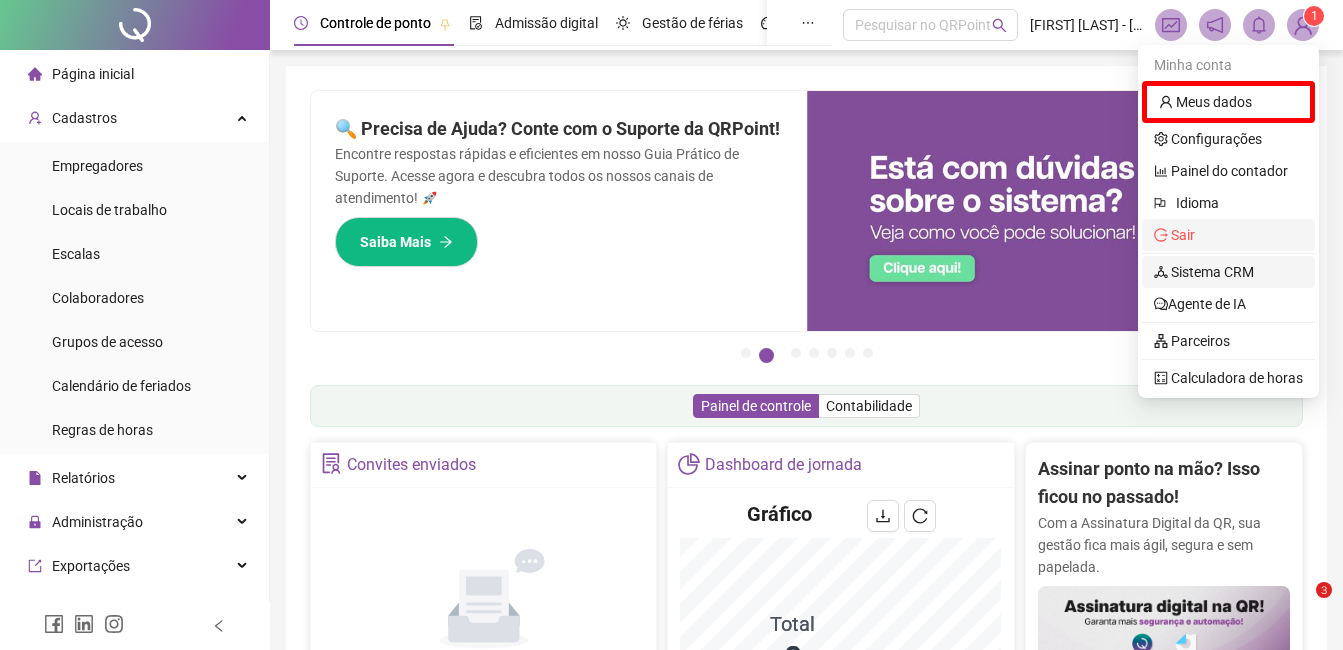 scroll, scrollTop: 0, scrollLeft: 0, axis: both 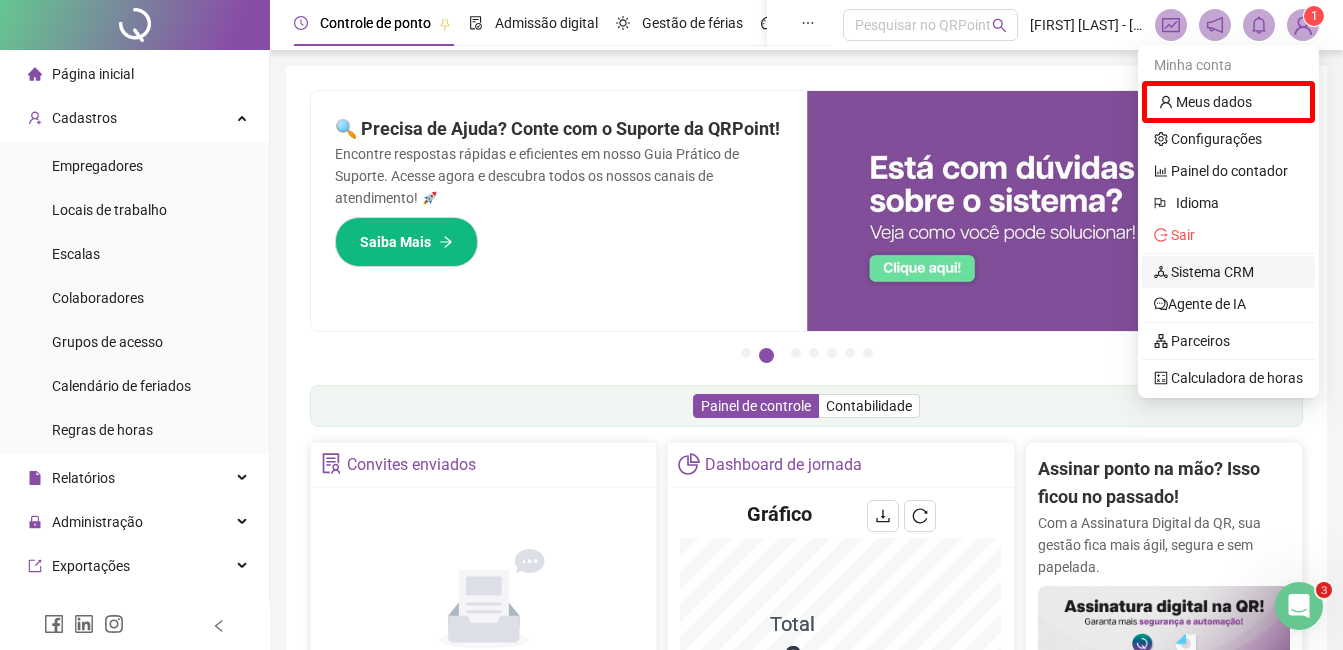 click on "Sistema CRM" at bounding box center (1204, 272) 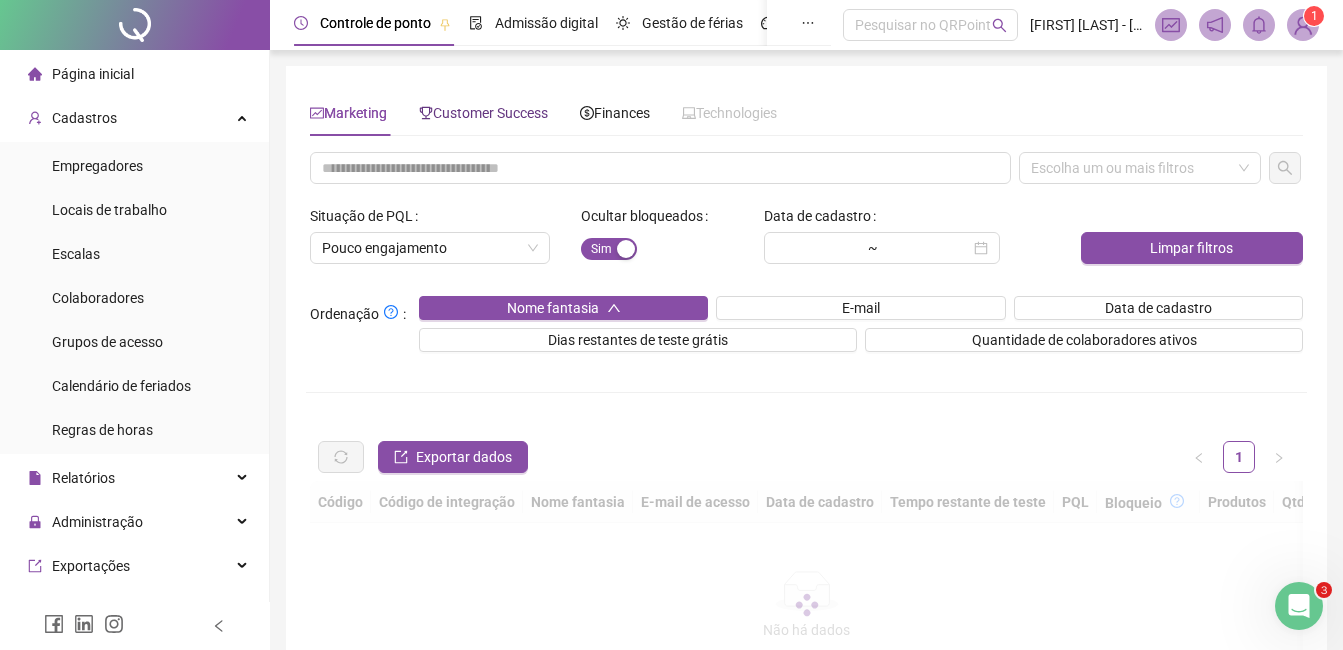 click on "Customer Success" at bounding box center (483, 113) 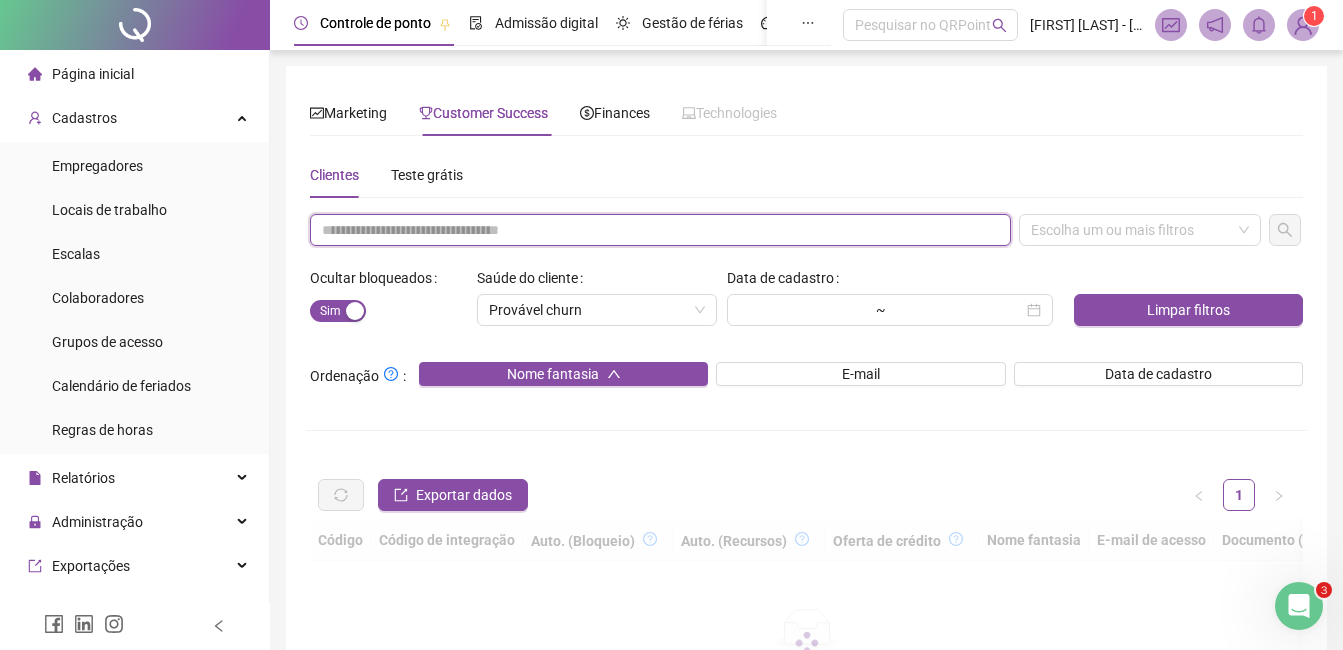 click at bounding box center (660, 230) 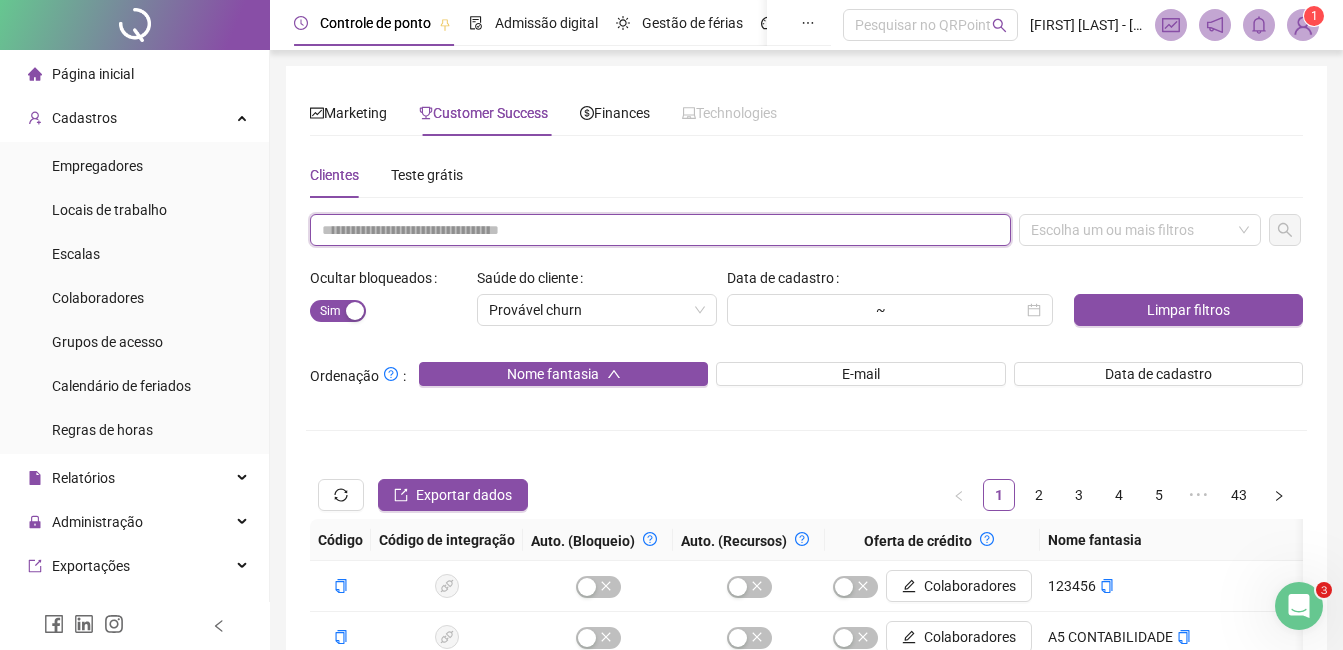 paste on "**********" 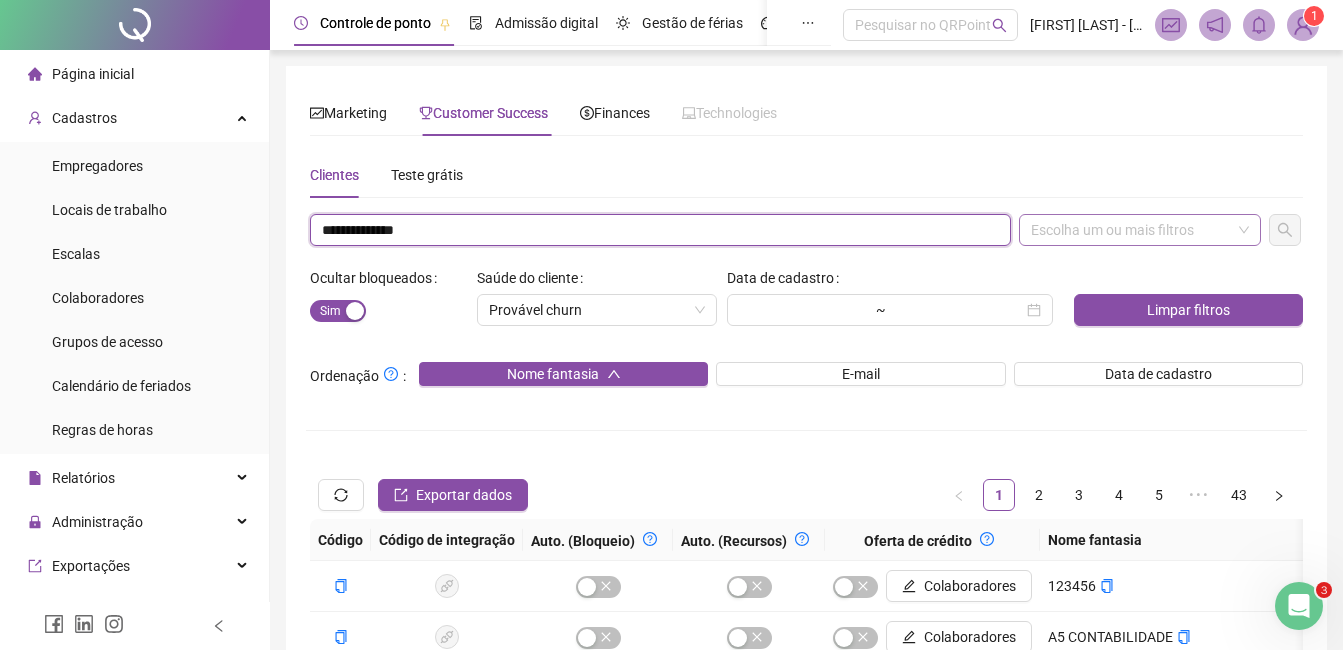 click on "Escolha um ou mais filtros" at bounding box center (1140, 230) 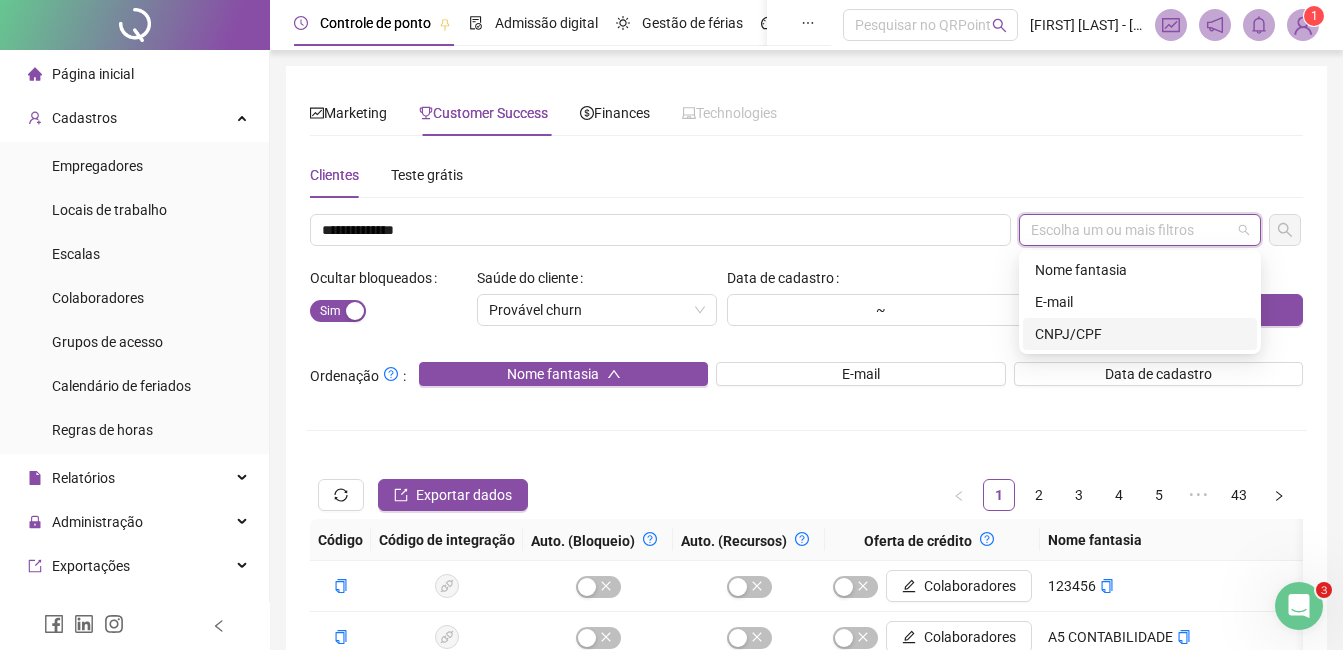 click on "CNPJ/CPF" at bounding box center [1140, 334] 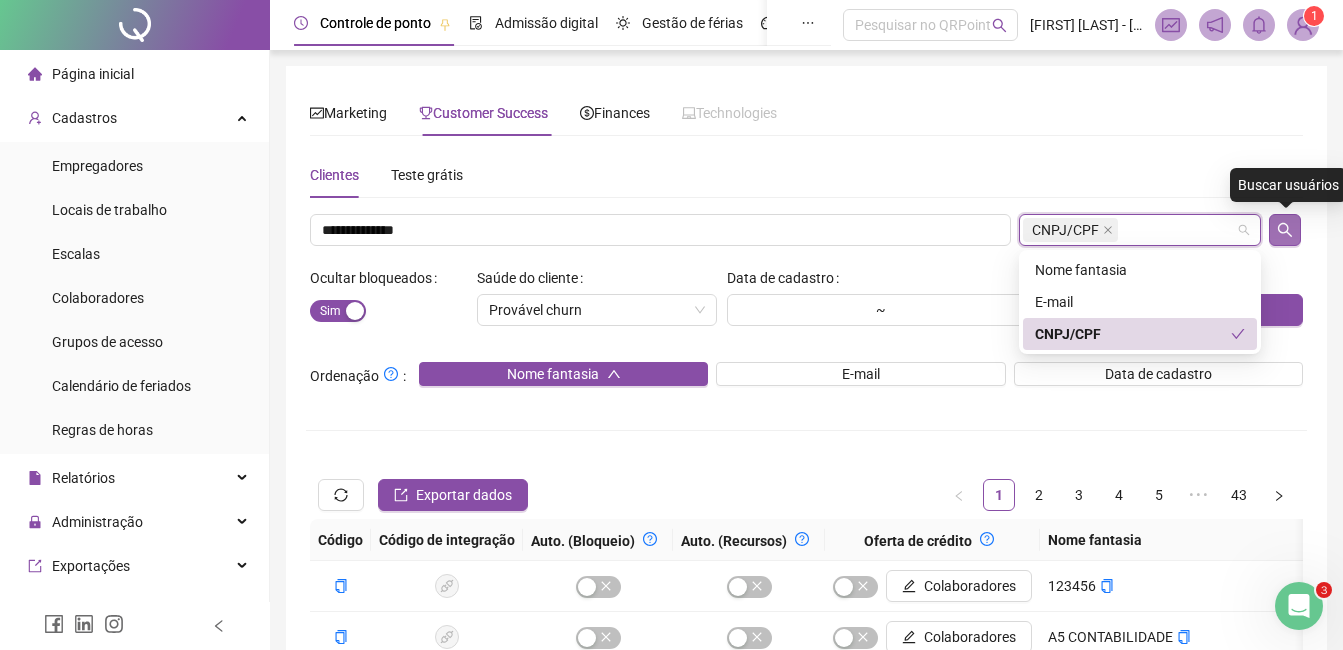 click 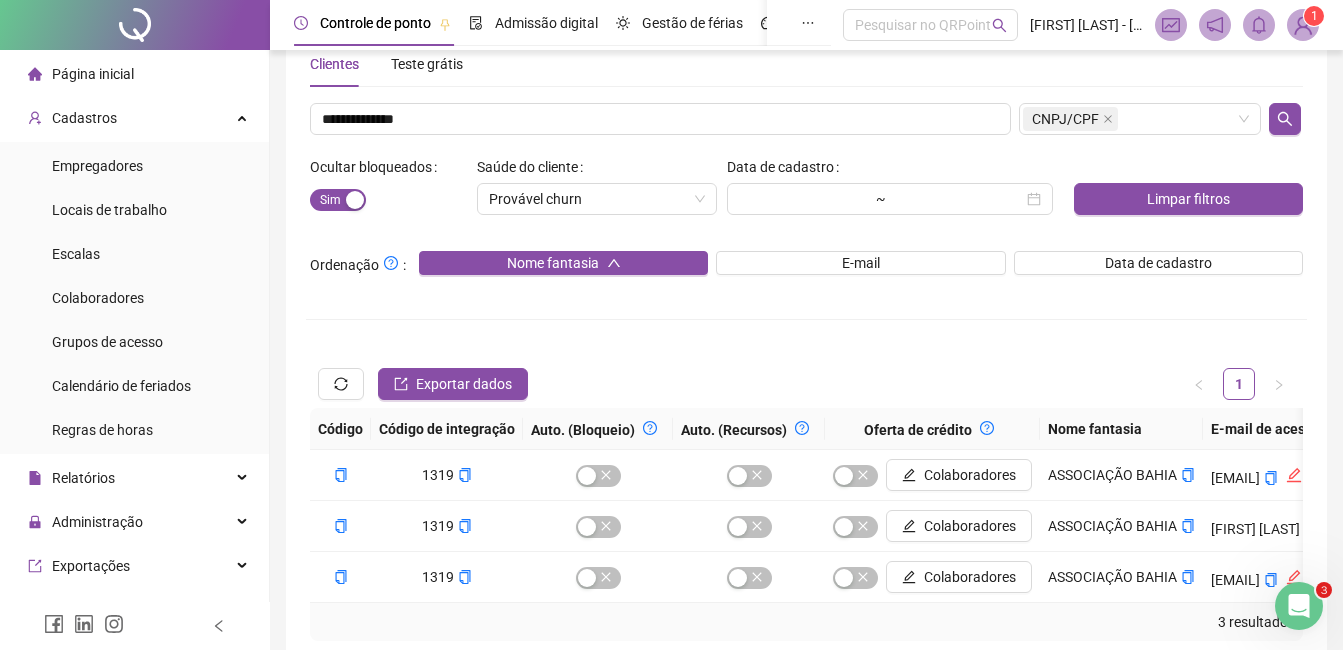scroll, scrollTop: 227, scrollLeft: 0, axis: vertical 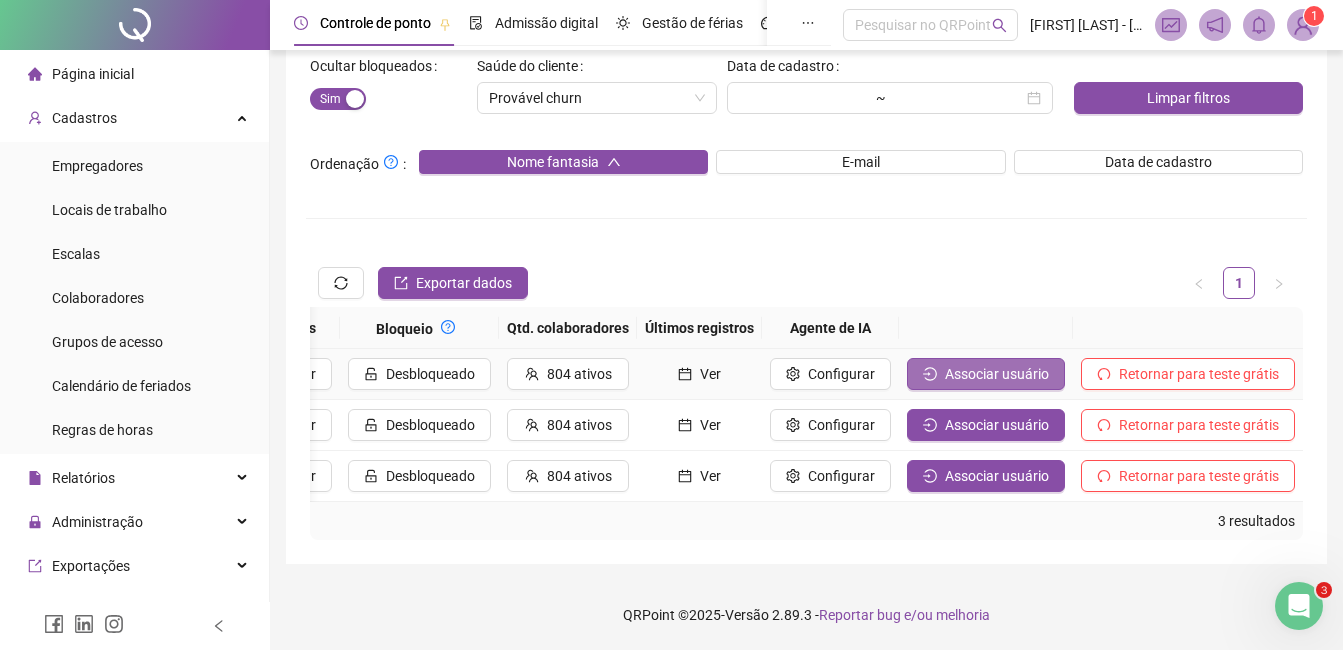 click on "Associar usuário" at bounding box center [997, 374] 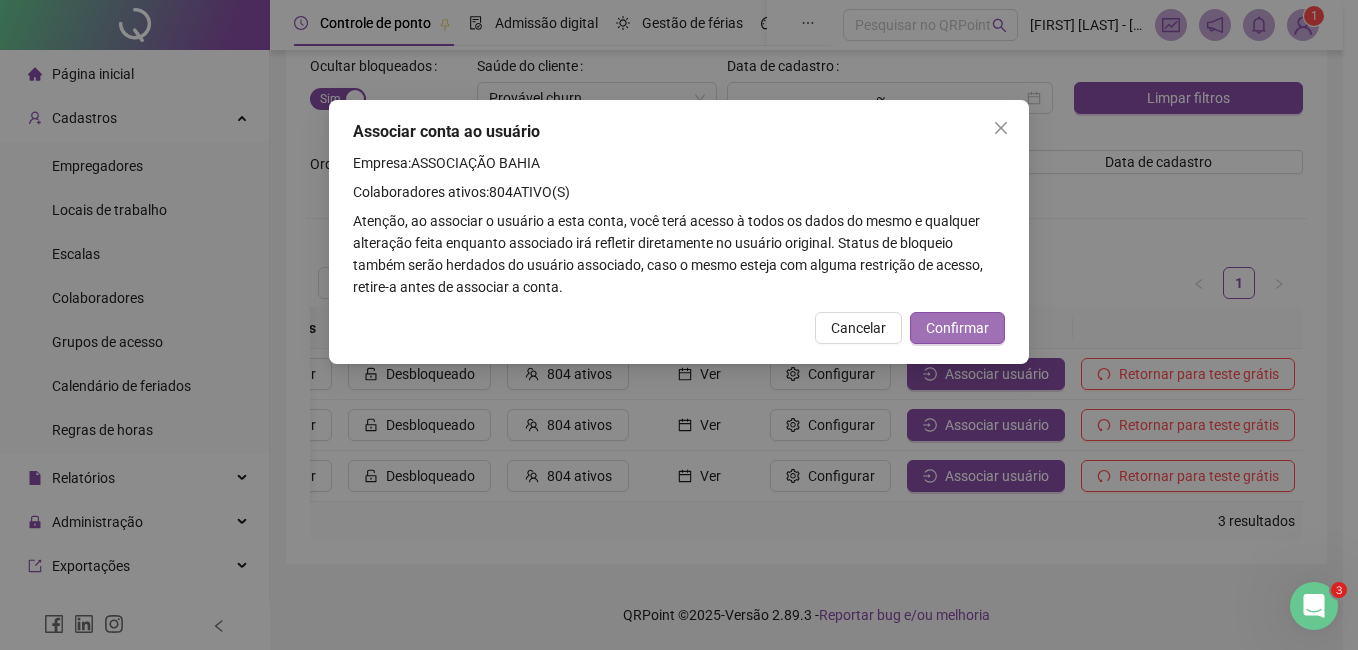 click on "Confirmar" at bounding box center (957, 328) 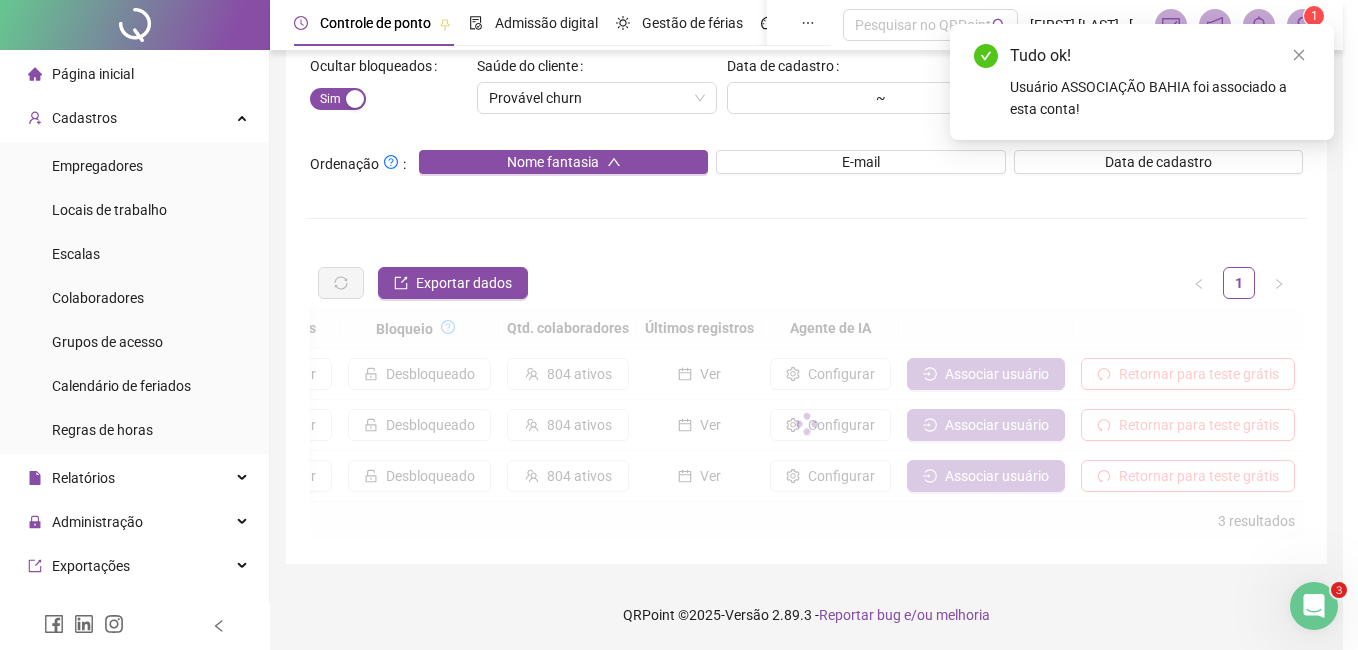 scroll, scrollTop: 0, scrollLeft: 2081, axis: horizontal 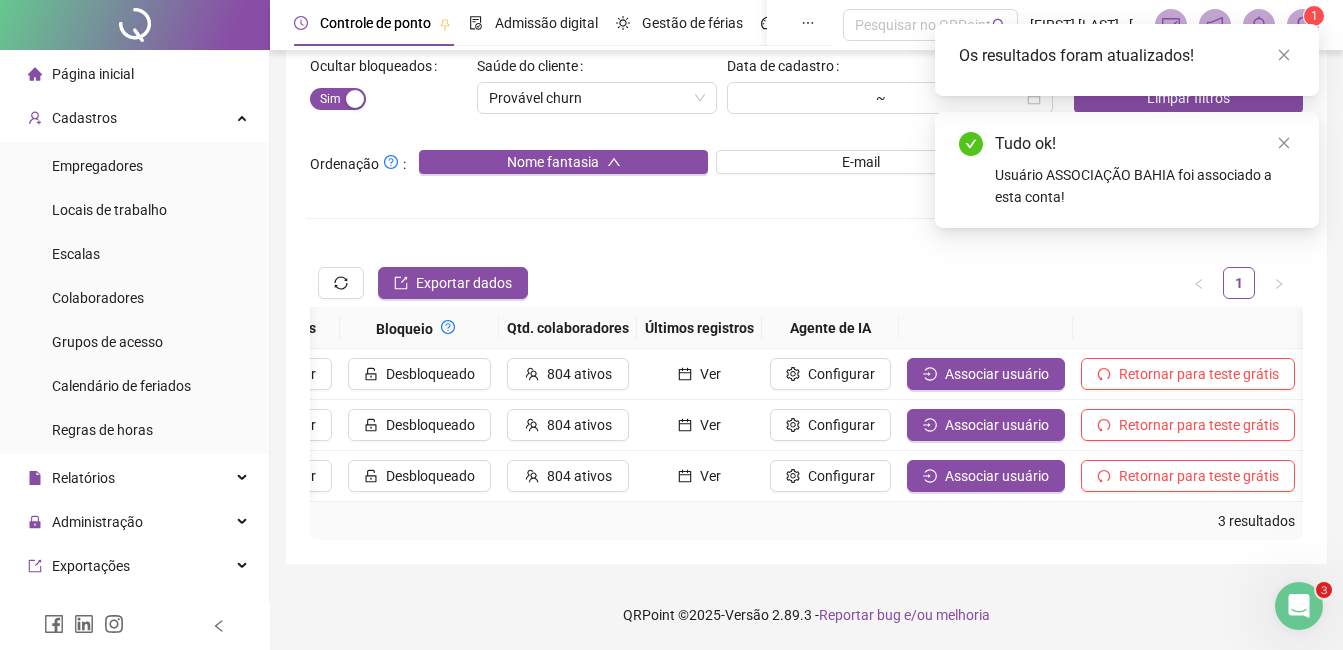 click on "Os resultados foram atualizados!" at bounding box center (1127, 60) 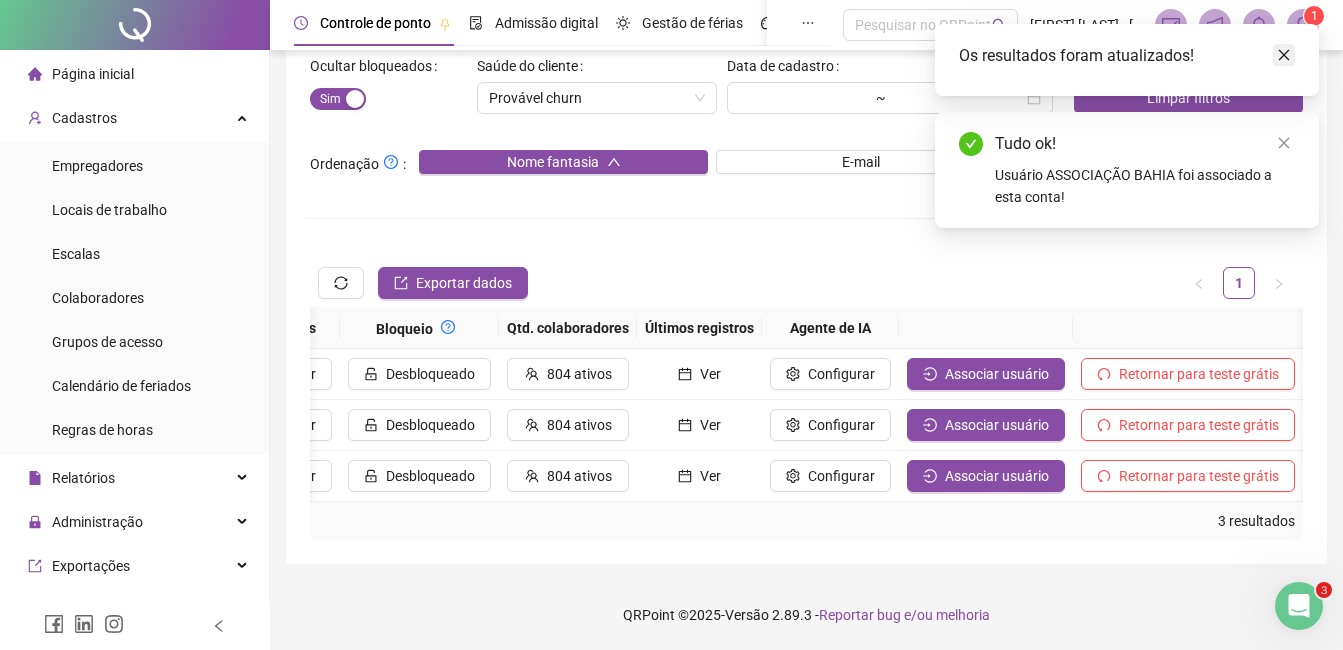 click 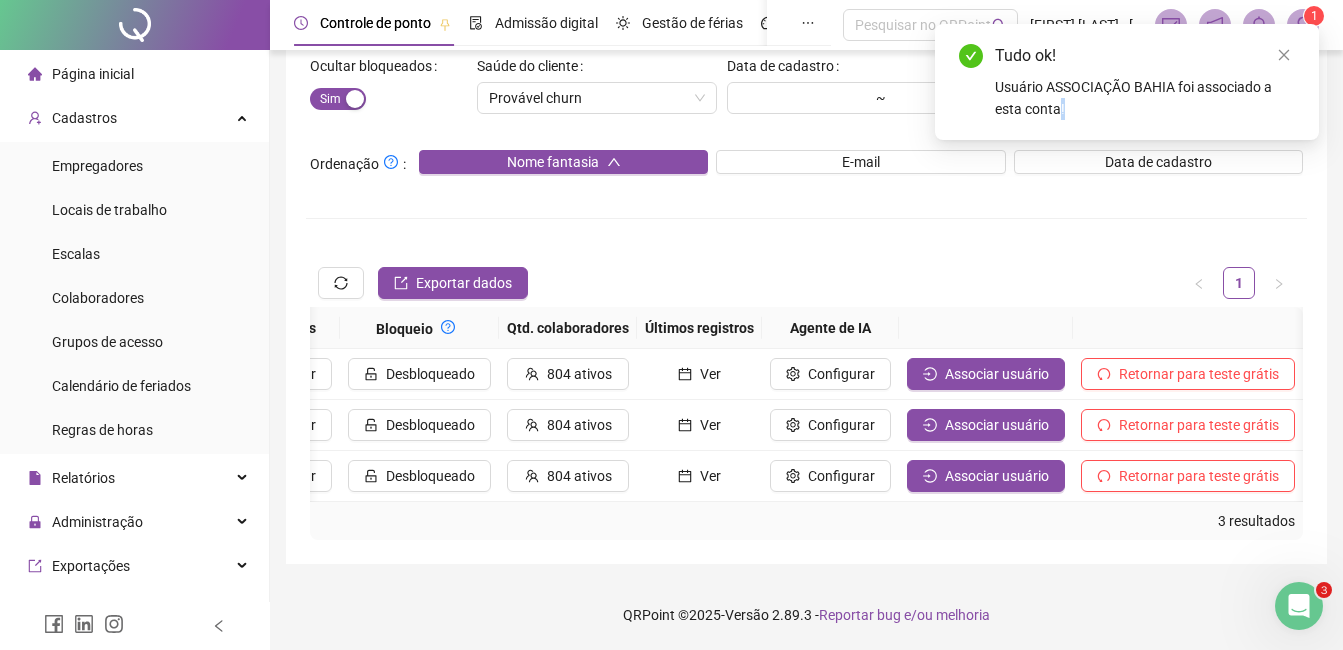 click 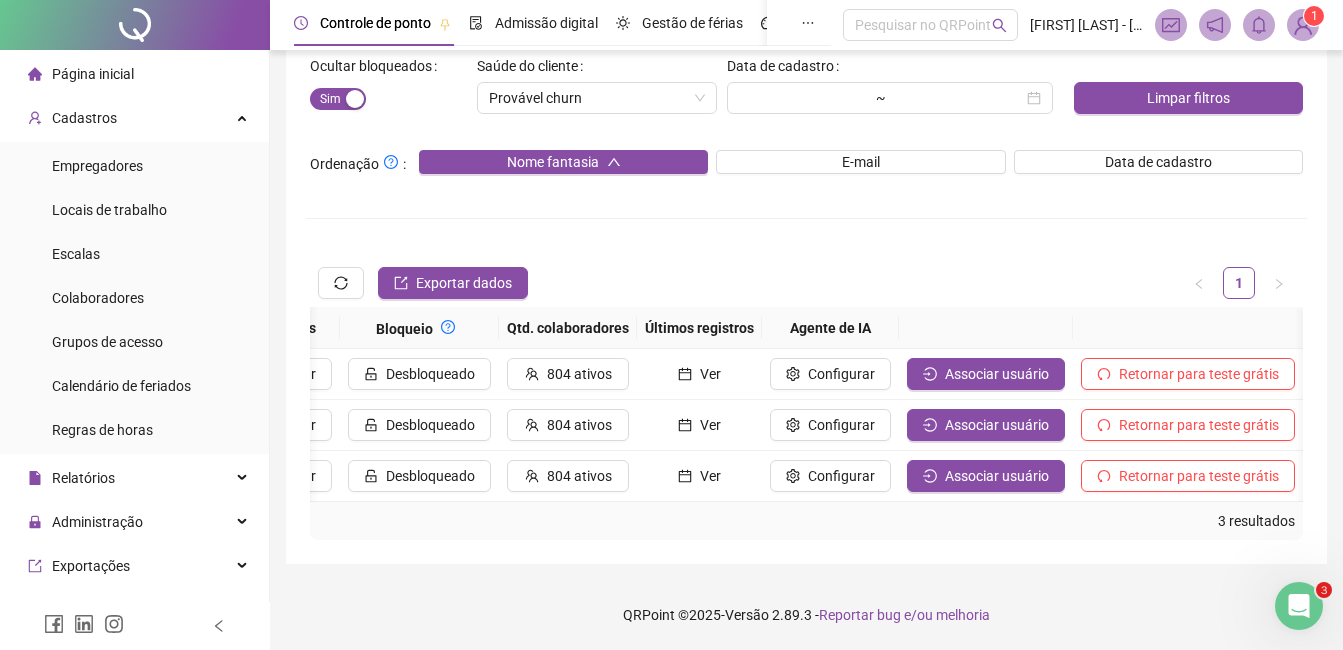 click at bounding box center [1303, 25] 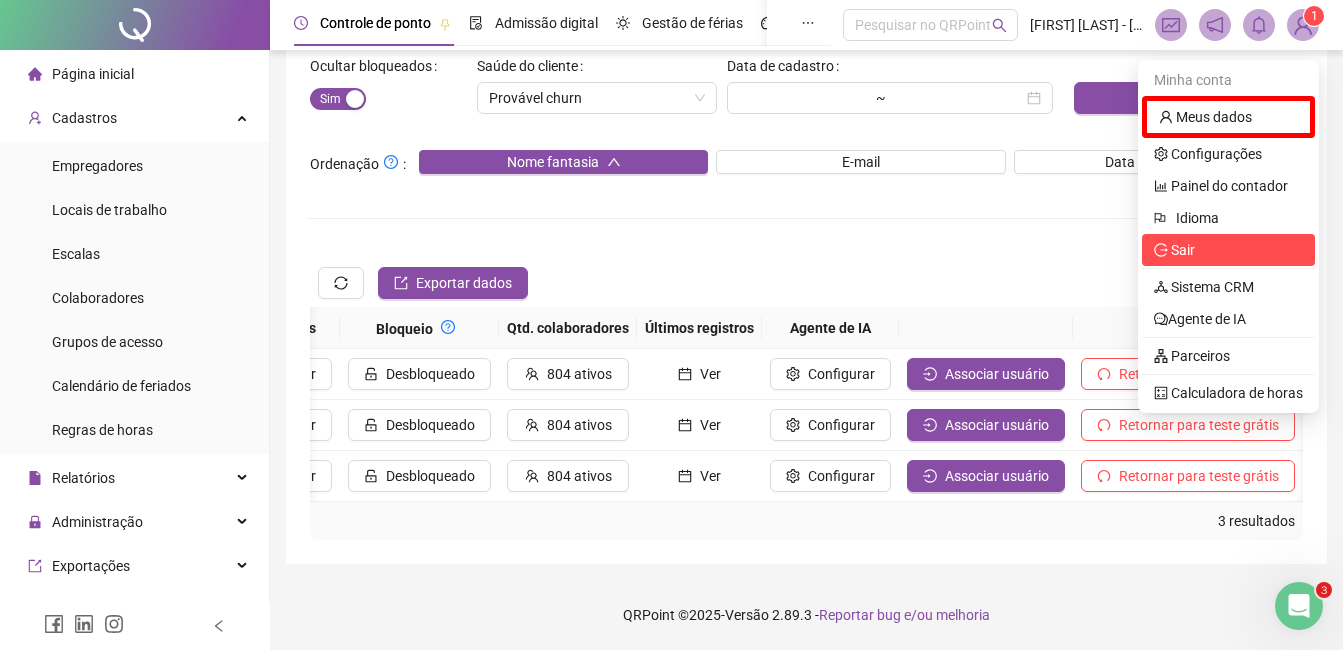 click on "Sair" at bounding box center [1228, 250] 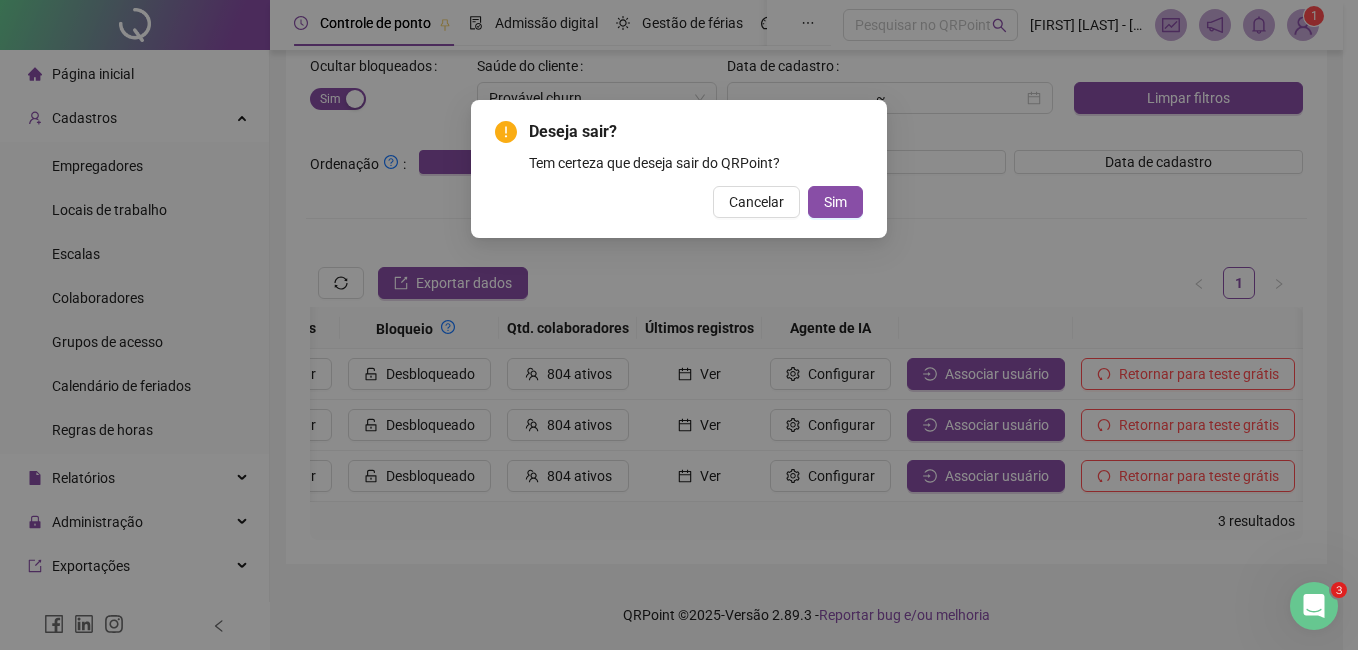 type 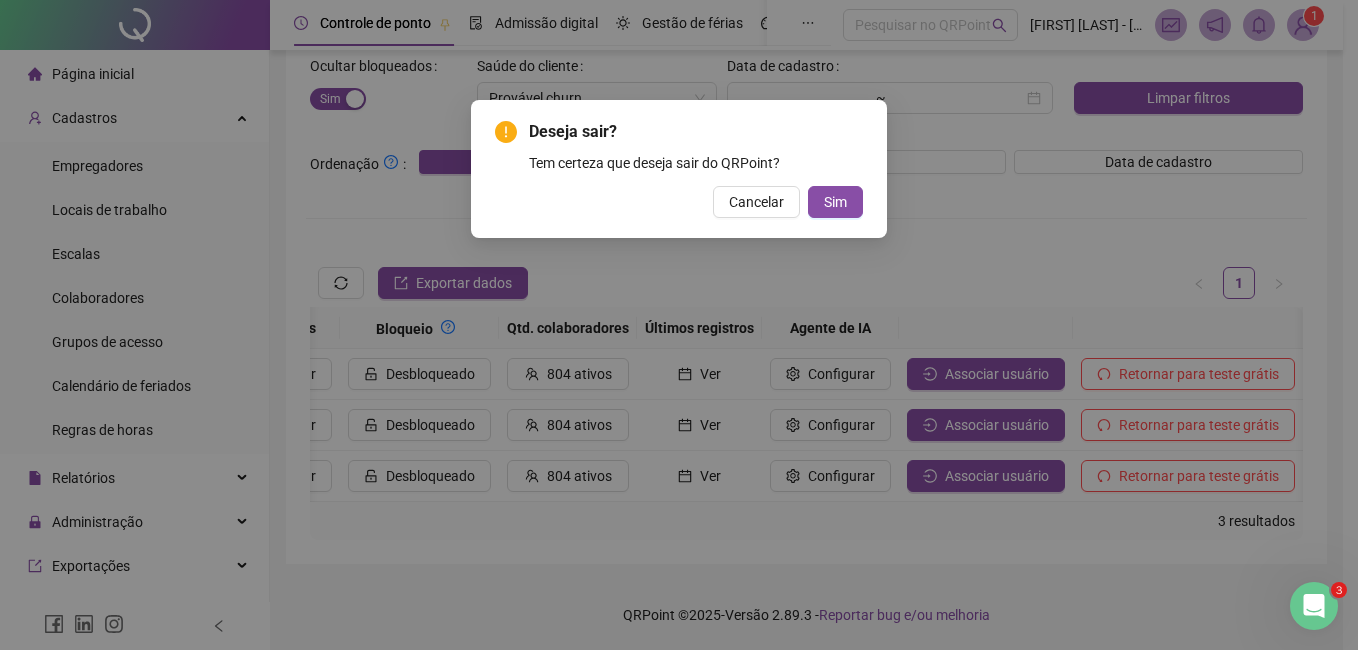 click on "Sim" at bounding box center [835, 202] 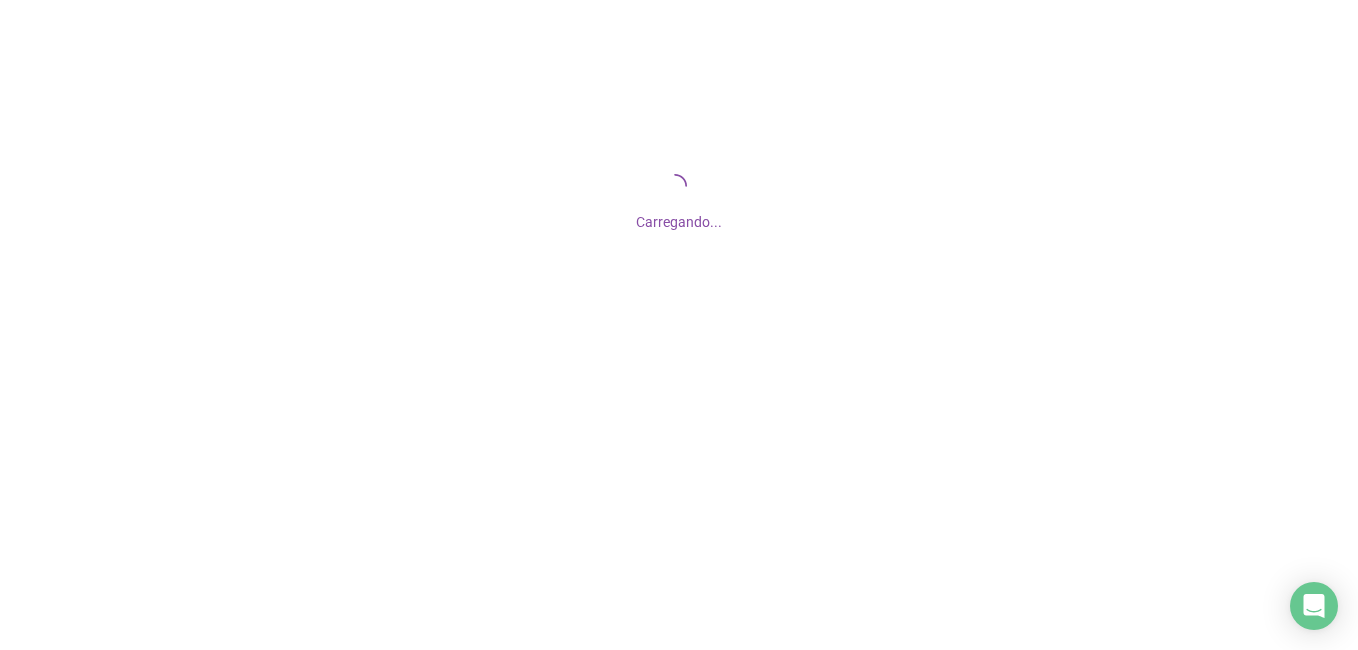 scroll, scrollTop: 0, scrollLeft: 0, axis: both 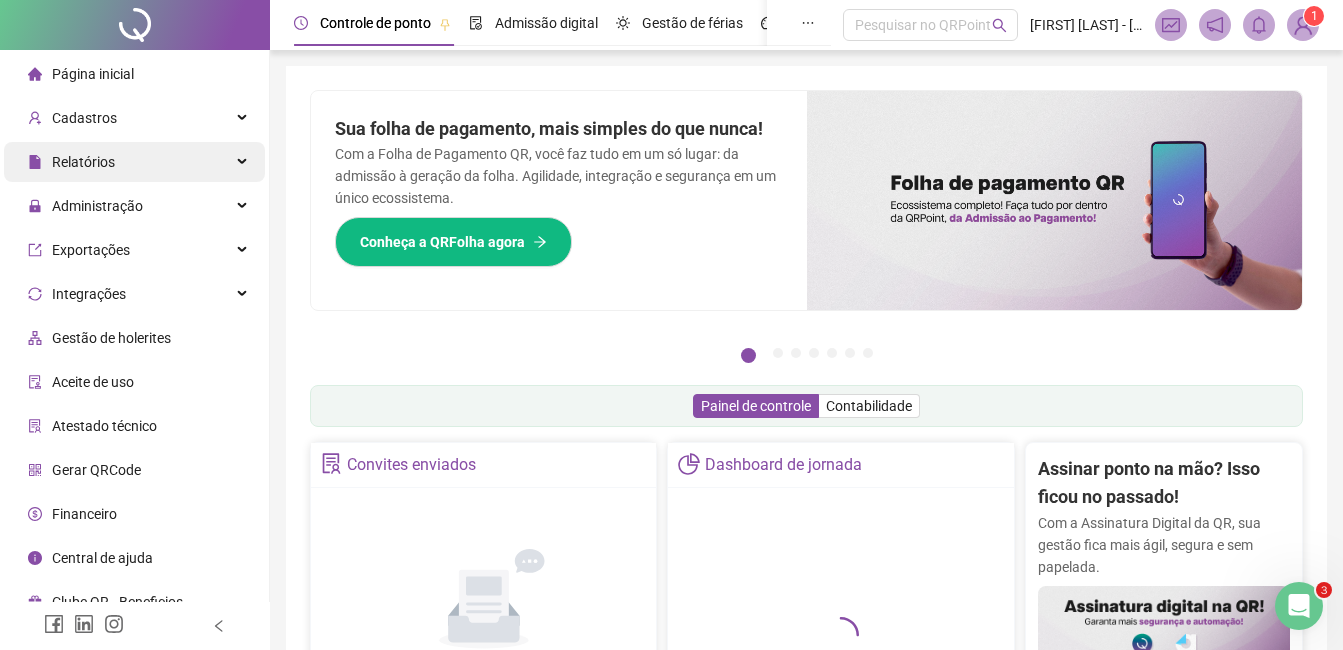 click on "Relatórios" at bounding box center (134, 162) 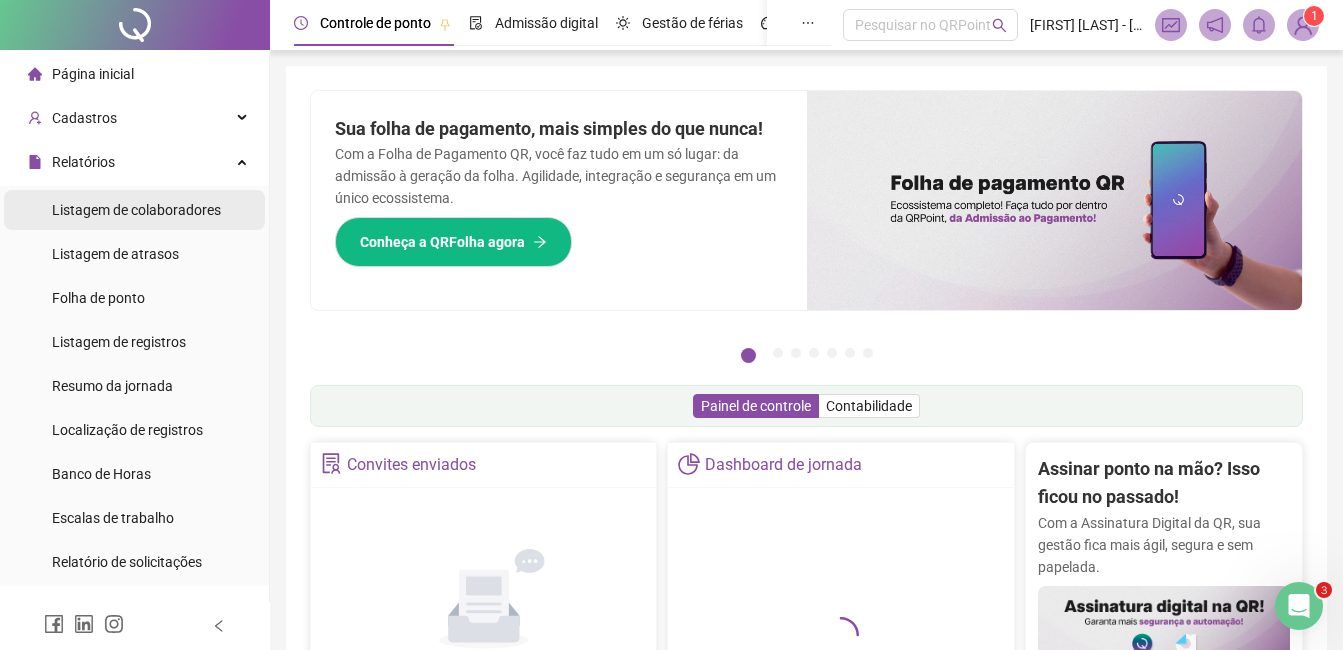 click on "Listagem de colaboradores" at bounding box center (136, 210) 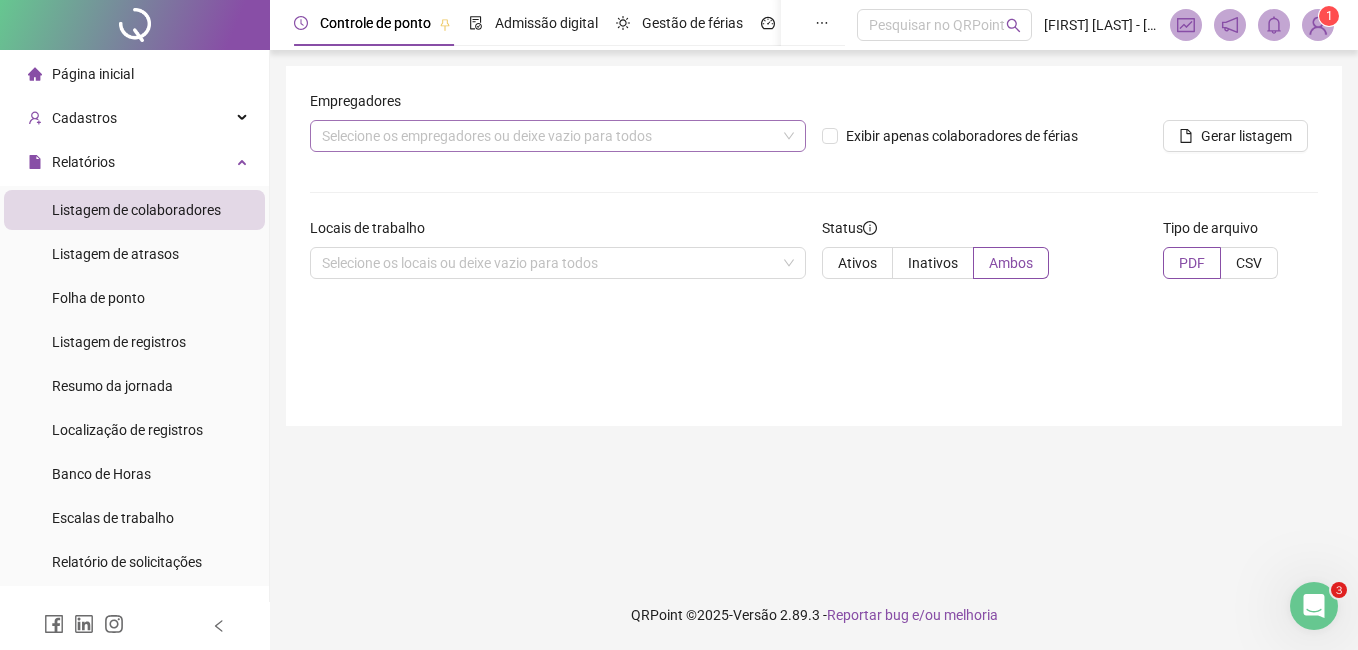 click on "Selecione os empregadores ou deixe vazio para todos" at bounding box center [558, 136] 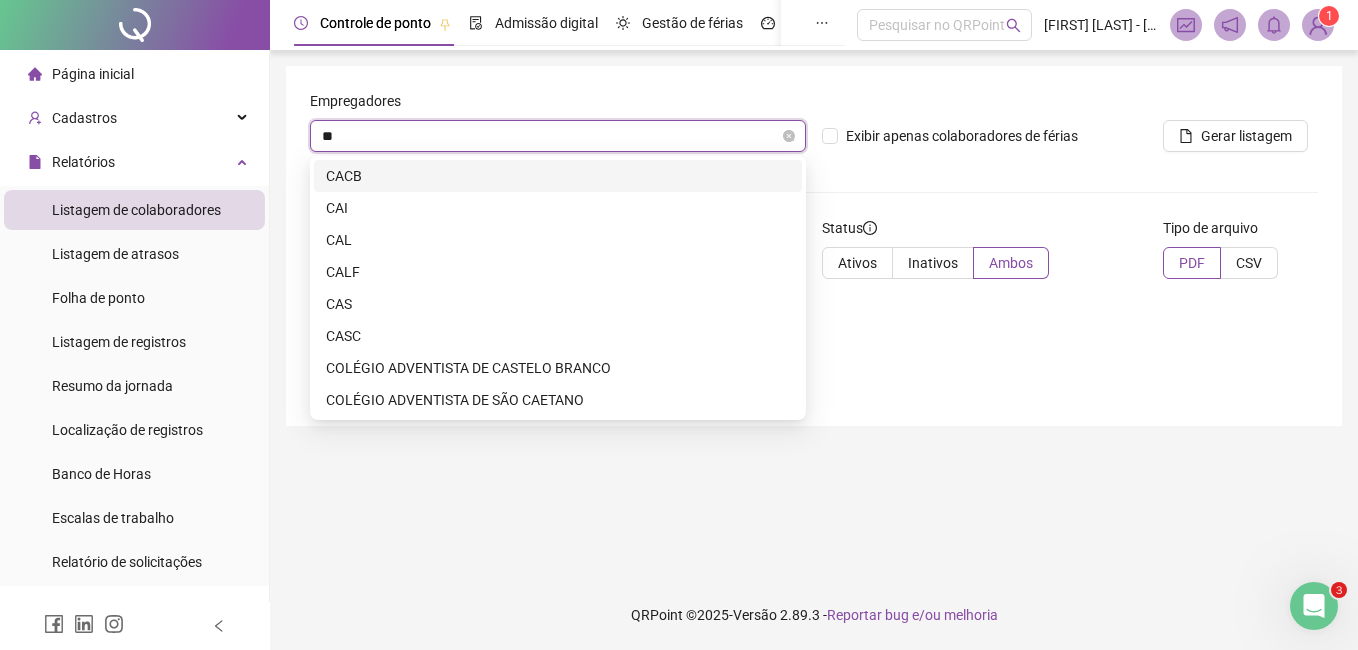 type on "***" 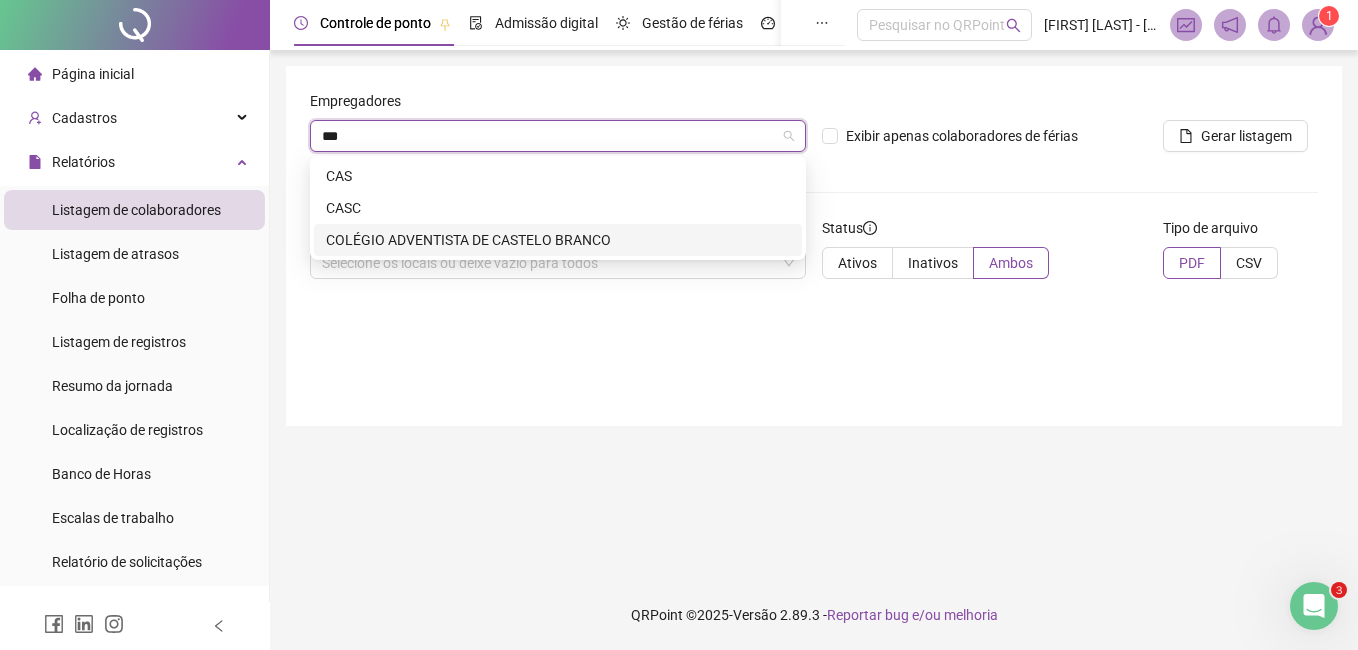 click on "COLÉGIO ADVENTISTA DE CASTELO BRANCO" at bounding box center [558, 240] 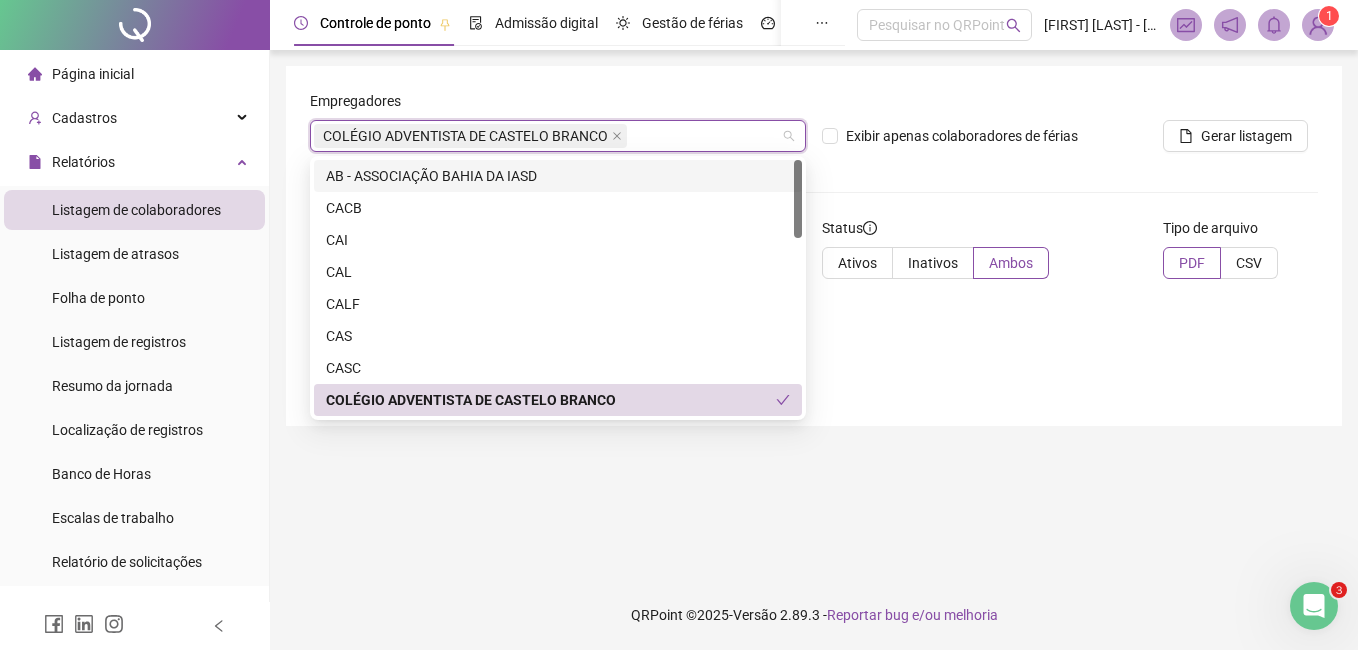 click on "Exibir apenas colaboradores de férias Gerar listagem Locais de trabalho Selecione os locais ou deixe vazio para todos Status Ativos Inativos Ambos Tipo de arquivo PDF CSV" at bounding box center (814, 246) 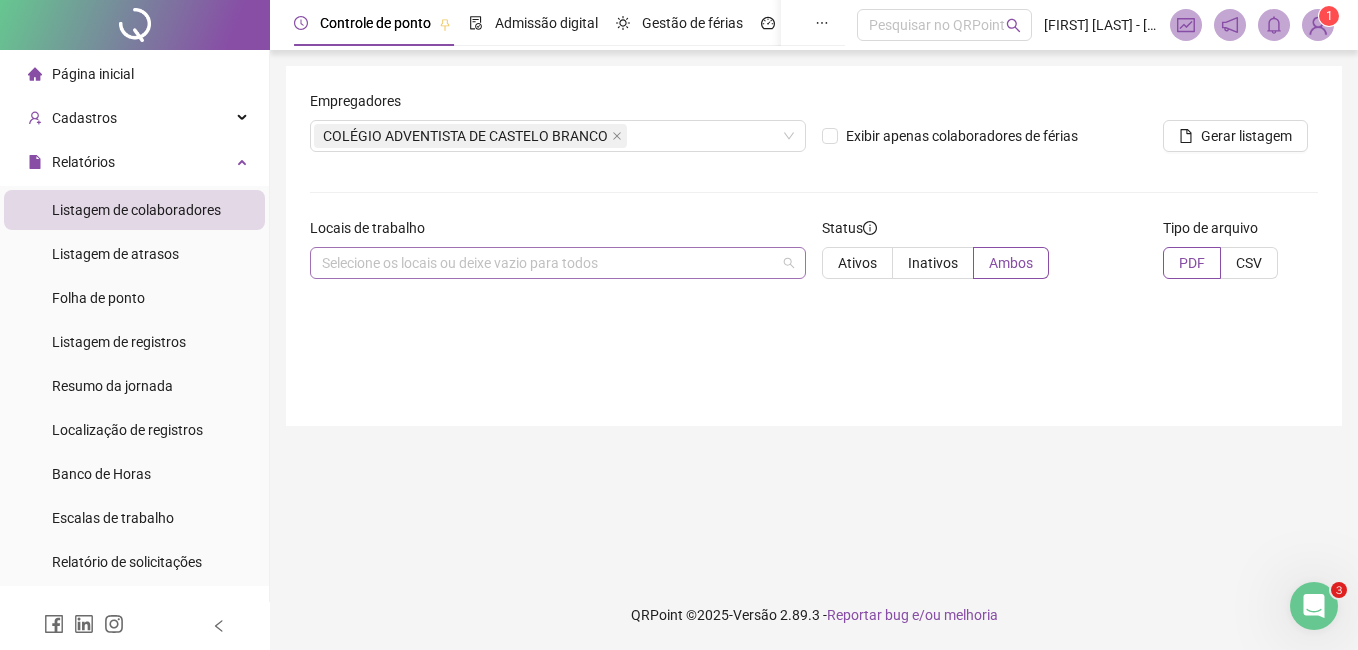 click on "Selecione os locais ou deixe vazio para todos" at bounding box center [558, 263] 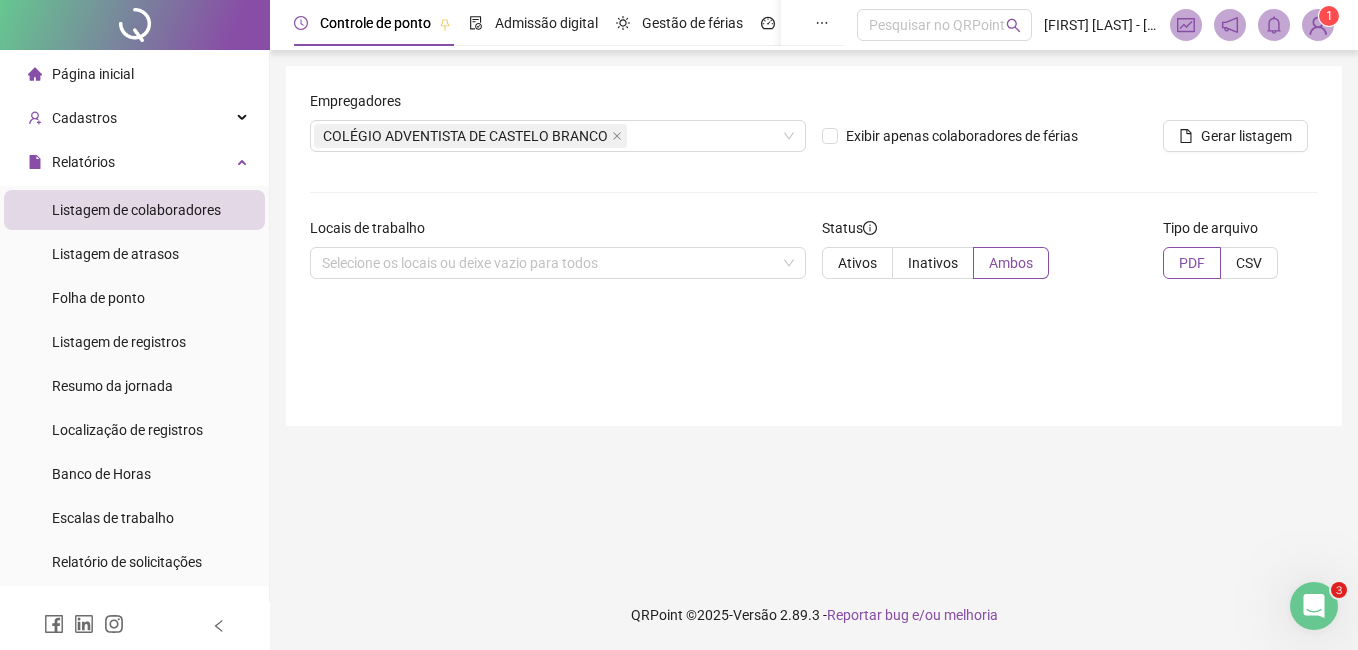 click on "Empregadores [COMPANY]" at bounding box center (558, 129) 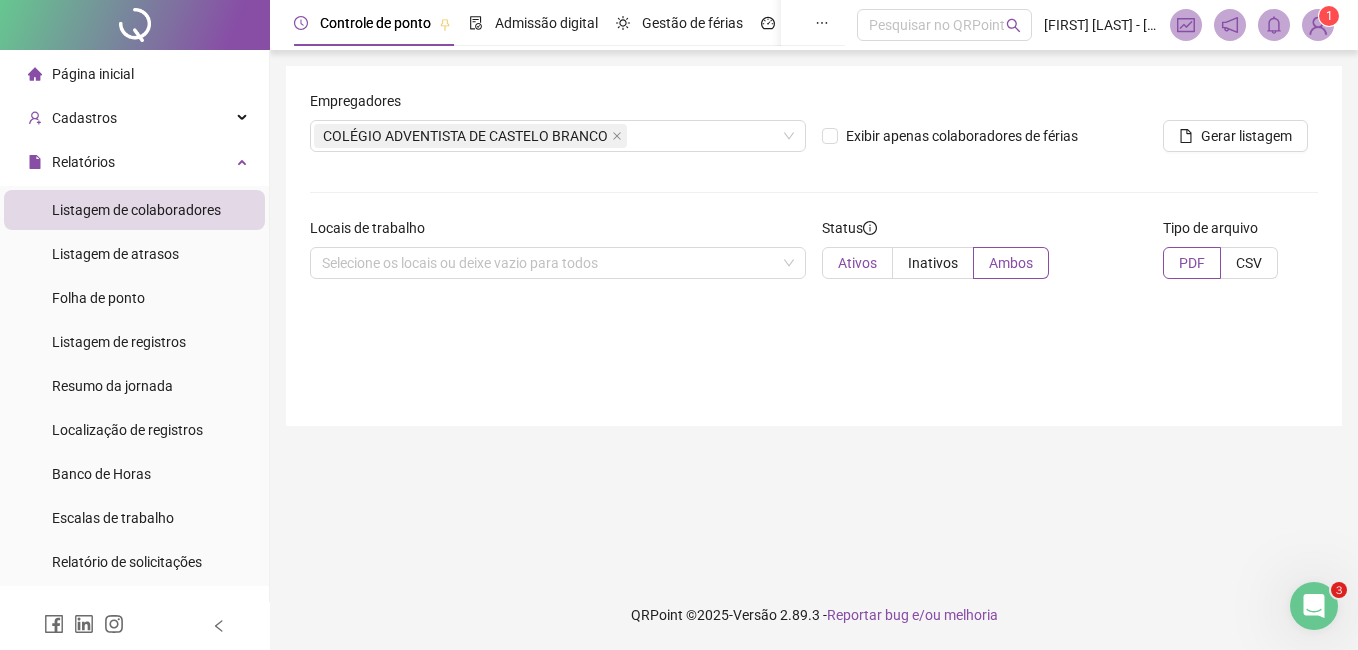 click on "Ativos" at bounding box center (857, 263) 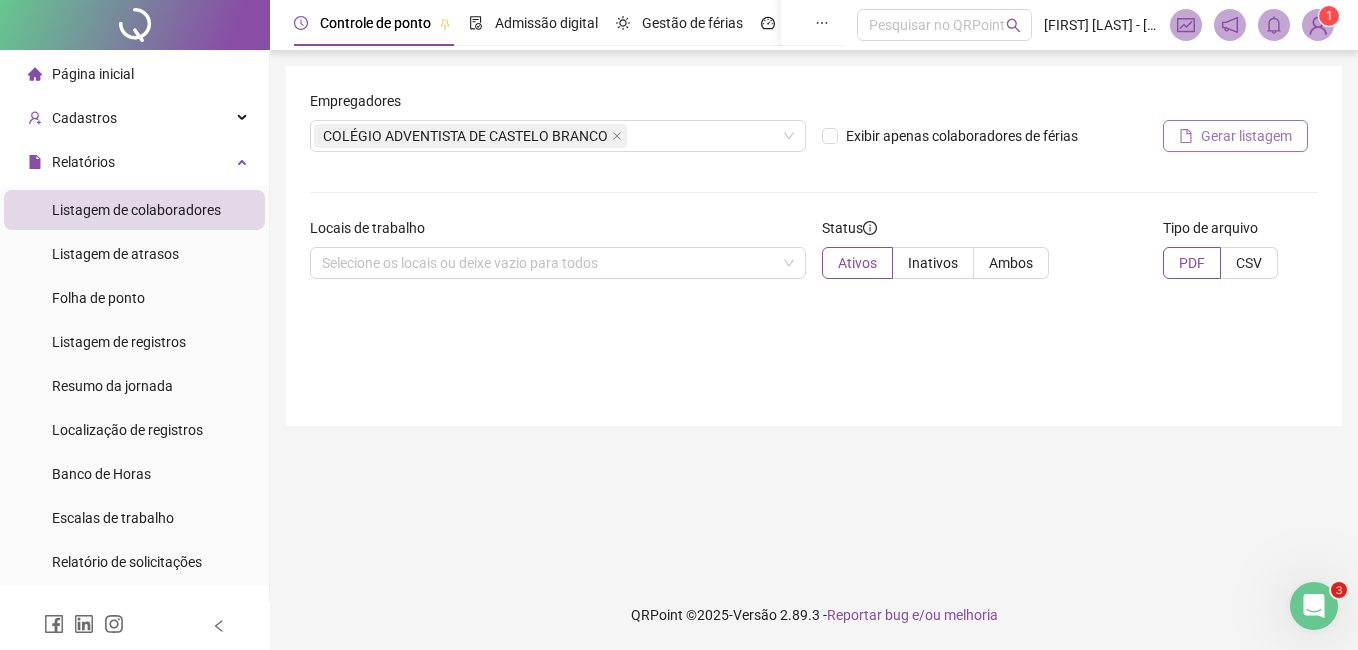 click on "Gerar listagem" at bounding box center (1235, 136) 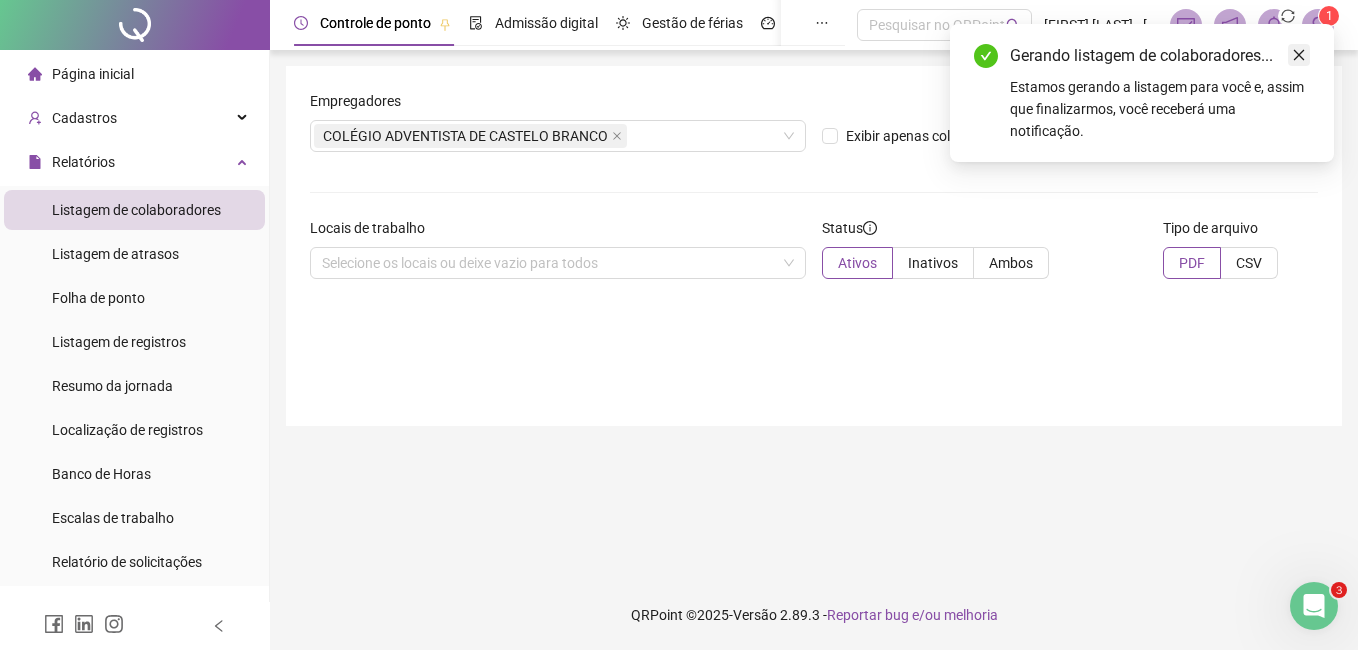 click at bounding box center [1299, 55] 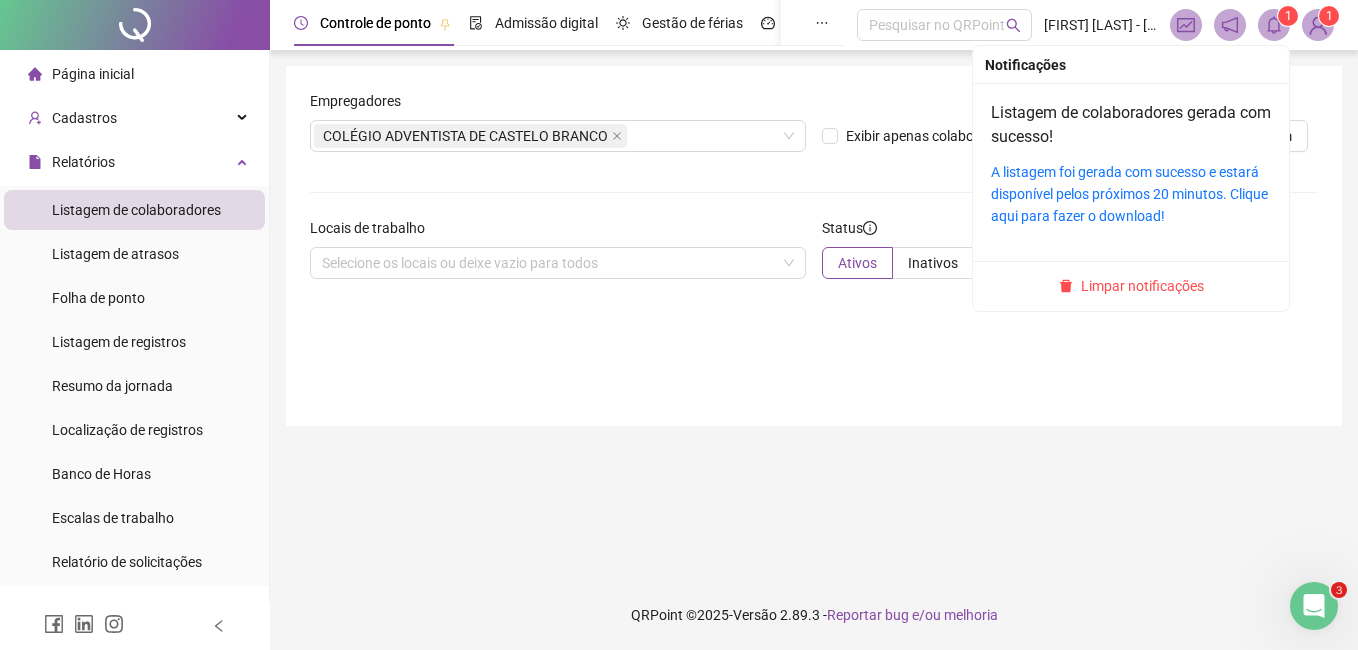 click at bounding box center (1274, 25) 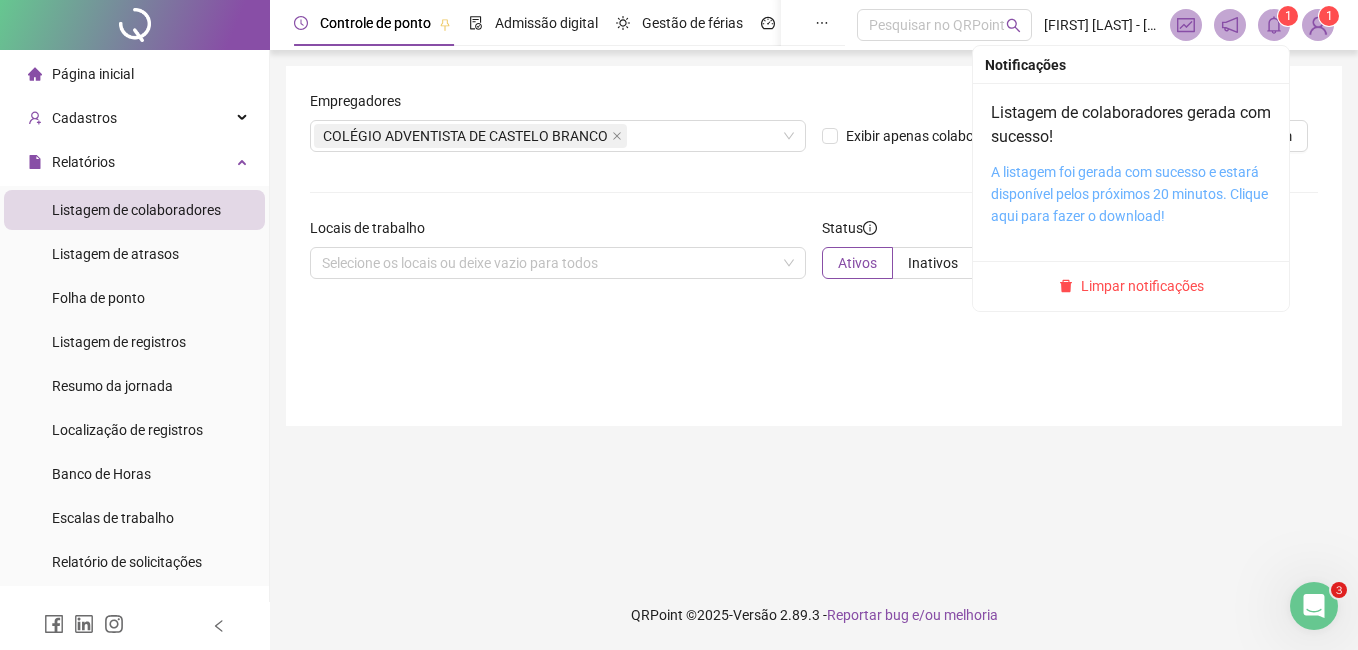 click on "A listagem foi gerada com sucesso e estará disponível pelos próximos 20 minutos.
Clique aqui para fazer o download!" at bounding box center (1129, 194) 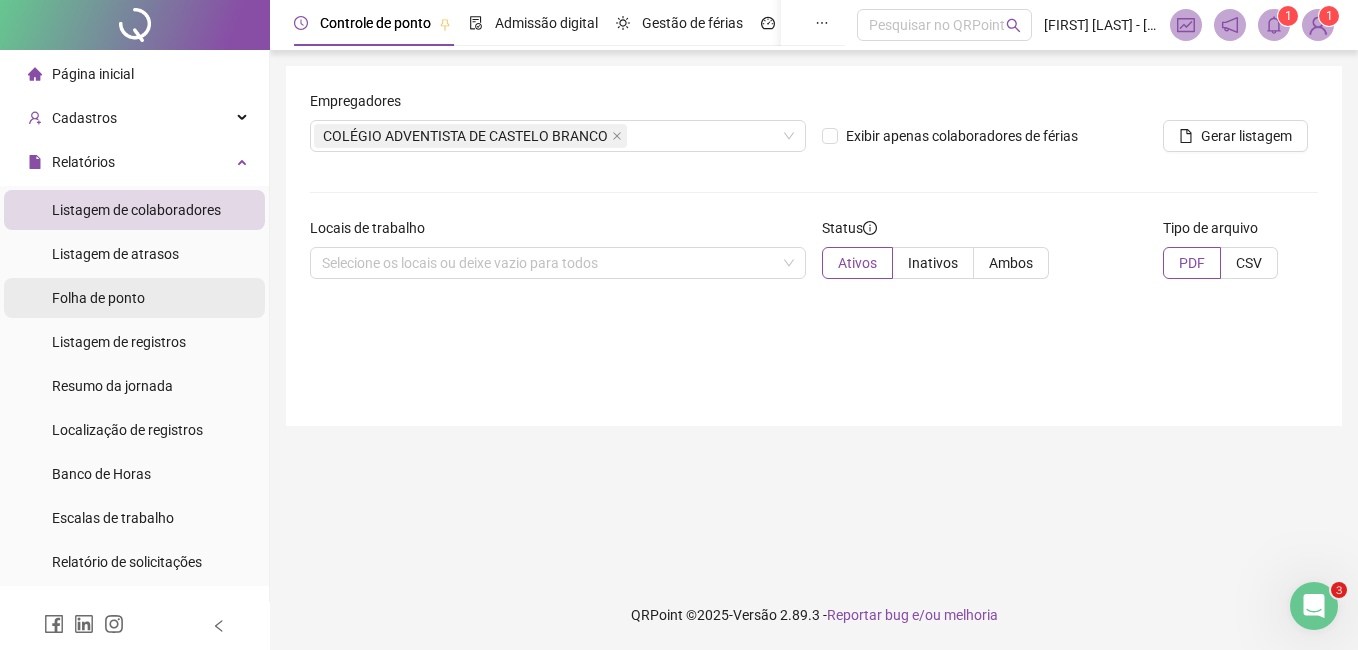 click on "Folha de ponto" at bounding box center [134, 298] 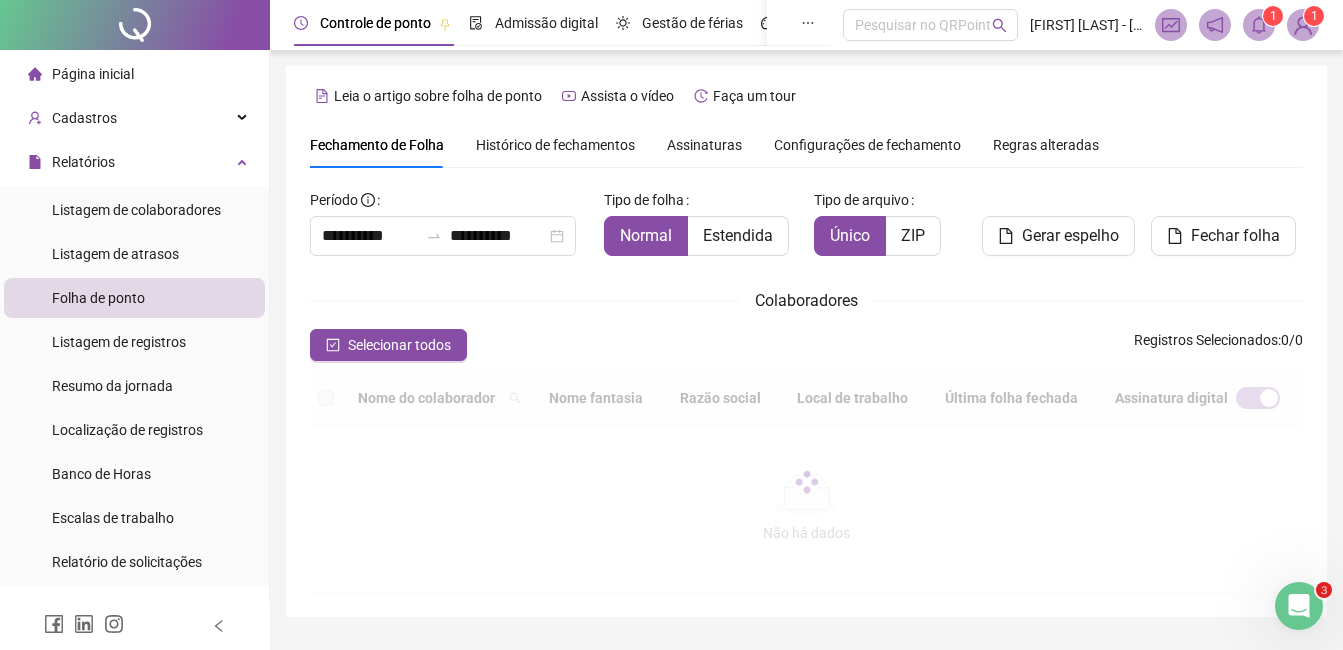 type on "**********" 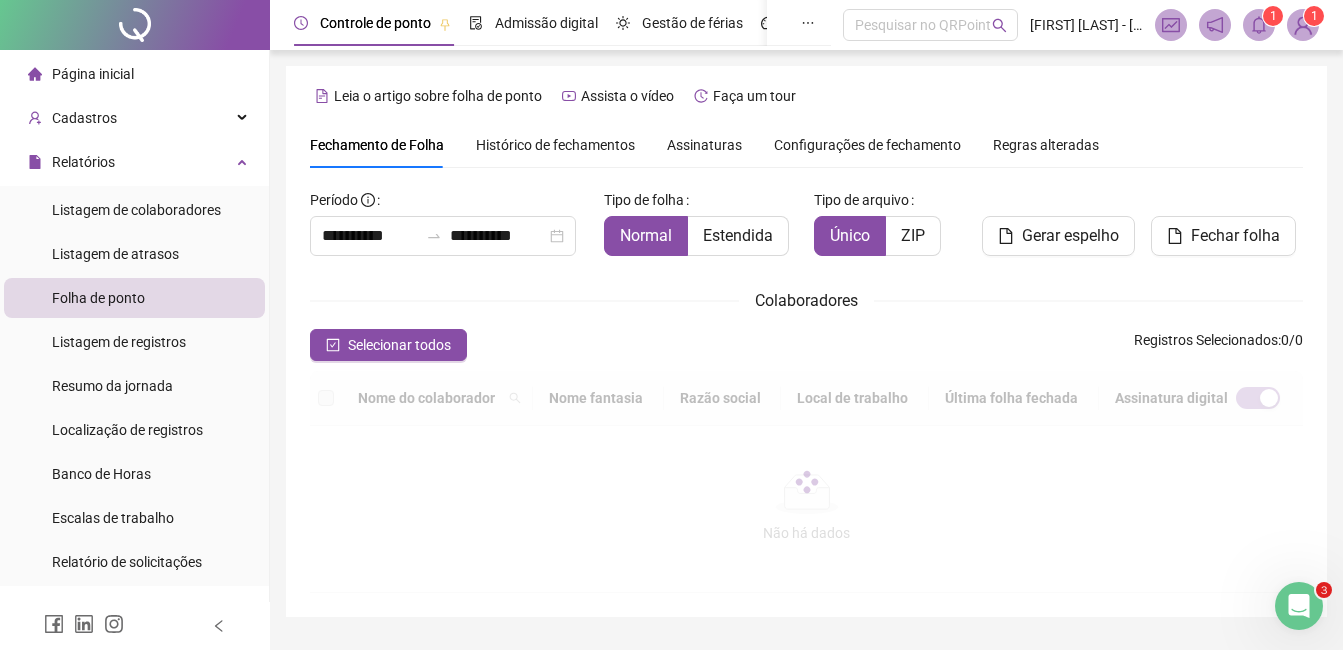 type on "**********" 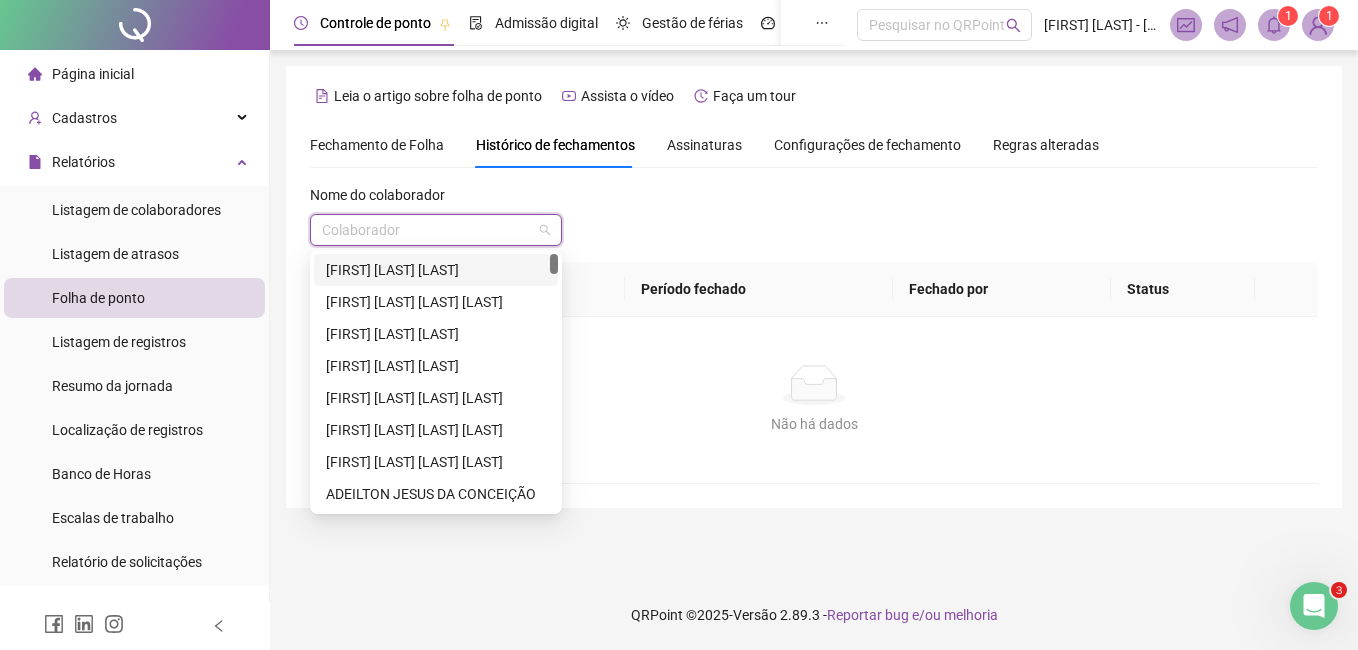 click at bounding box center [427, 230] 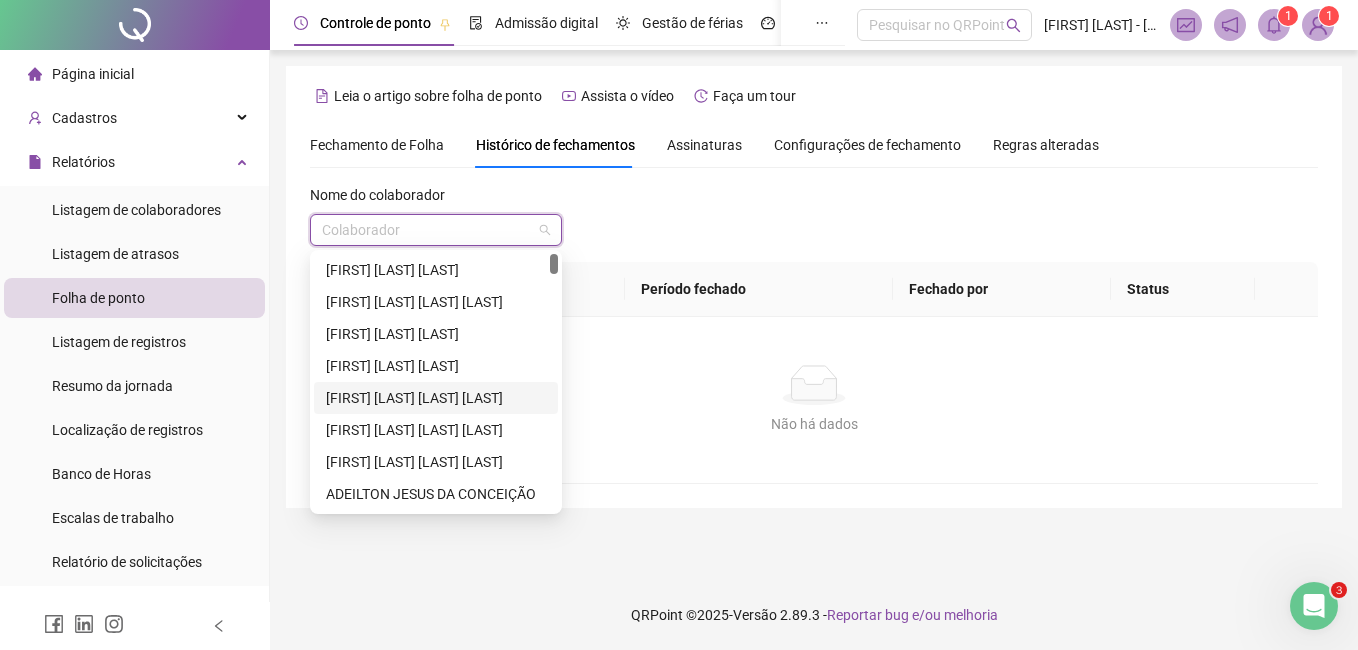 click on "[FIRST] [LAST] [LAST] [LAST]" at bounding box center (436, 398) 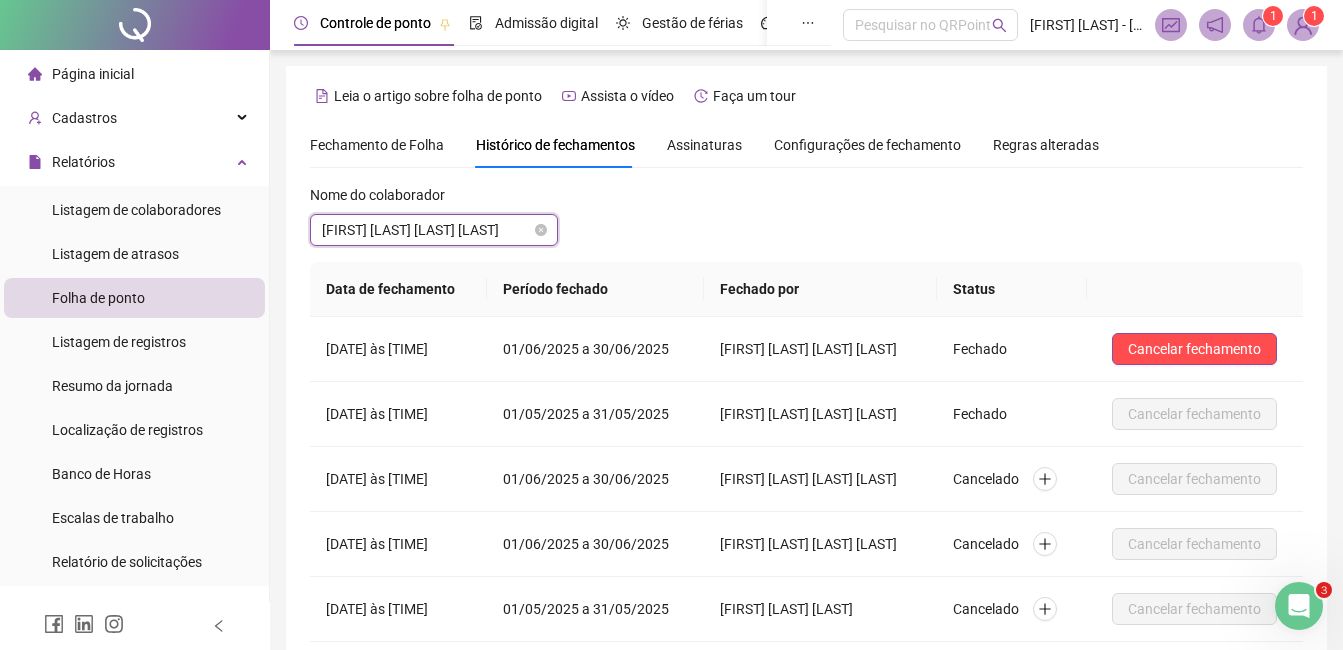 click on "[FIRST] [LAST] [LAST] [LAST]" at bounding box center [434, 230] 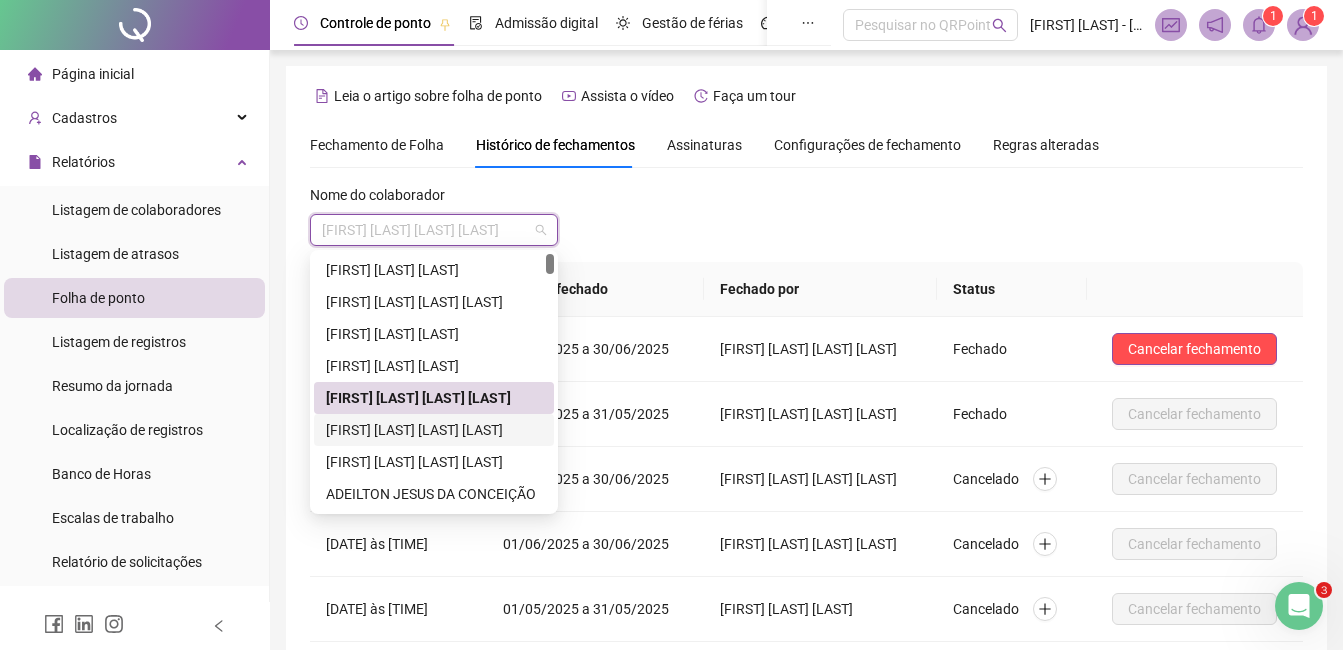 click on "[FIRST] [LAST] [LAST] [LAST]" at bounding box center [434, 430] 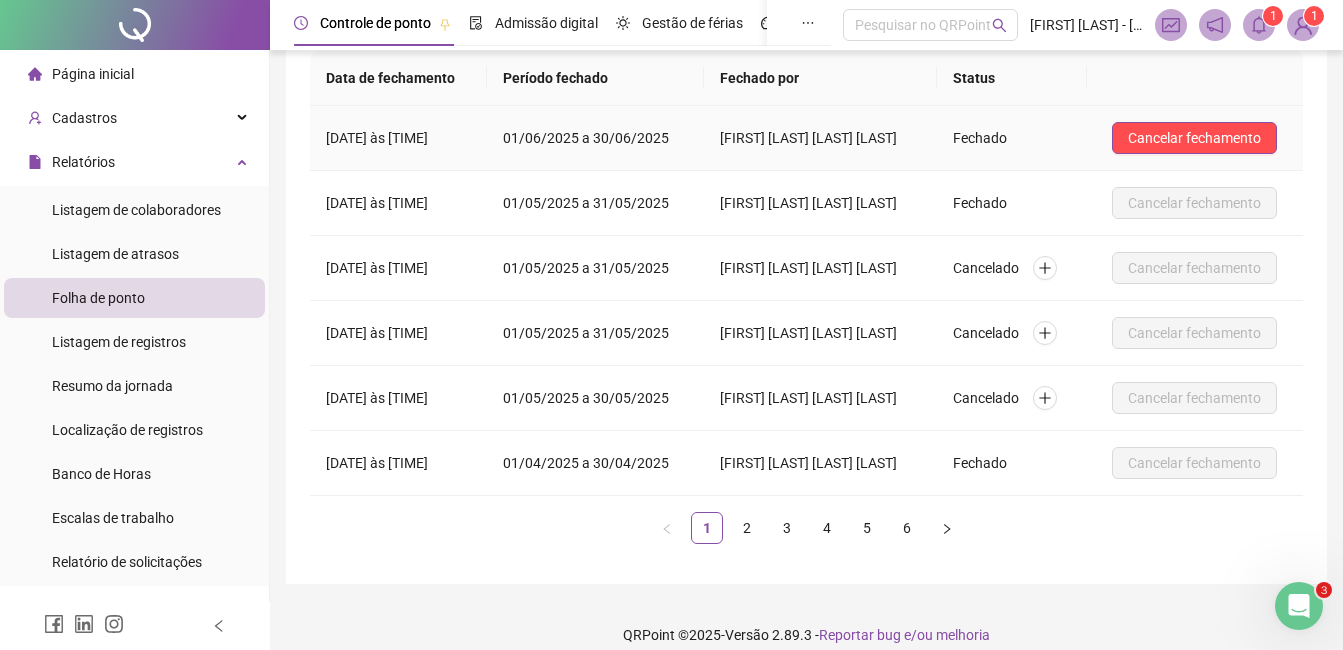 scroll, scrollTop: 231, scrollLeft: 0, axis: vertical 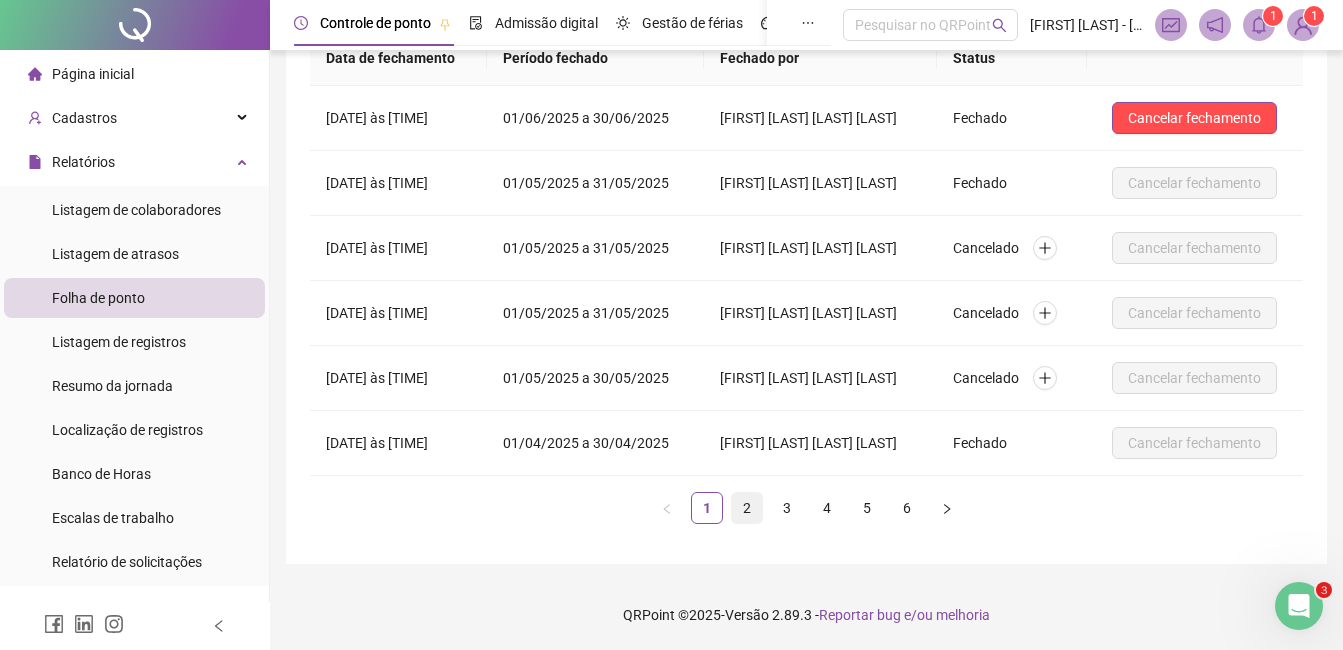 click on "2" at bounding box center [747, 508] 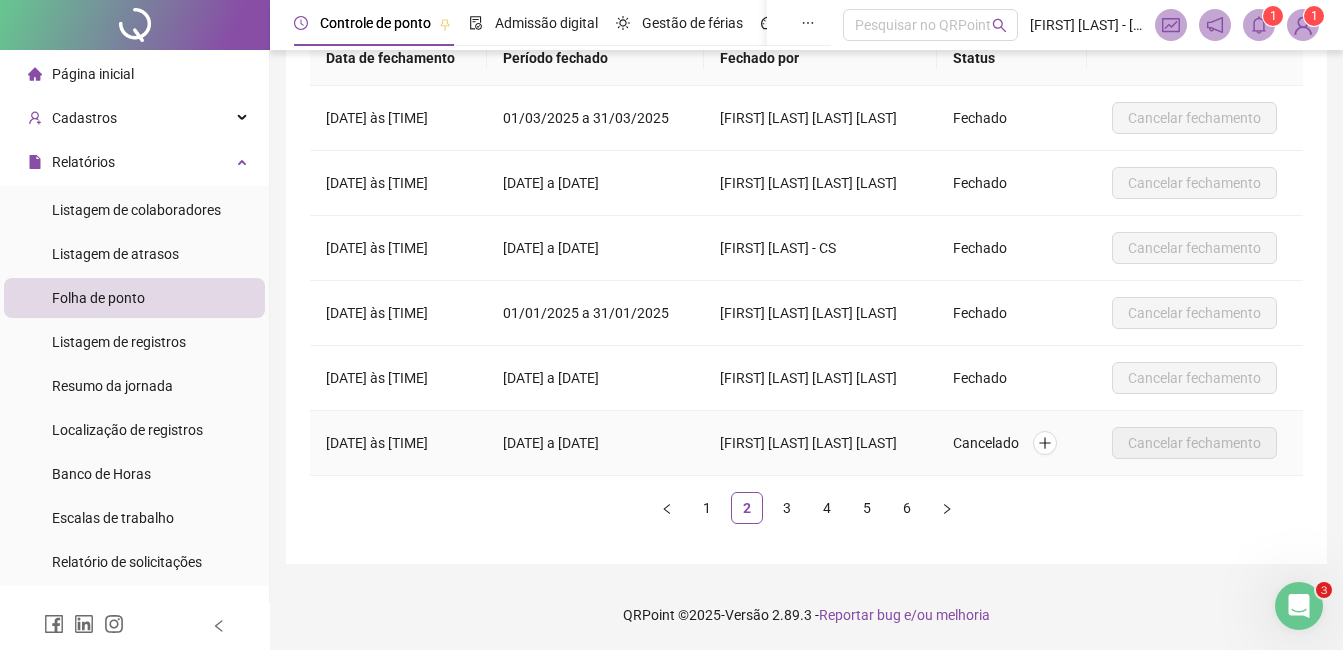 scroll, scrollTop: 0, scrollLeft: 0, axis: both 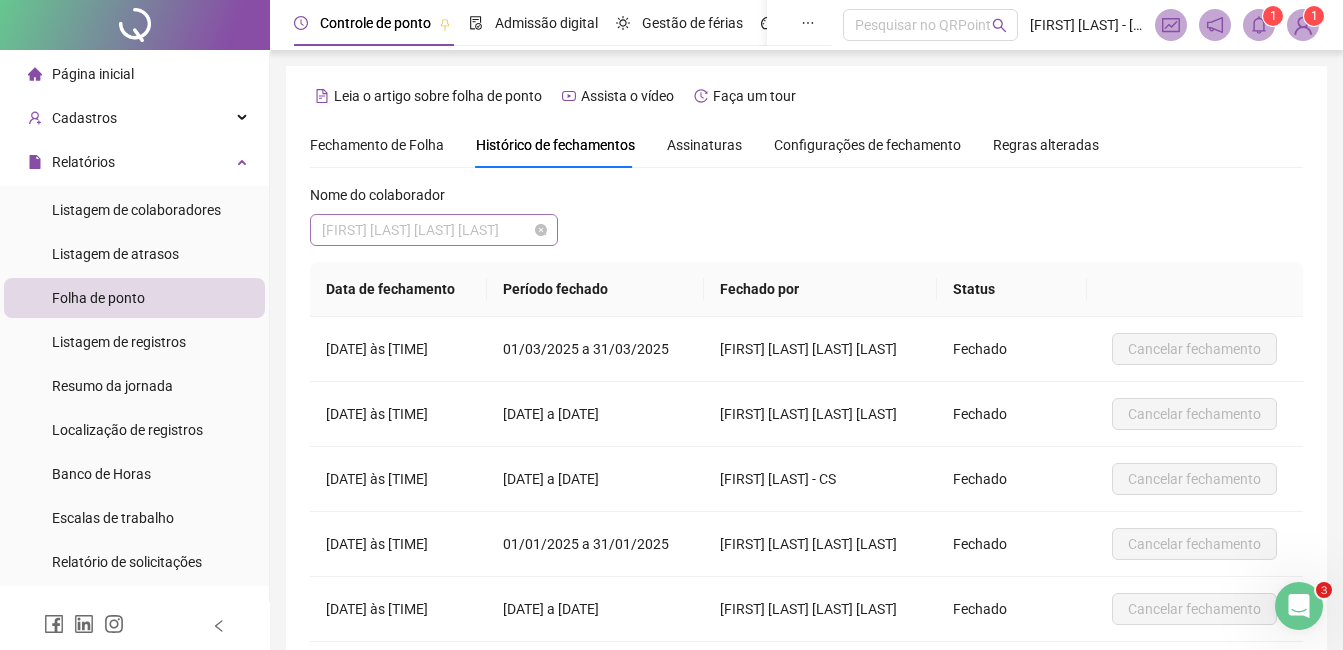 click on "[FIRST] [LAST] [LAST] [LAST]" at bounding box center (434, 230) 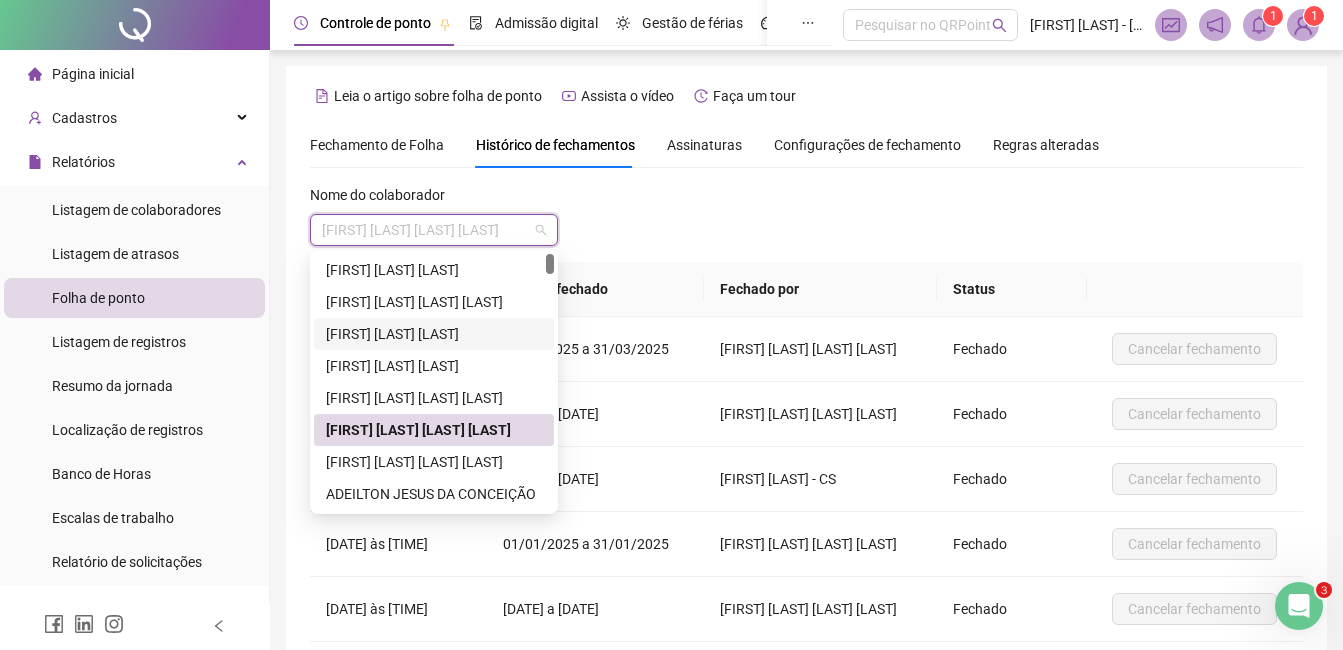 click on "[FIRST] [LAST] [LAST]" at bounding box center [434, 334] 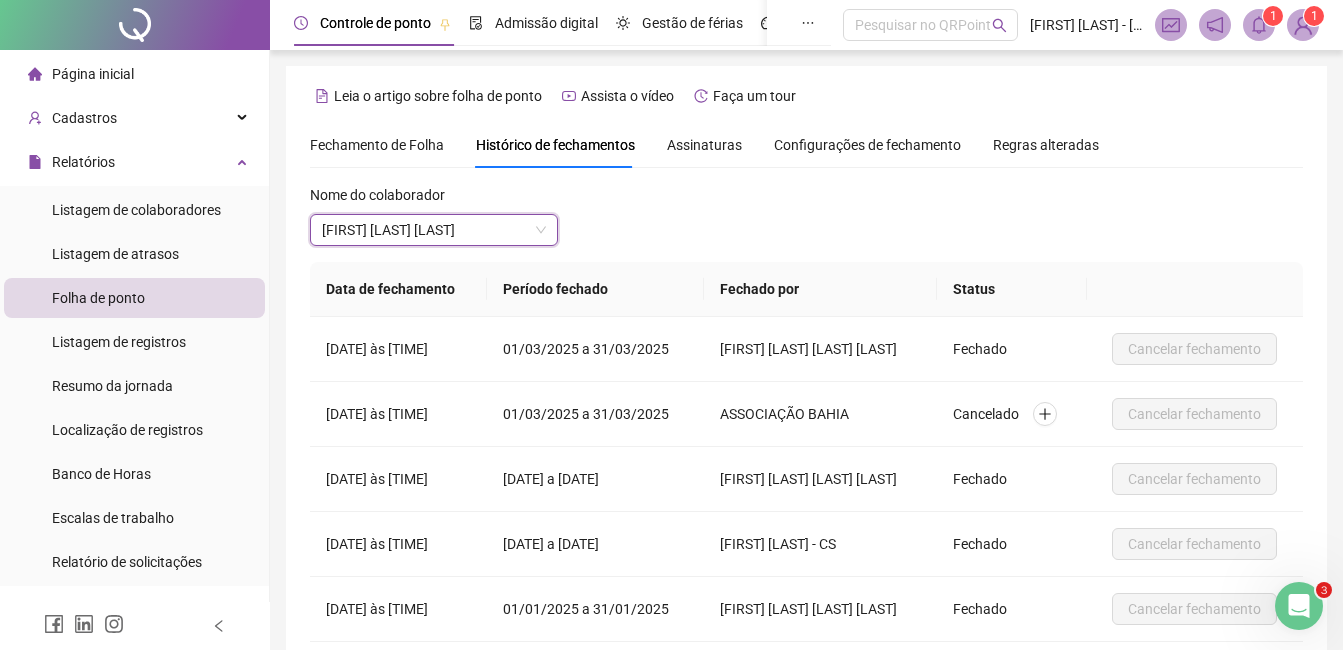click on "Nome do colaborador [FIRST] [LAST] [LAST] [FIRST] [LAST] [LAST]" at bounding box center (434, 223) 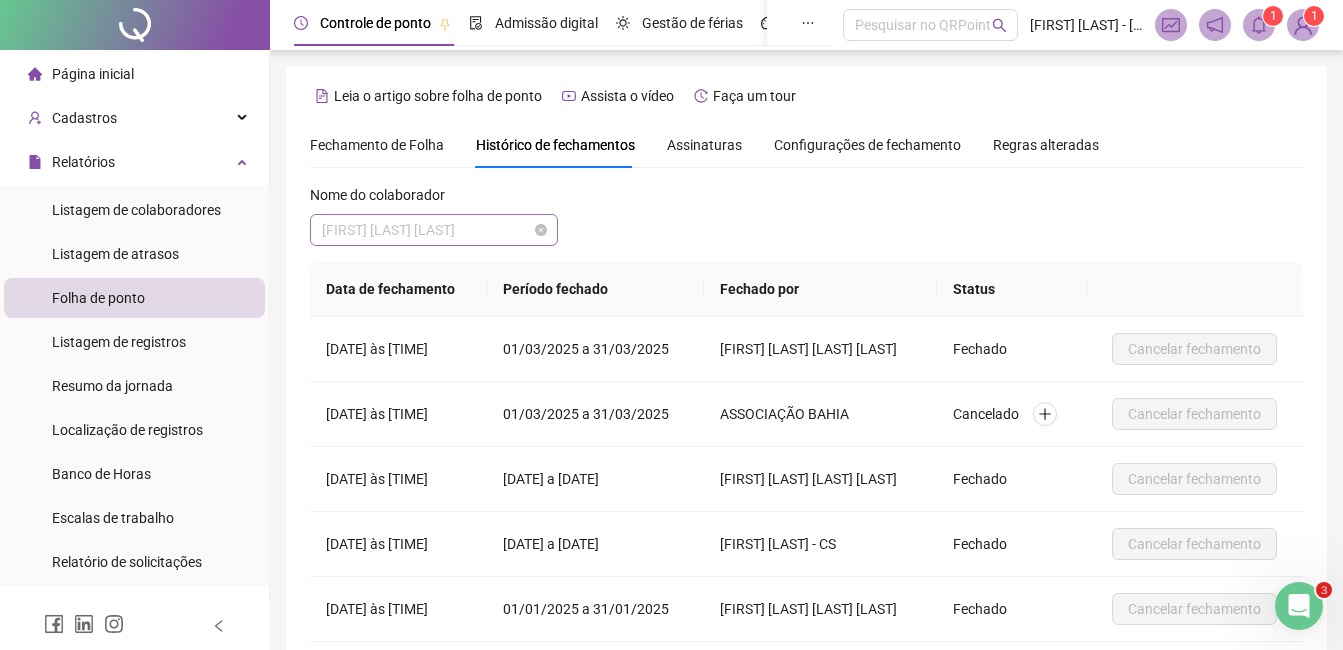 click on "[FIRST] [LAST] [LAST]" at bounding box center [434, 230] 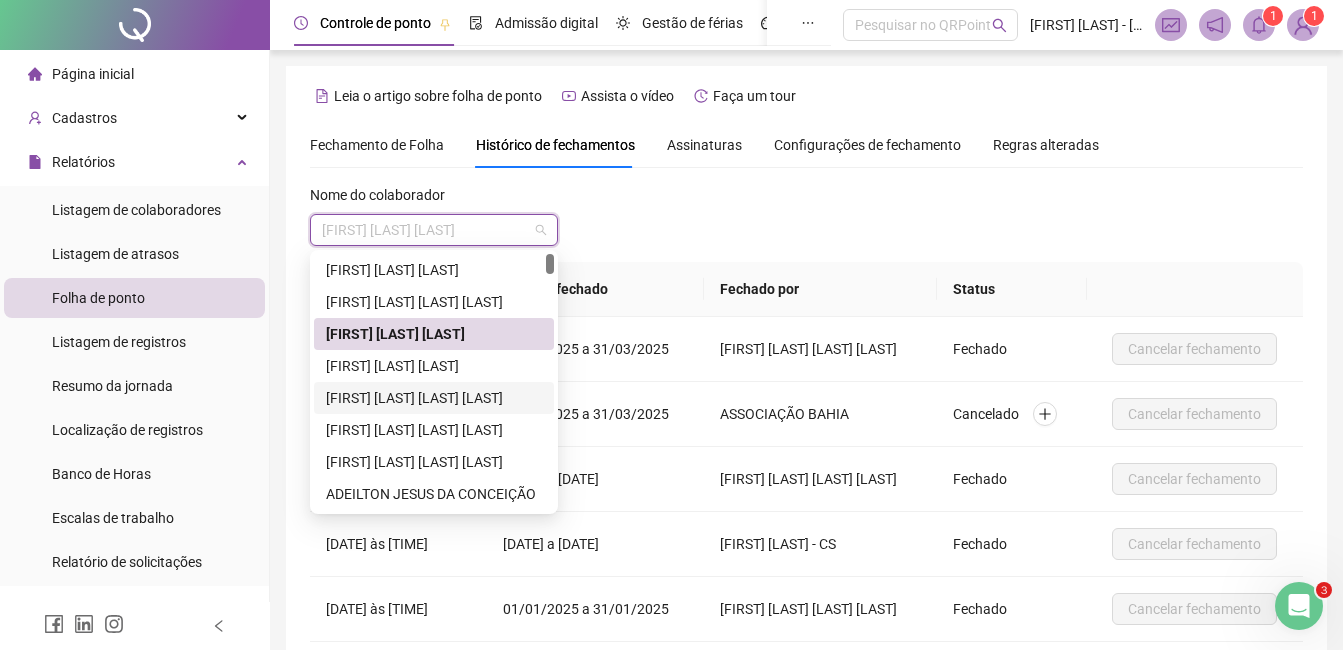 click on "[FIRST] [LAST] [LAST] [LAST]" at bounding box center [434, 398] 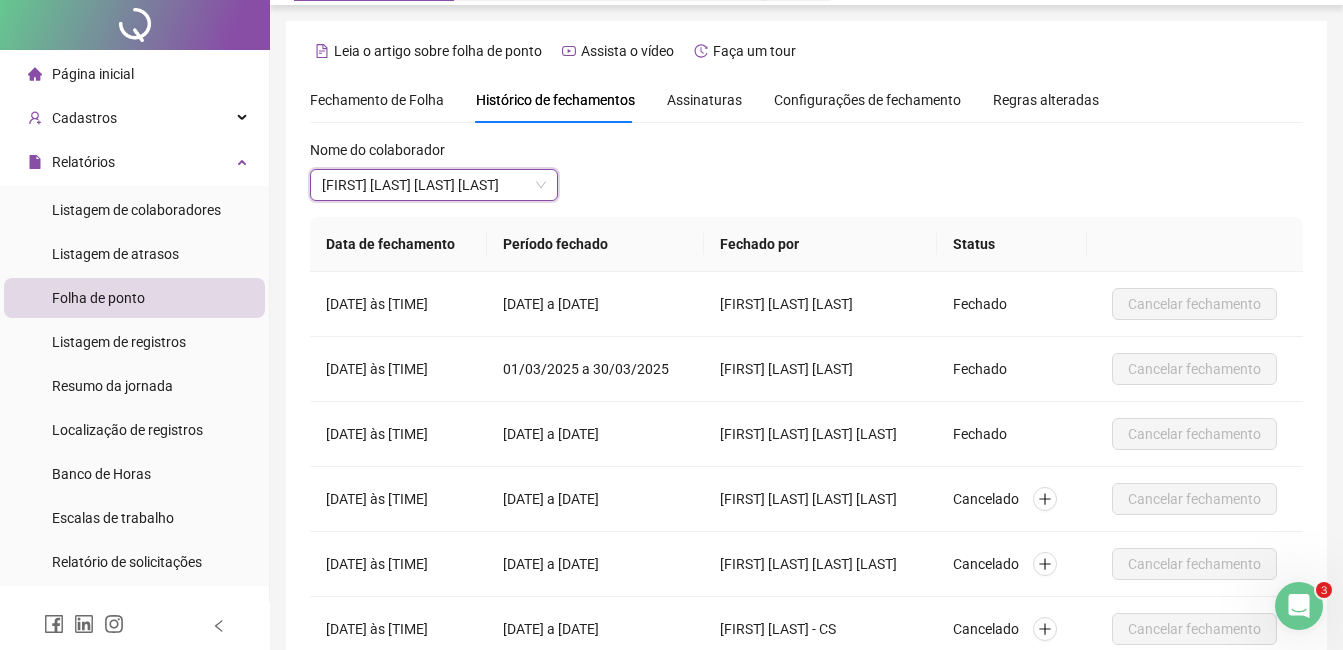 scroll, scrollTop: 0, scrollLeft: 0, axis: both 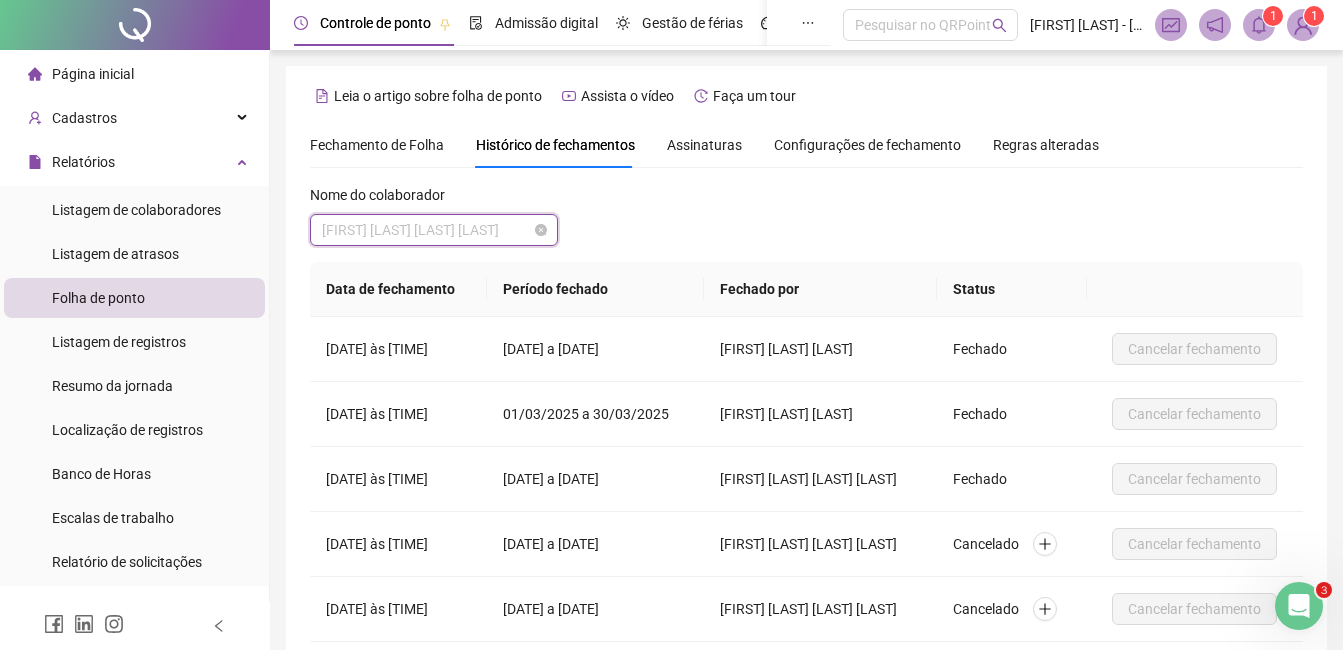click on "[FIRST] [LAST] [LAST] [LAST]" at bounding box center [434, 230] 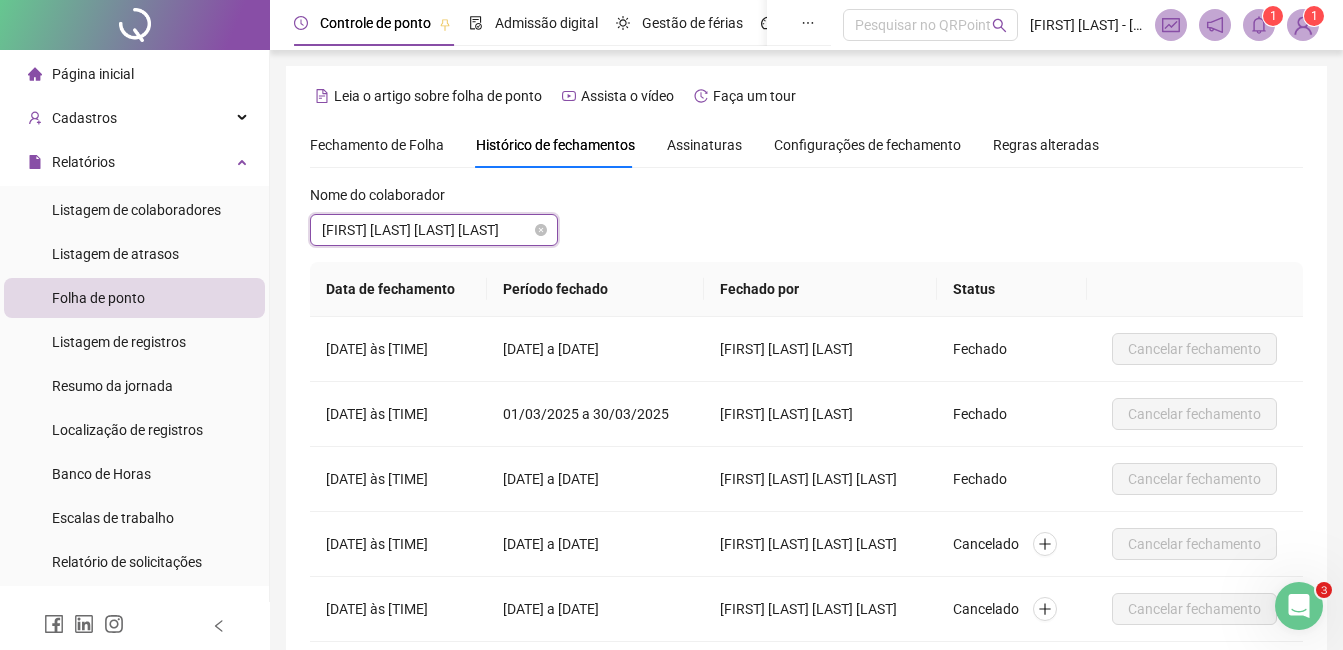 click on "[FIRST] [LAST] [LAST] [LAST]" at bounding box center (434, 230) 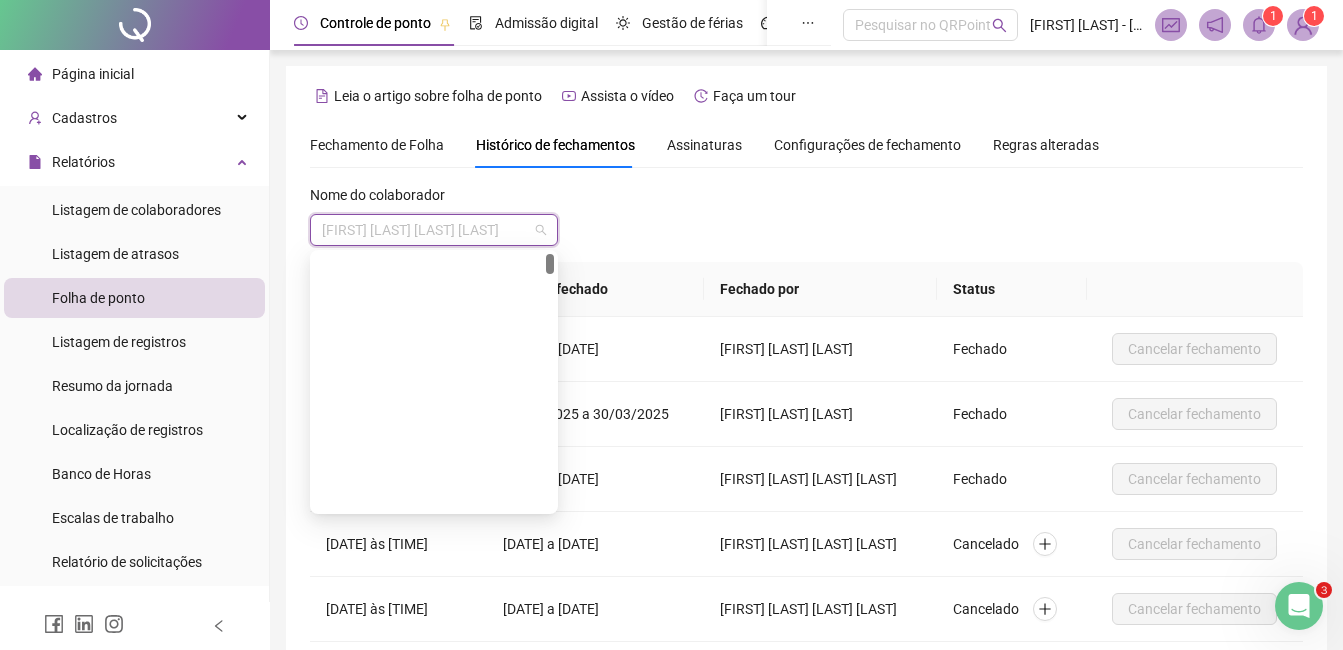 scroll, scrollTop: 0, scrollLeft: 0, axis: both 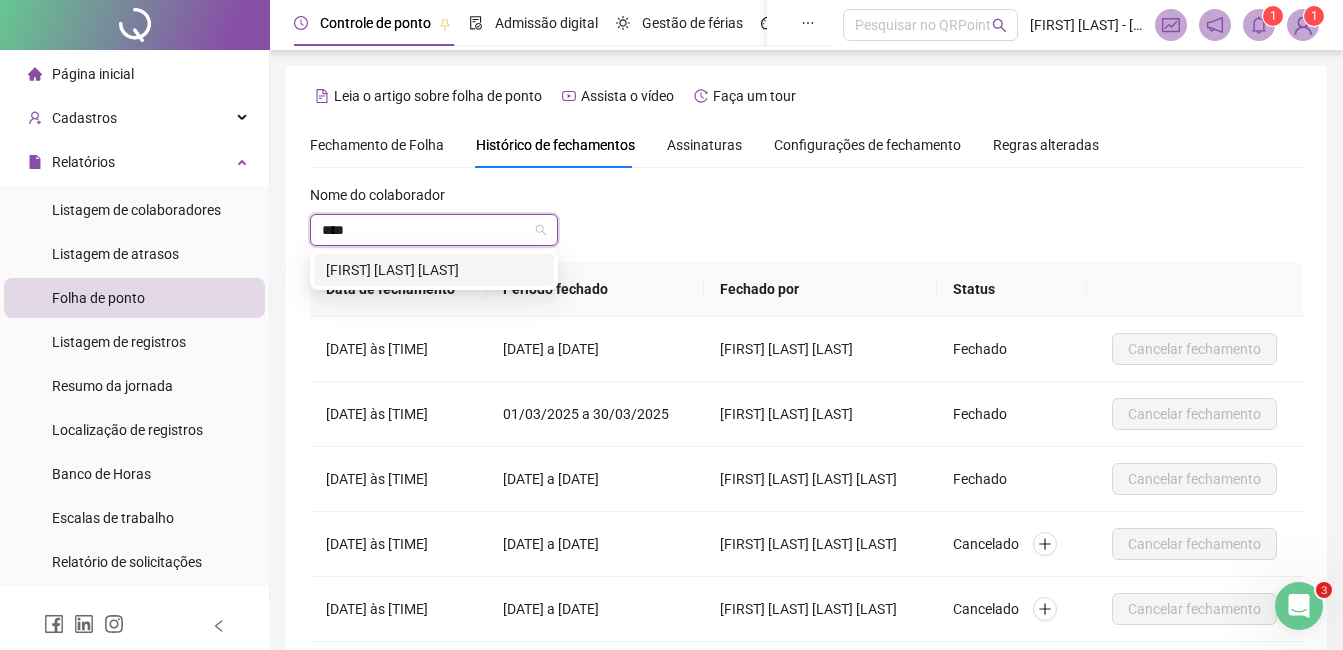type on "*****" 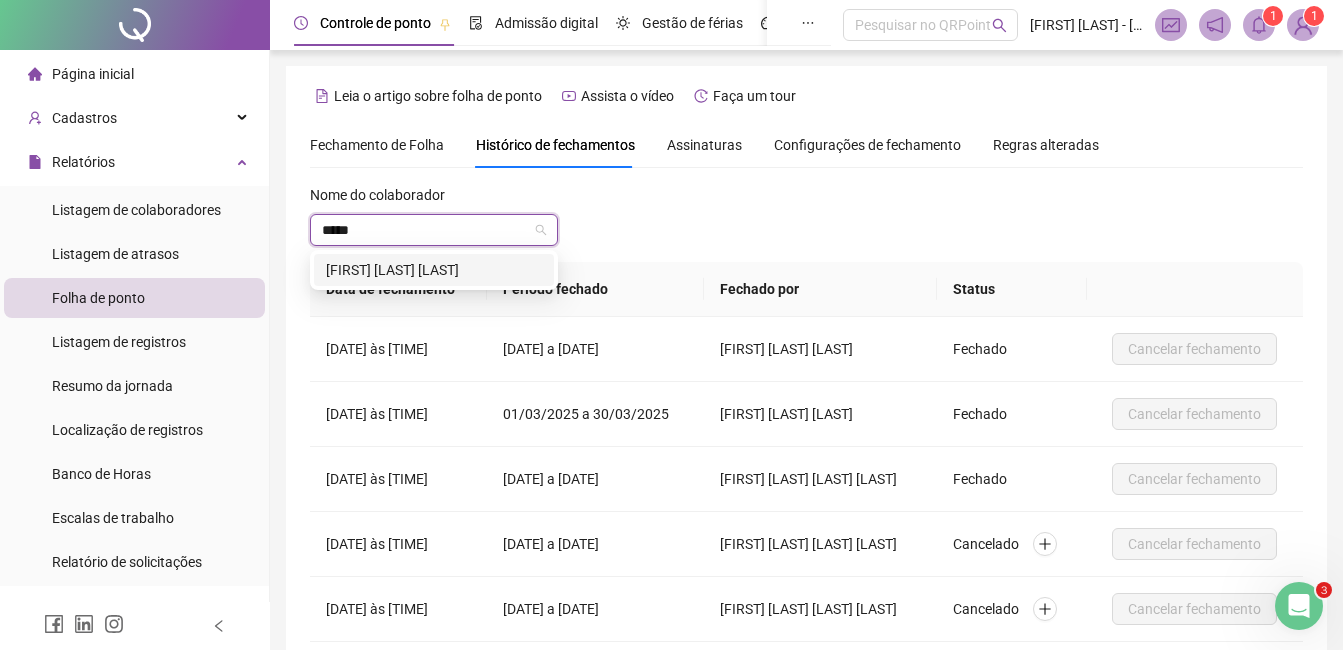 click on "[FIRST] [LAST] [LAST]" at bounding box center [434, 270] 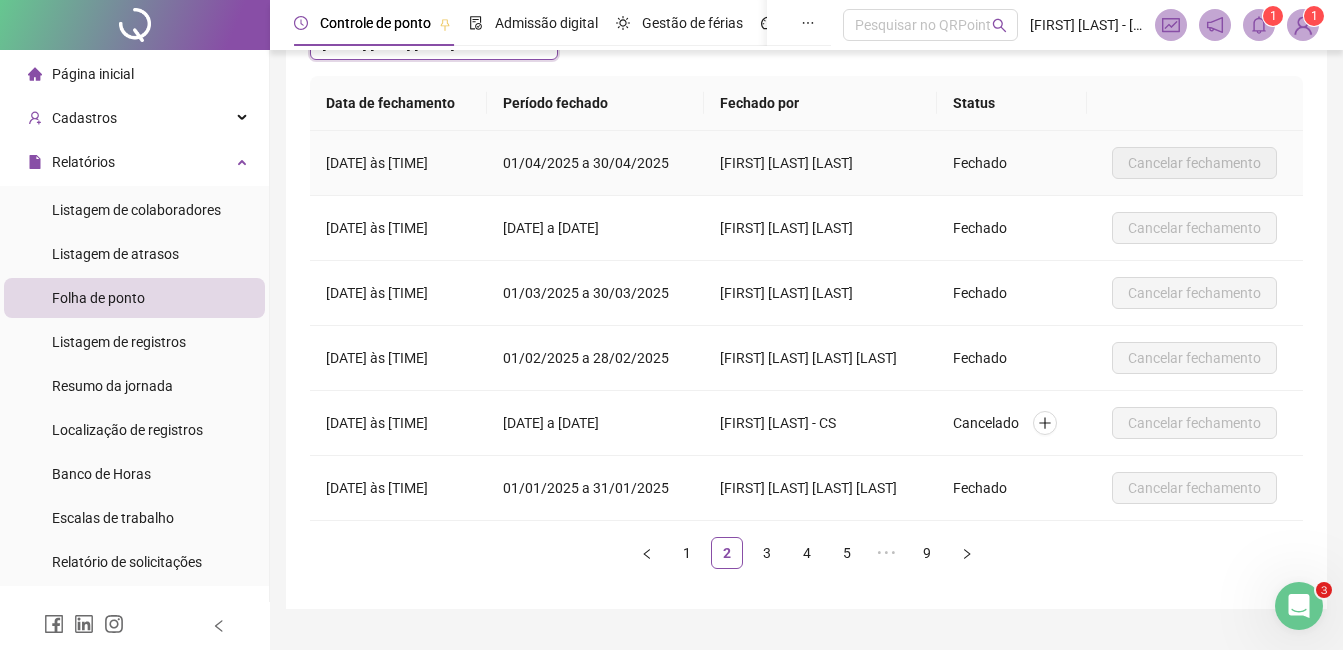 scroll, scrollTop: 231, scrollLeft: 0, axis: vertical 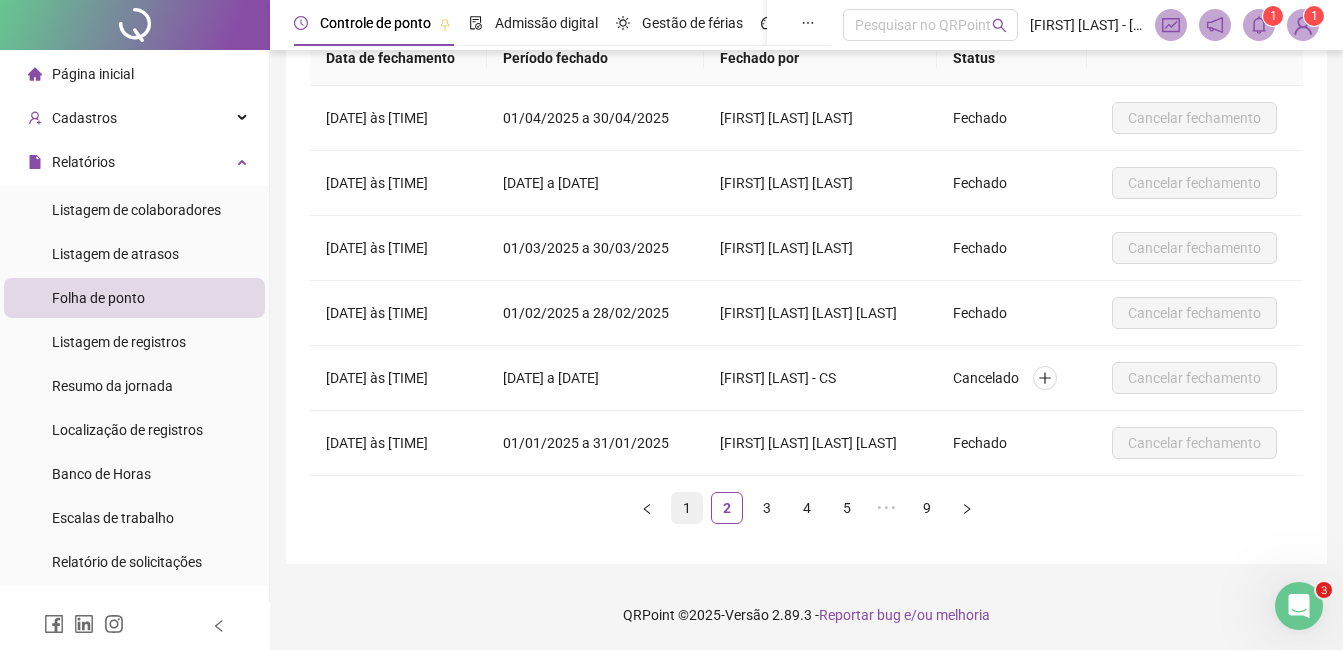 click on "1" at bounding box center [687, 508] 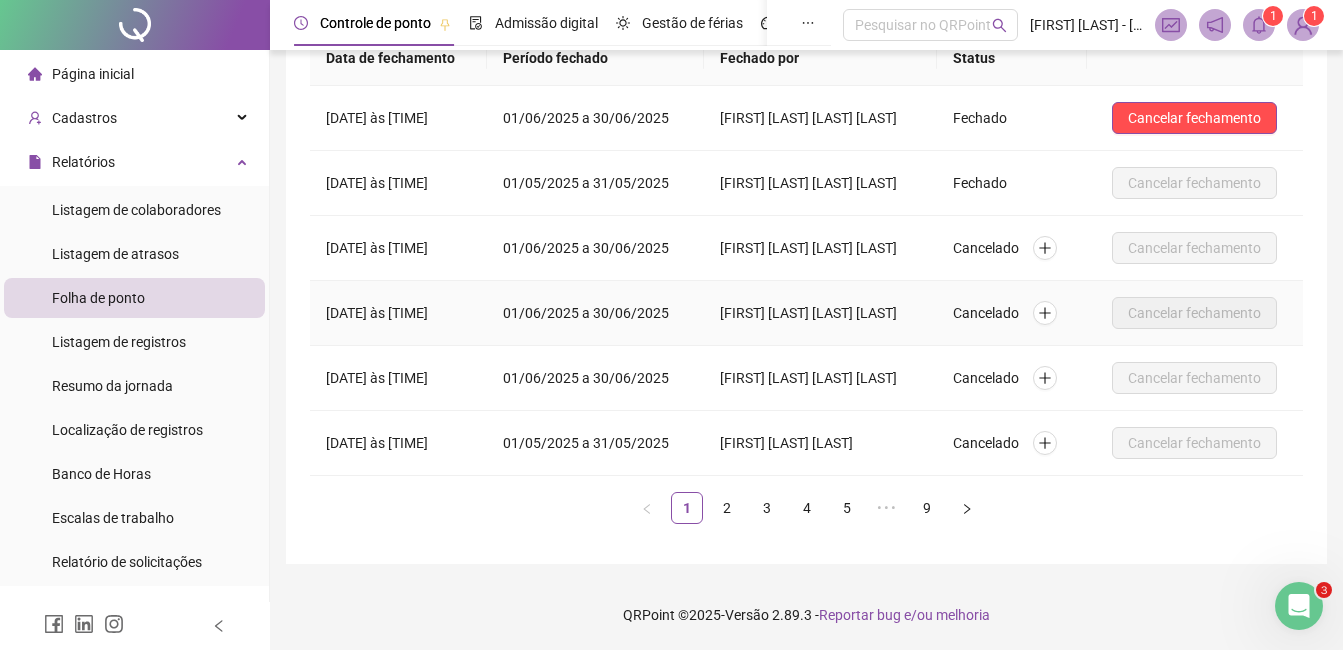 scroll, scrollTop: 0, scrollLeft: 0, axis: both 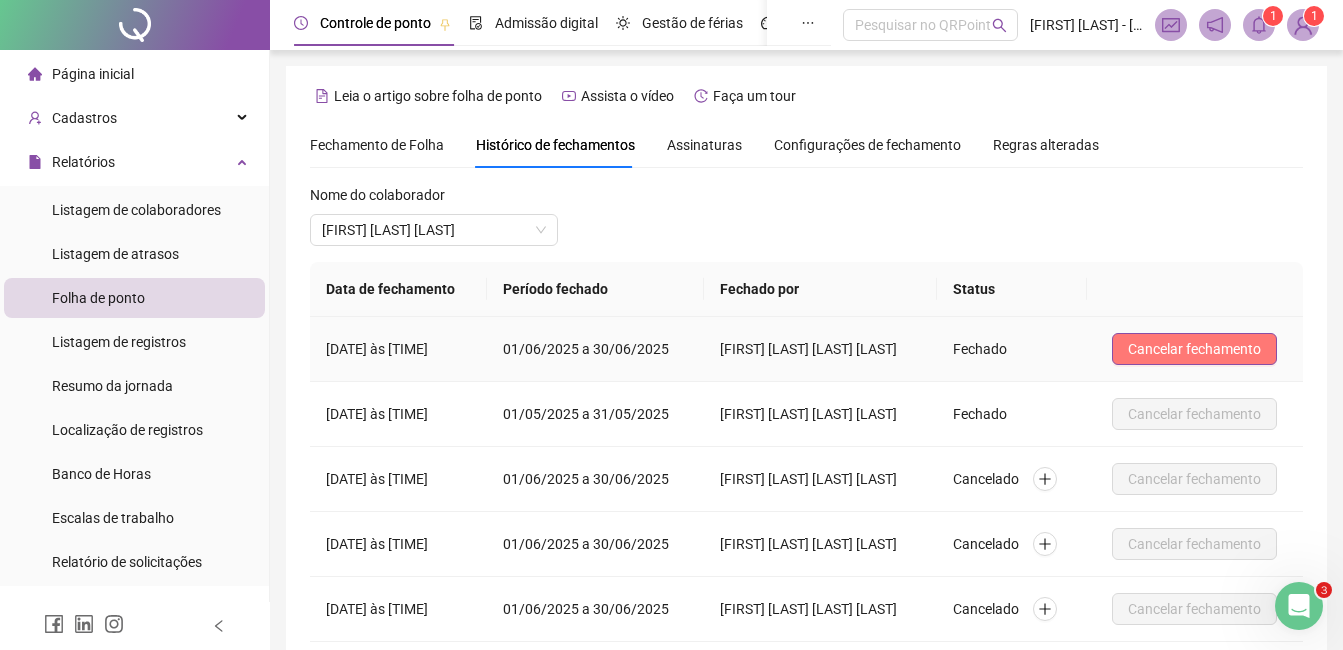 click on "Cancelar fechamento" at bounding box center [1194, 349] 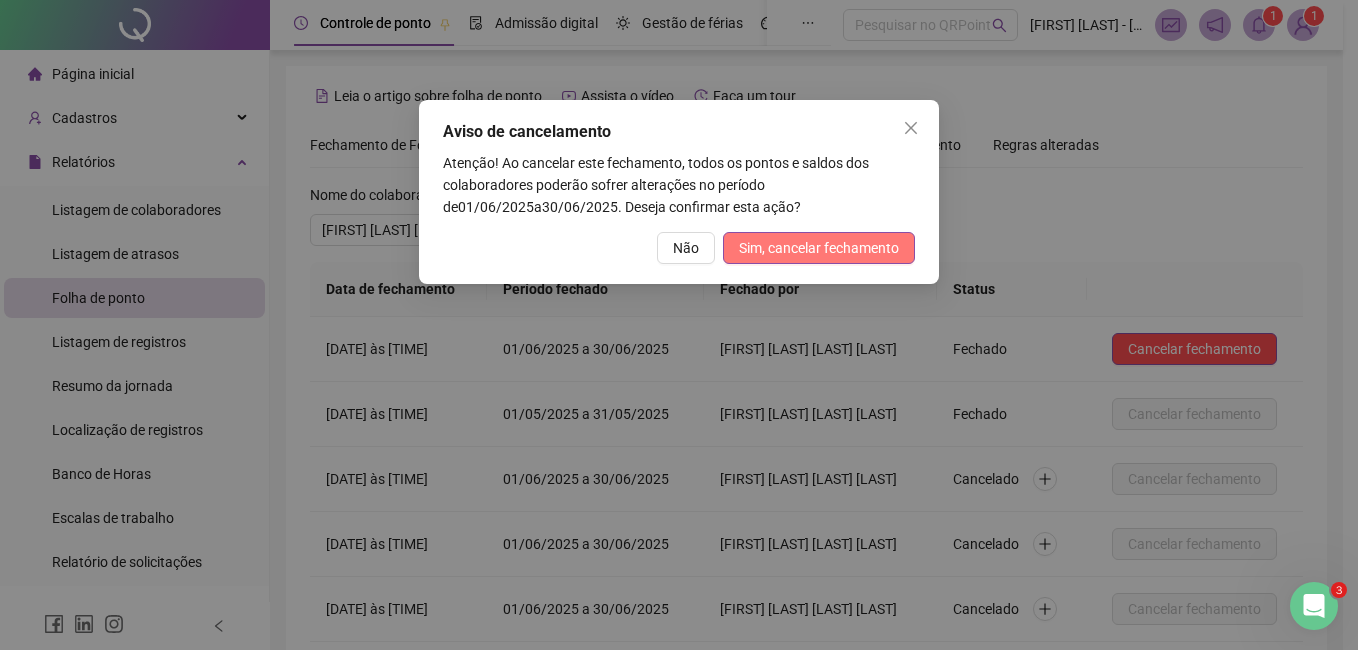 click on "Sim, cancelar fechamento" at bounding box center [819, 248] 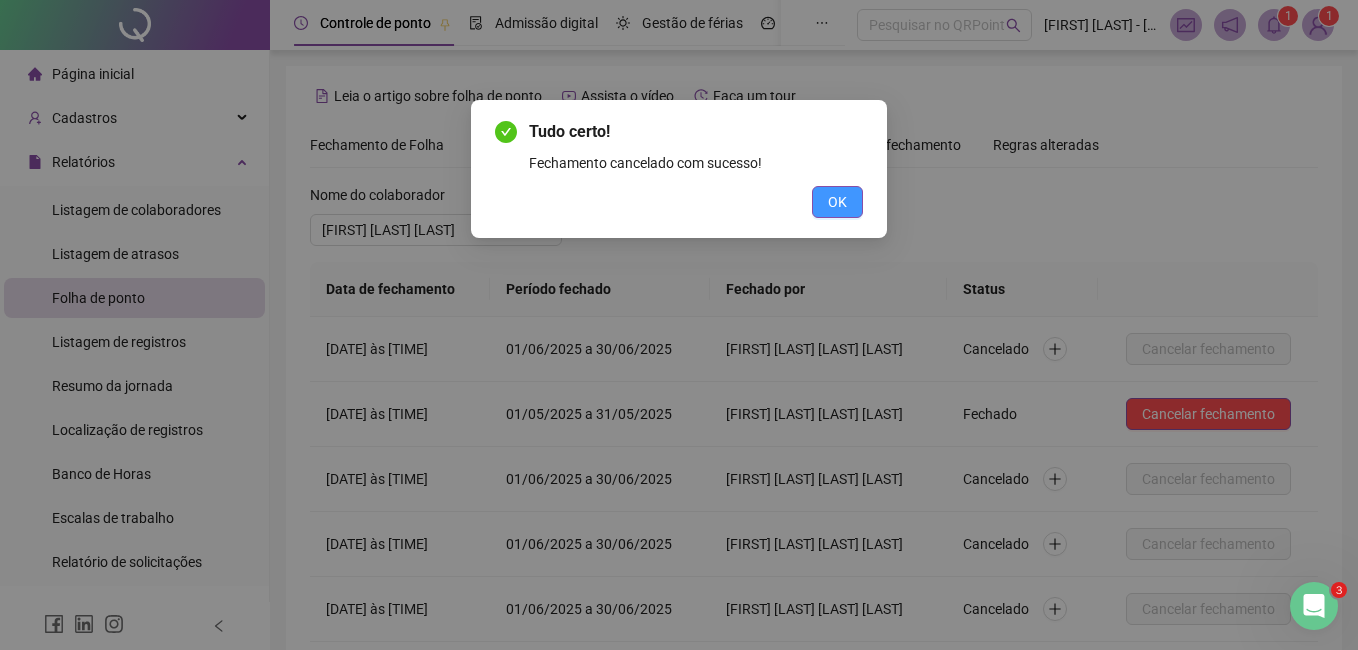 click on "OK" at bounding box center [837, 202] 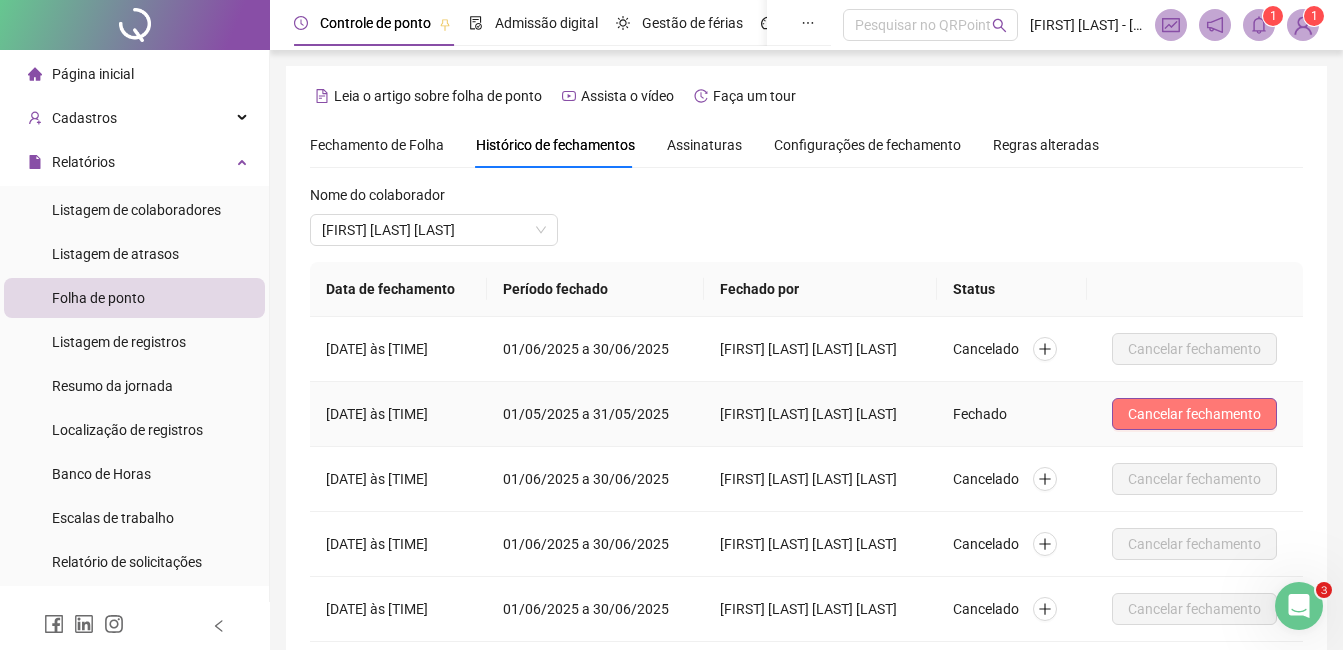 click on "Cancelar fechamento" at bounding box center [1194, 414] 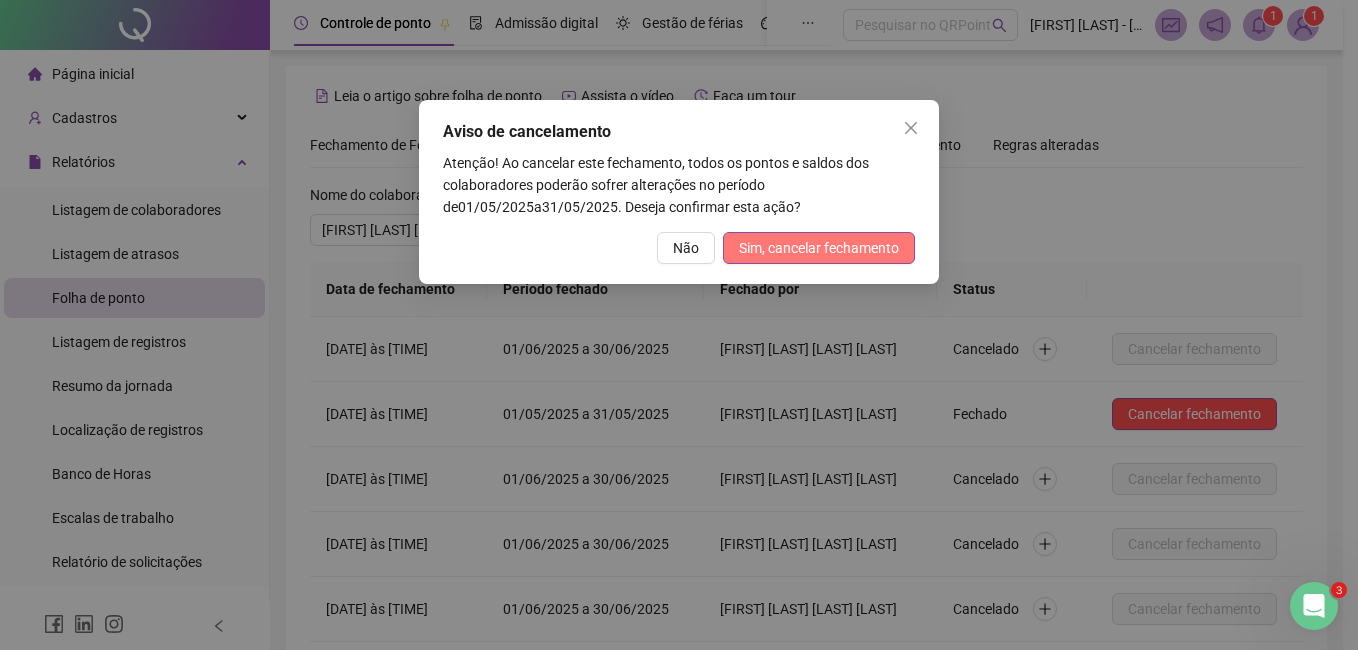click on "Sim, cancelar fechamento" at bounding box center [819, 248] 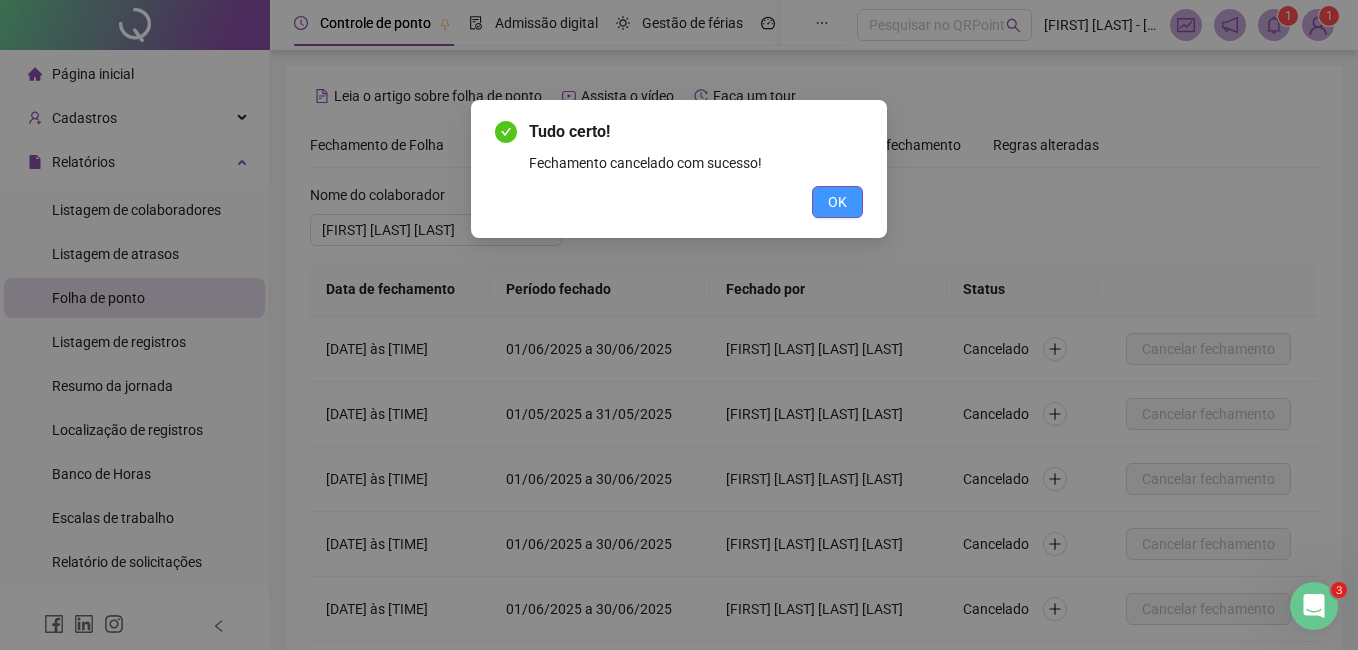 click on "OK" at bounding box center [837, 202] 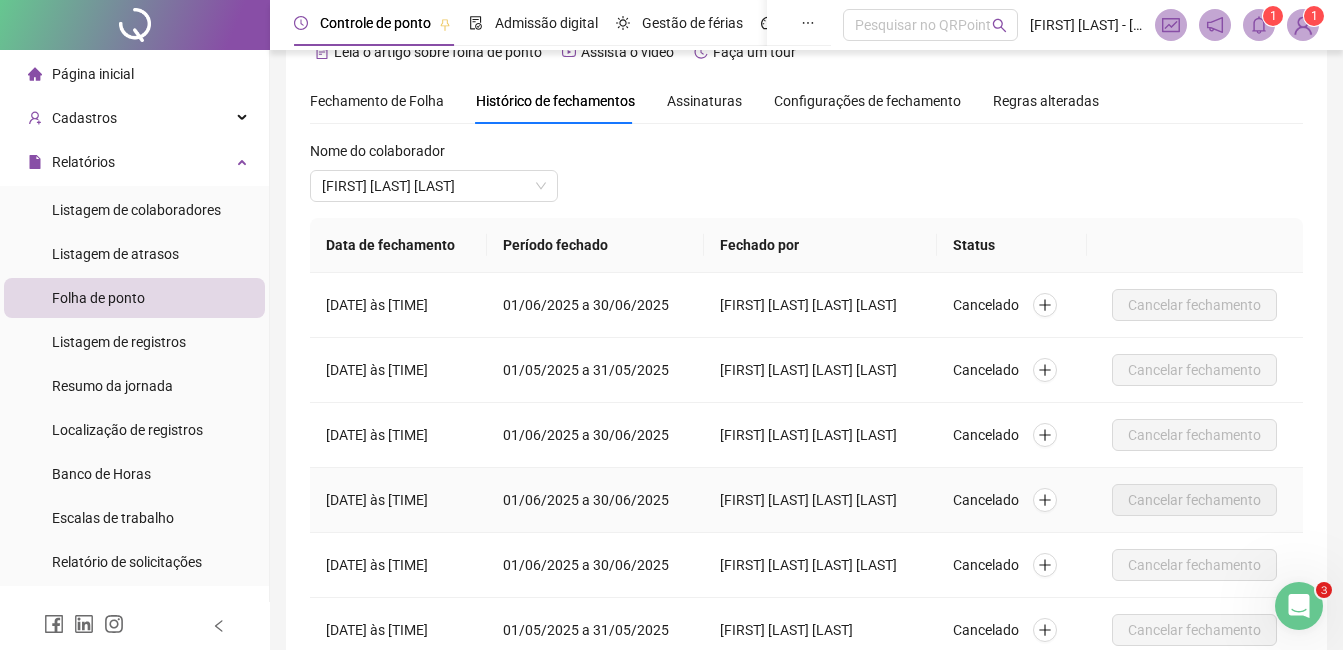 scroll, scrollTop: 0, scrollLeft: 0, axis: both 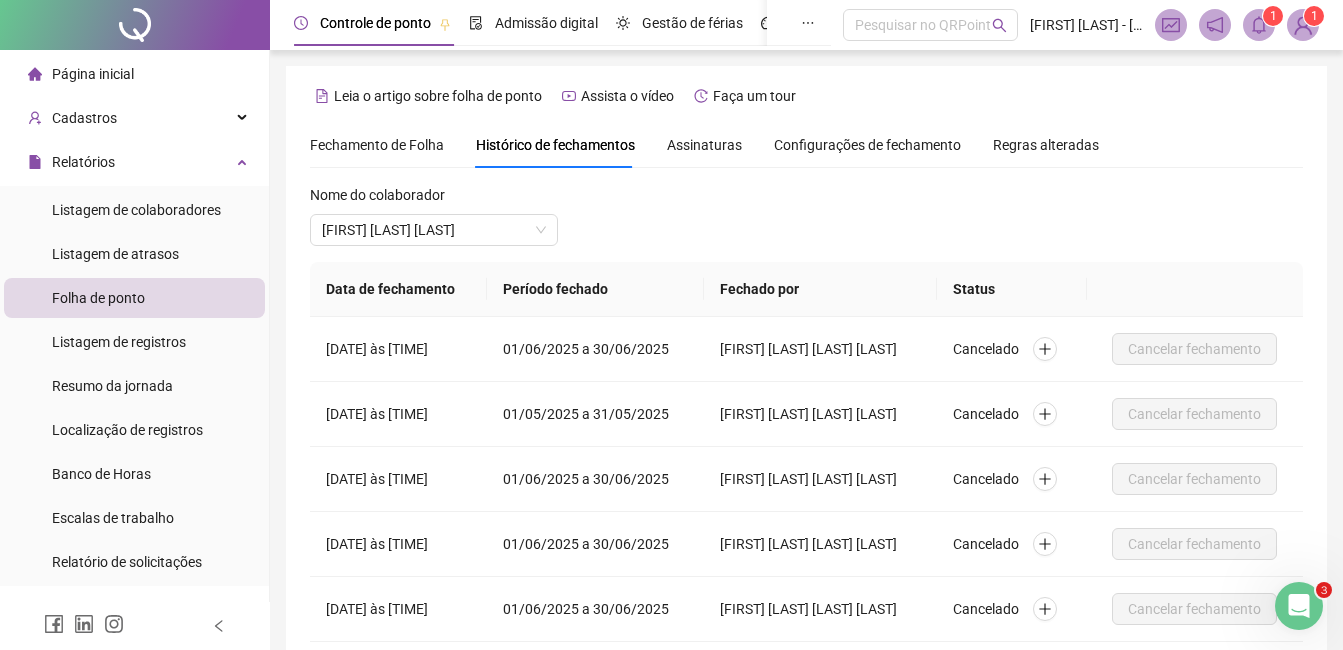 click on "Fechamento de Folha" at bounding box center (377, 145) 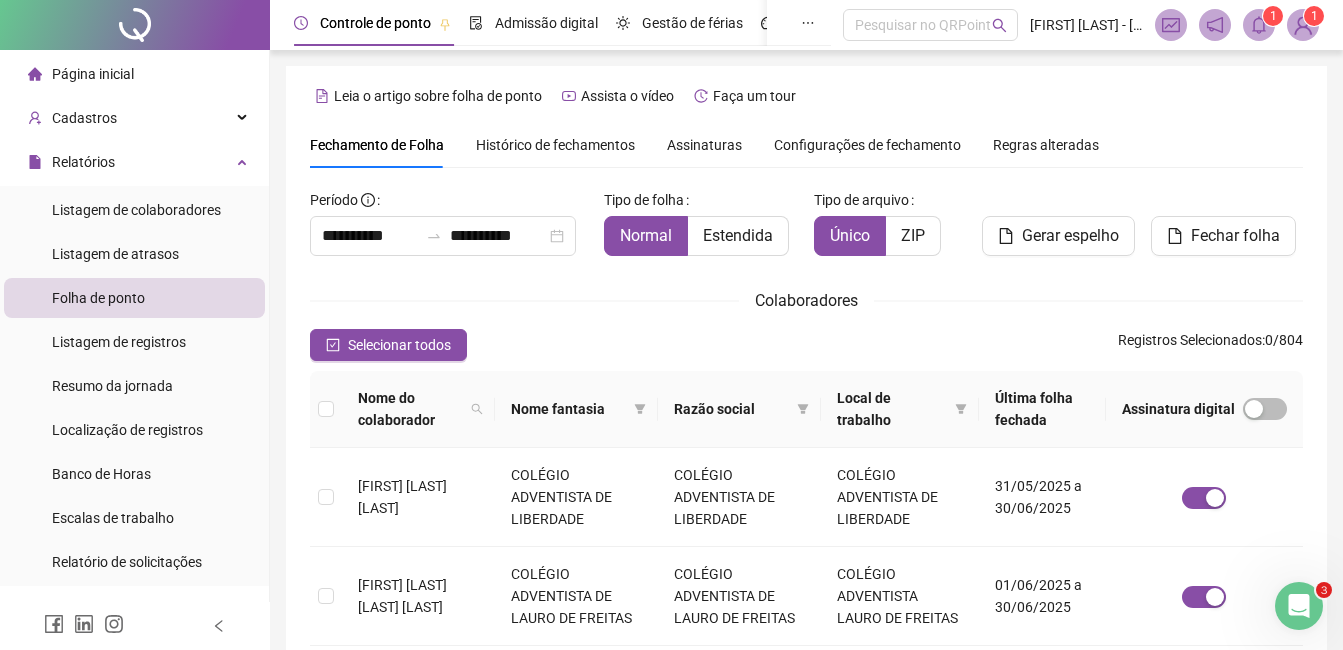 scroll, scrollTop: 85, scrollLeft: 0, axis: vertical 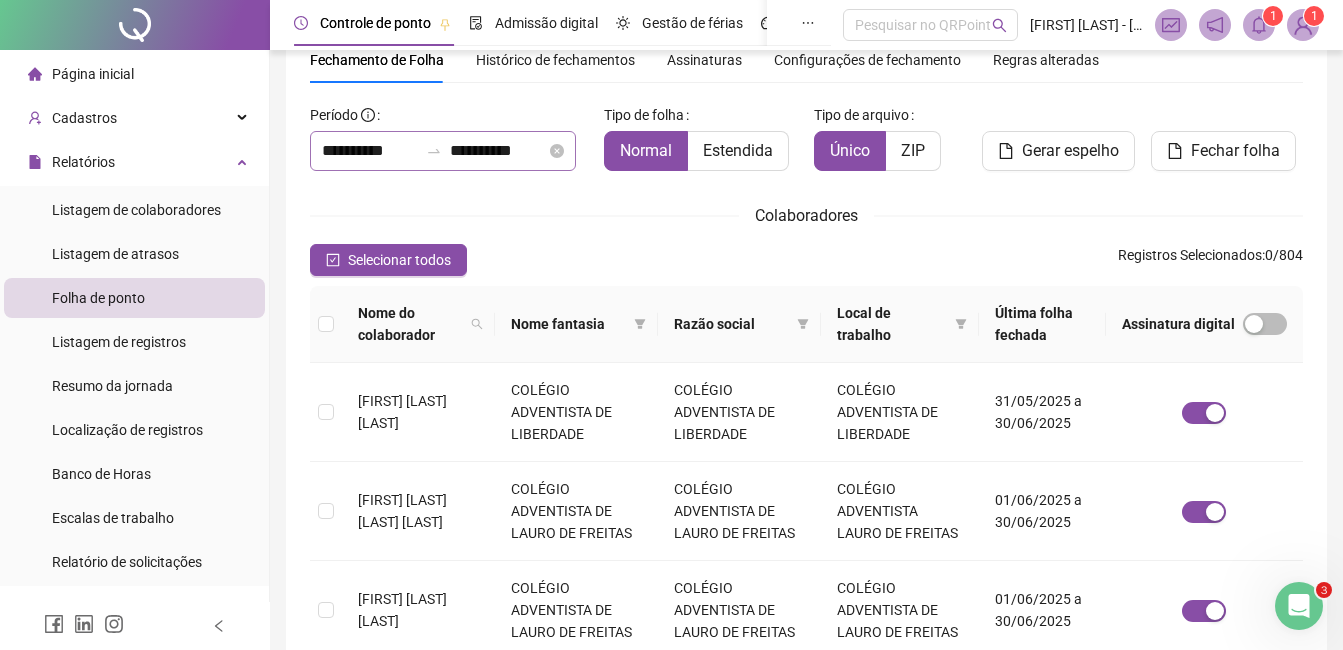 click on "**********" at bounding box center (443, 151) 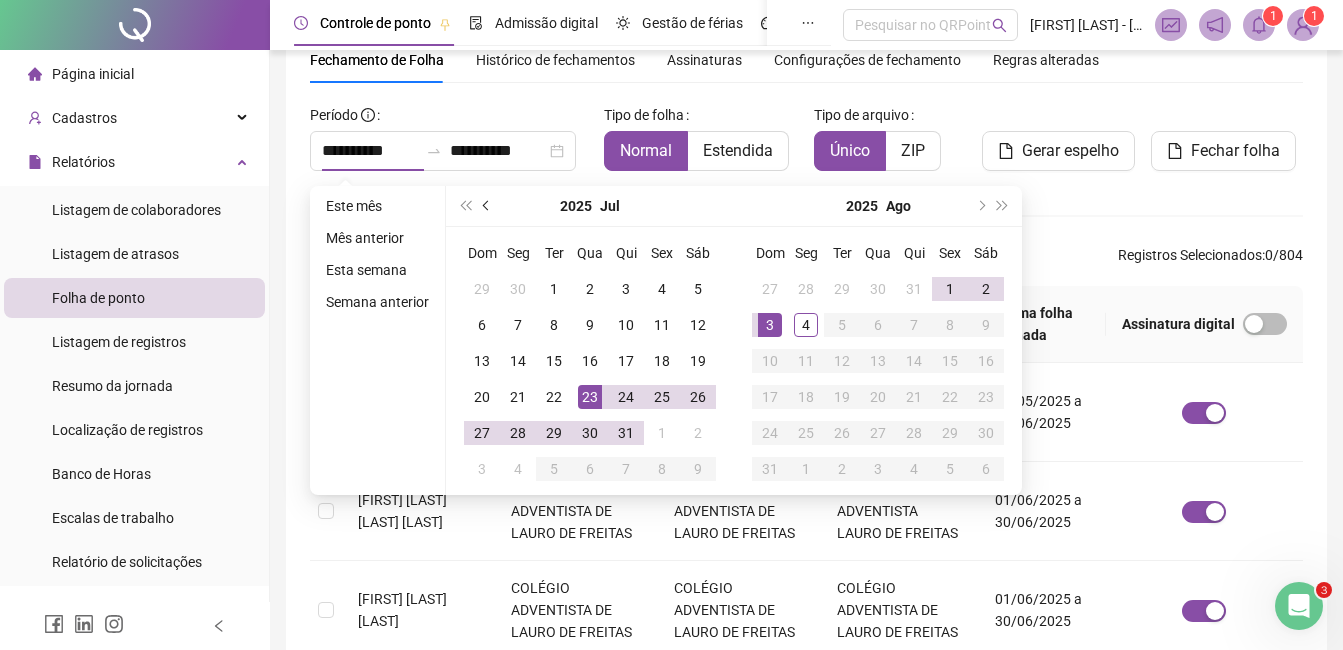 click at bounding box center [488, 206] 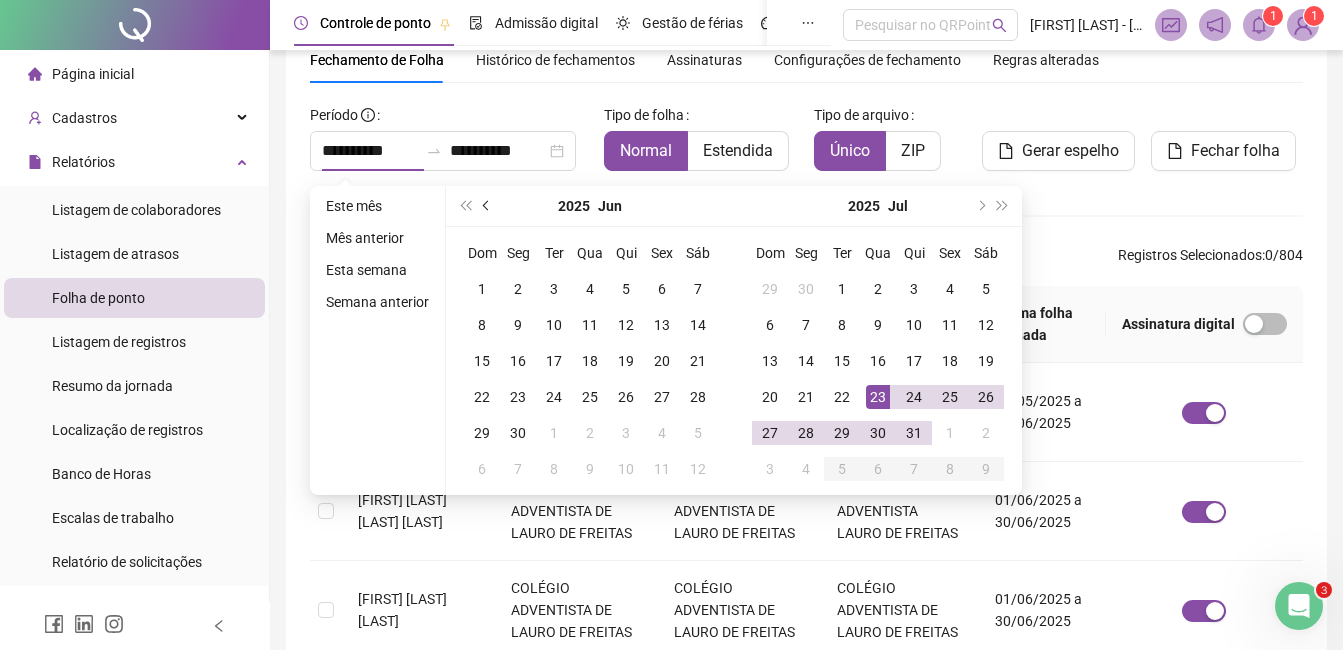 click at bounding box center [488, 206] 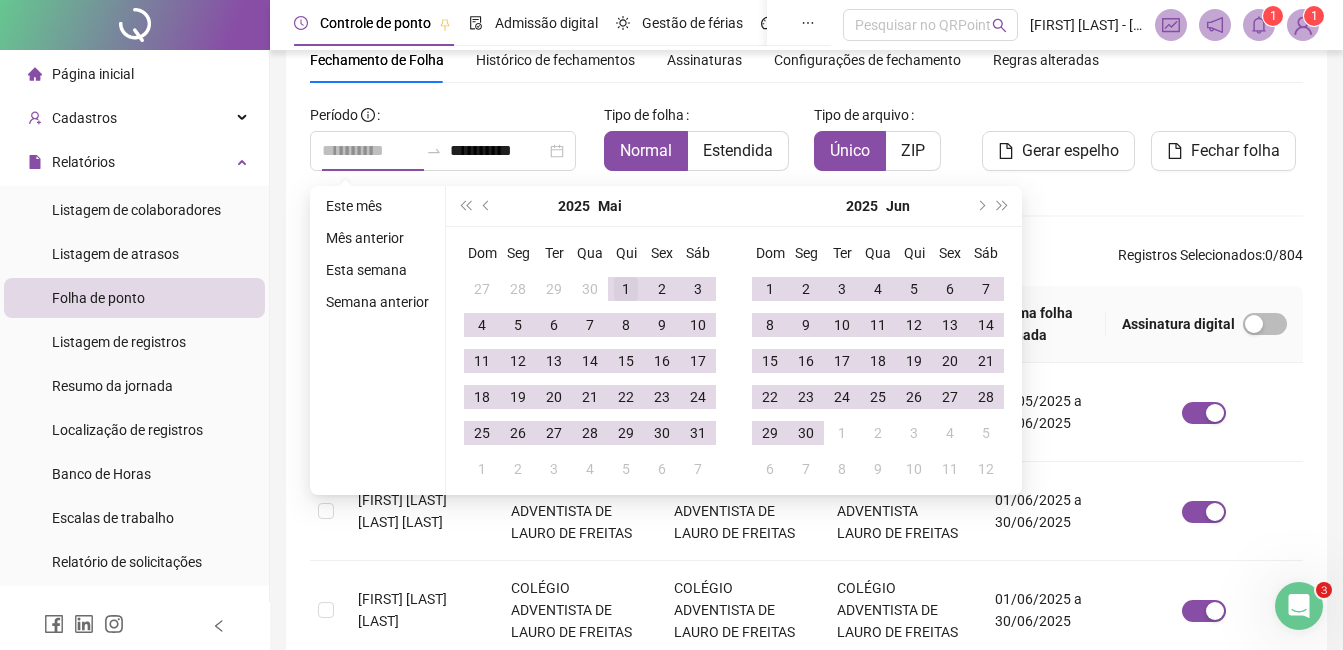 type on "**********" 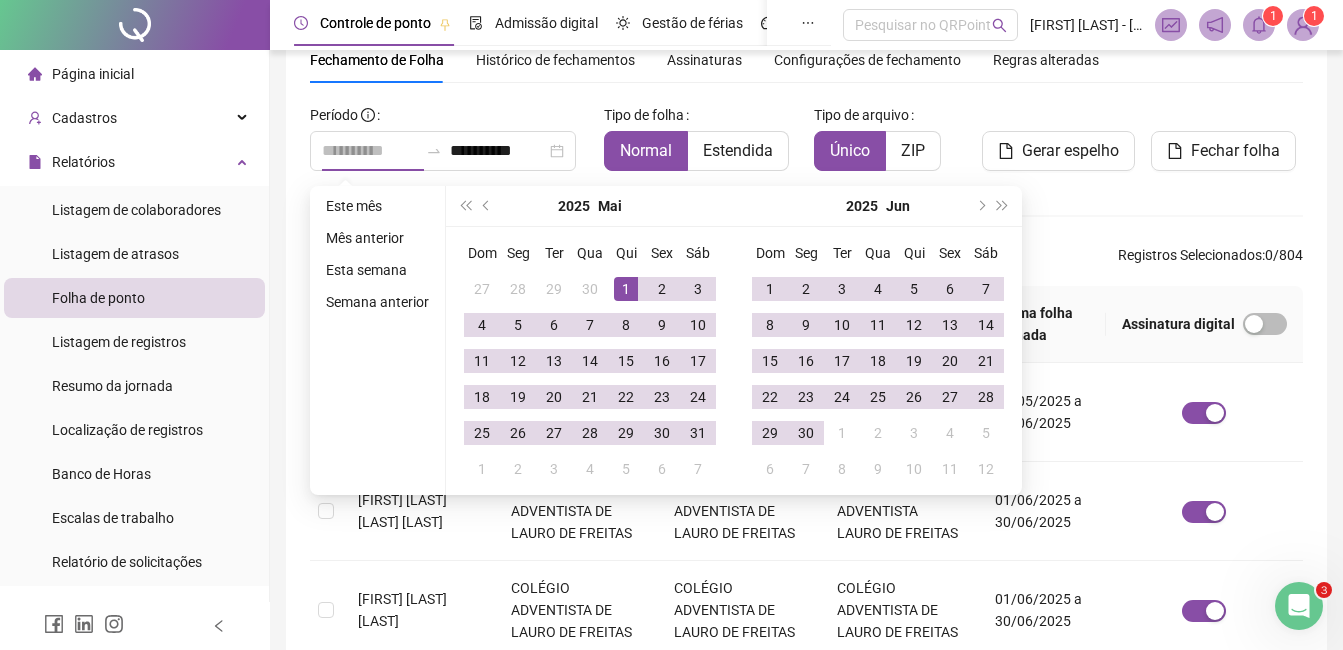 click on "1" at bounding box center [626, 289] 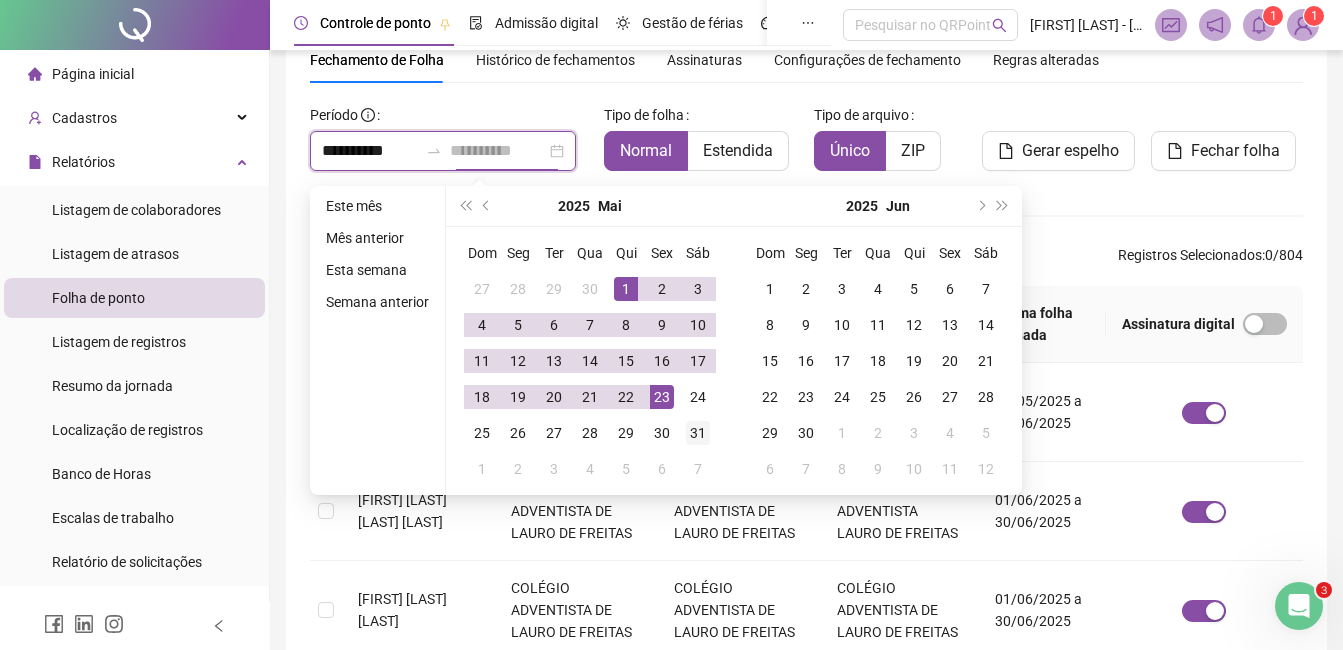 type on "**********" 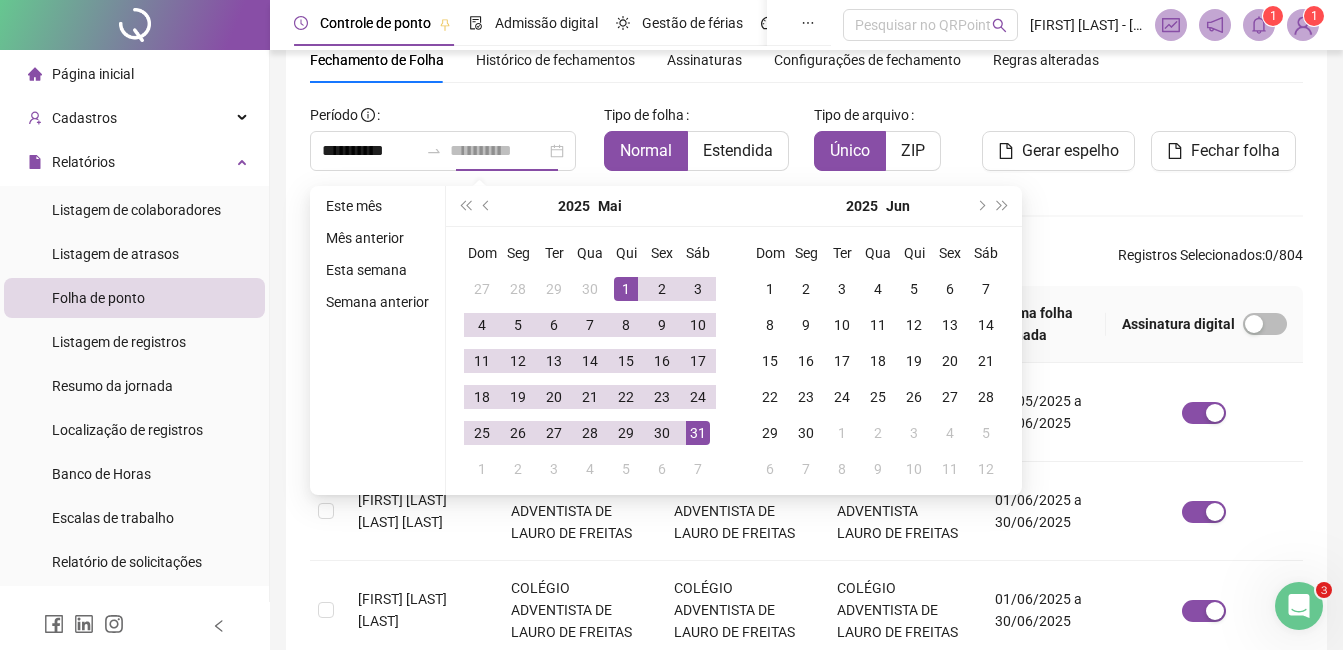 click on "31" at bounding box center [698, 433] 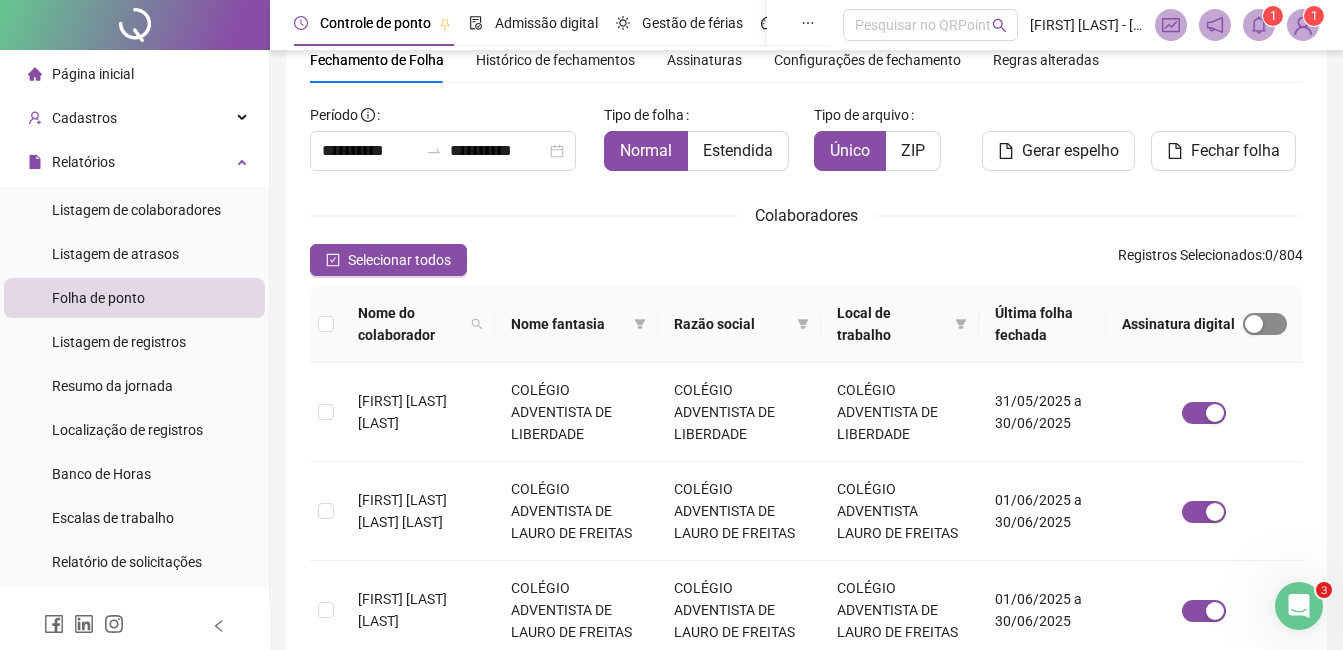 click at bounding box center [1265, 324] 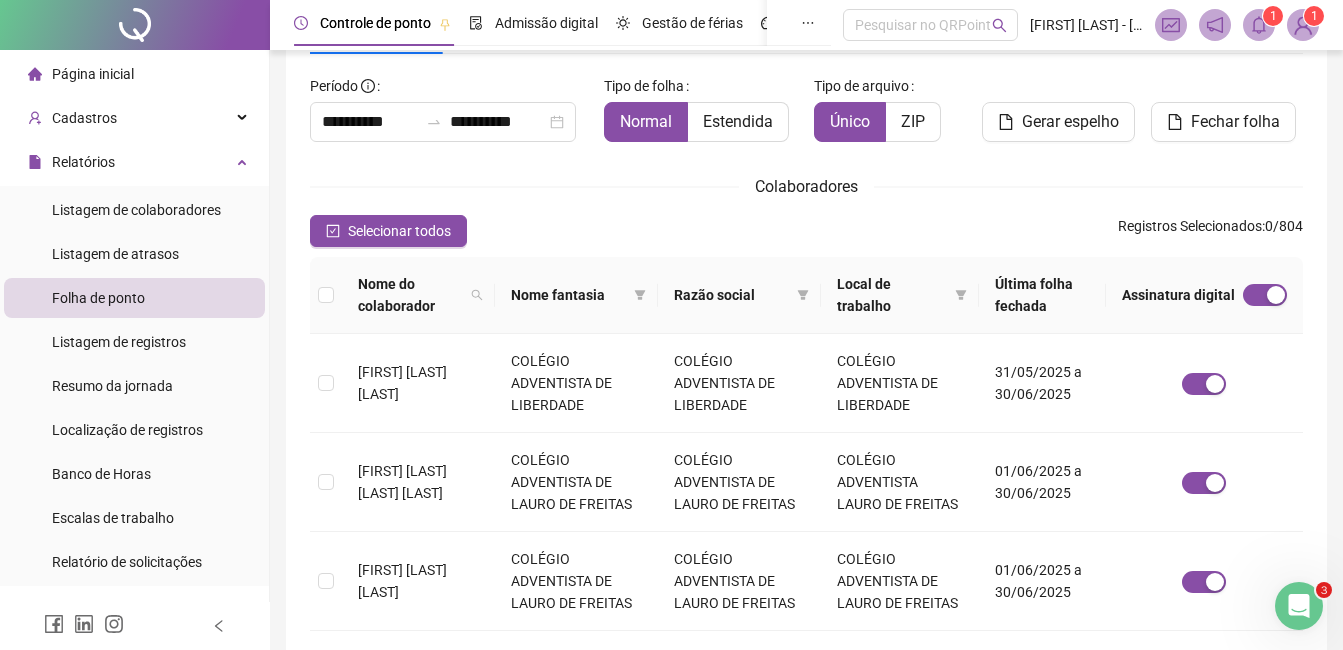 scroll, scrollTop: 117, scrollLeft: 0, axis: vertical 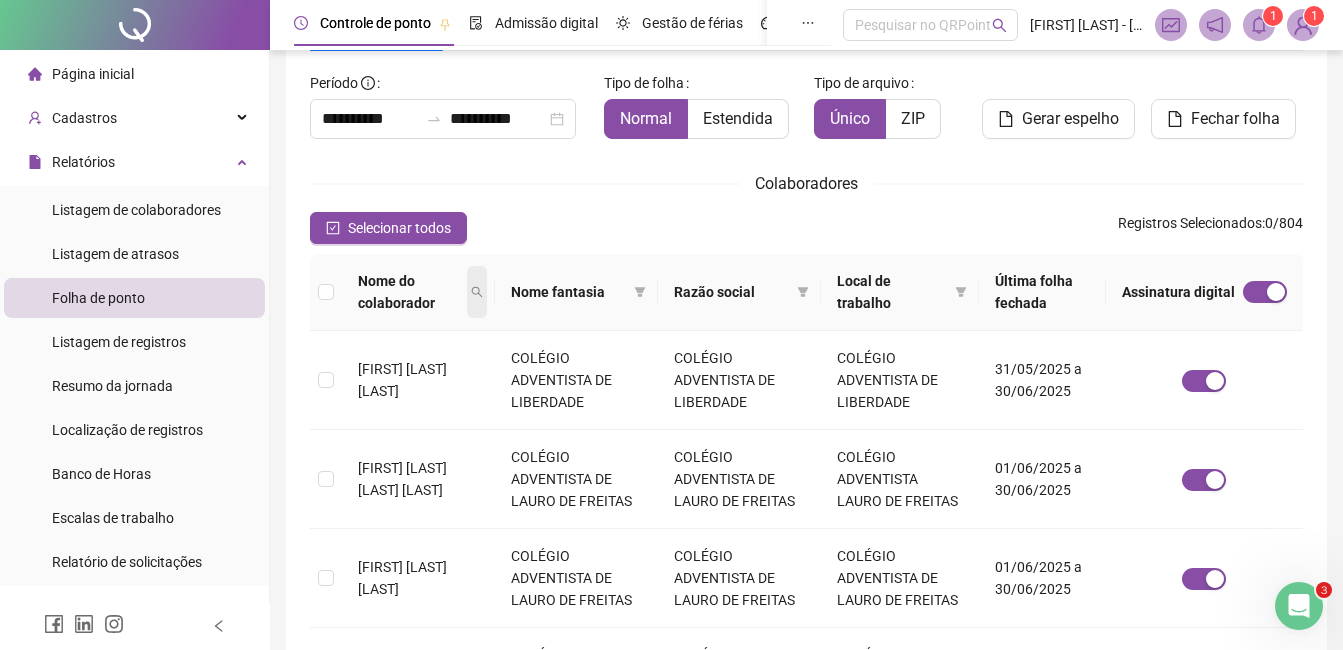 click at bounding box center [477, 292] 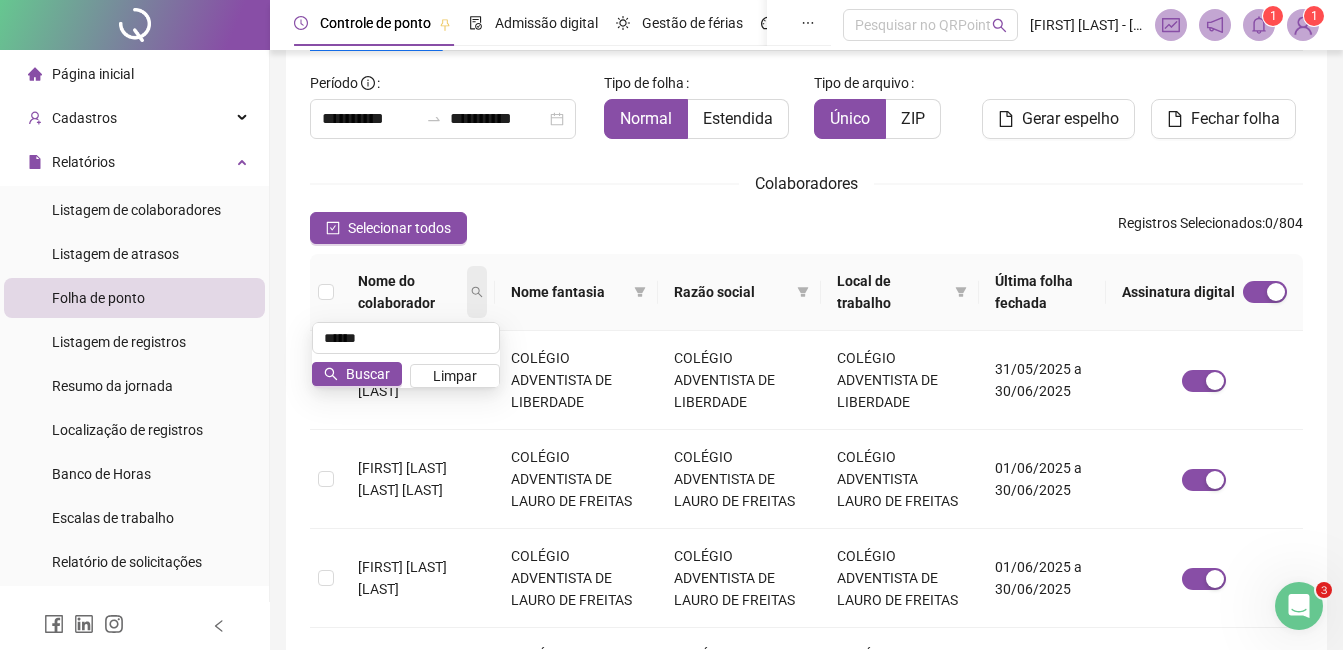 type on "******" 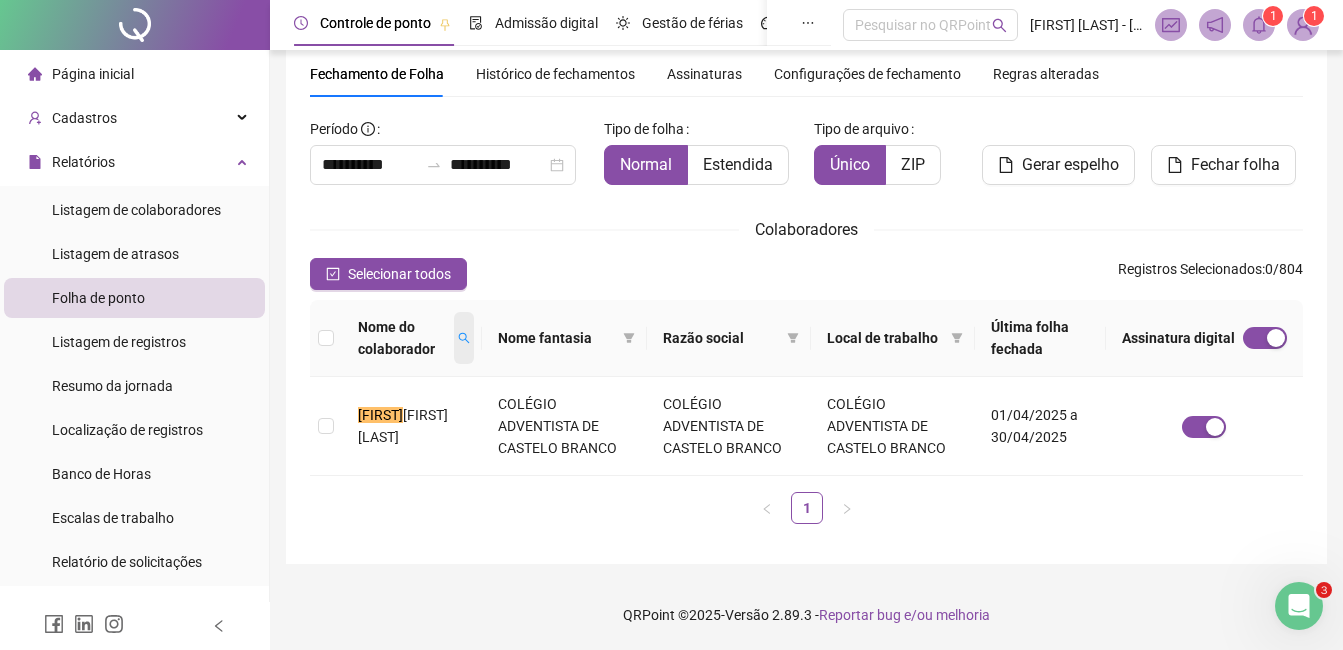 scroll, scrollTop: 71, scrollLeft: 0, axis: vertical 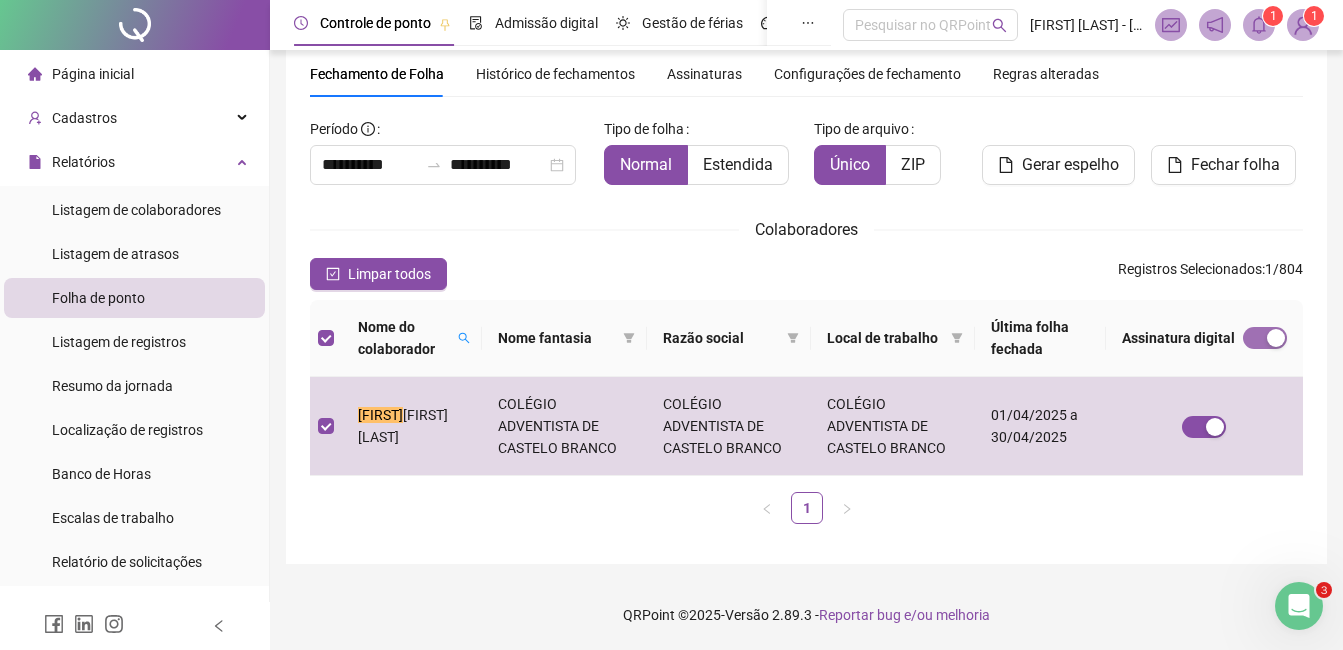 click at bounding box center [1265, 338] 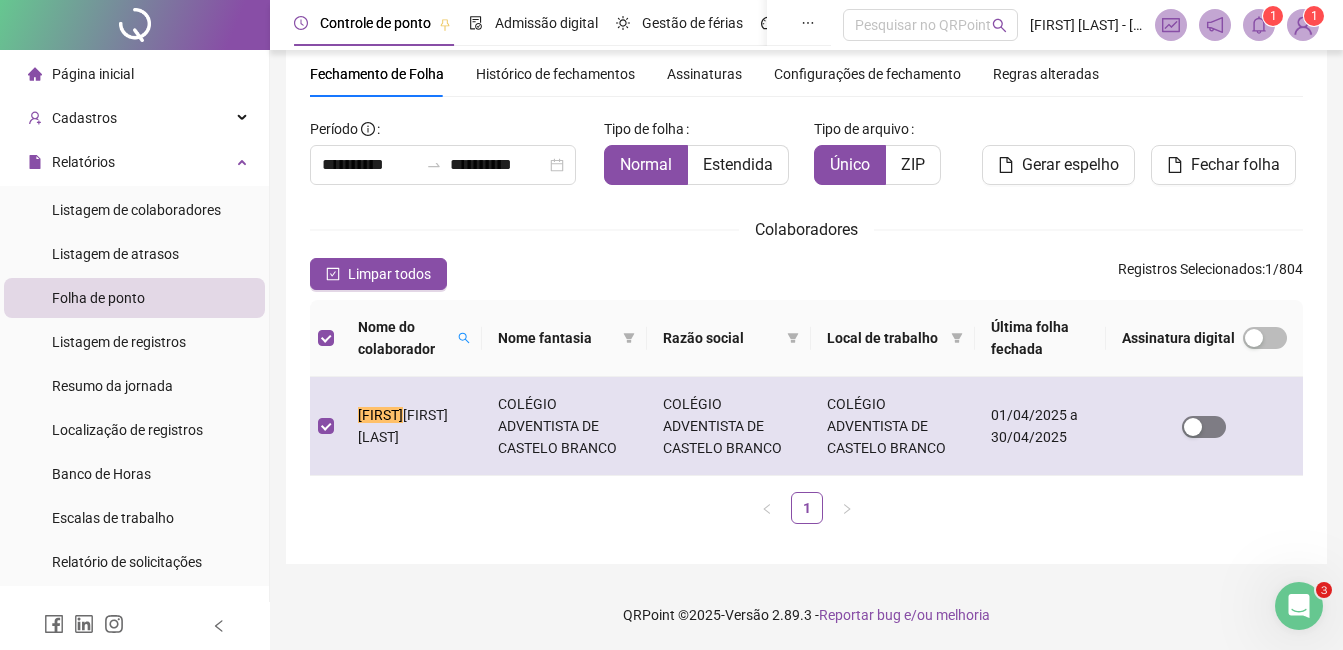 click at bounding box center [1193, 427] 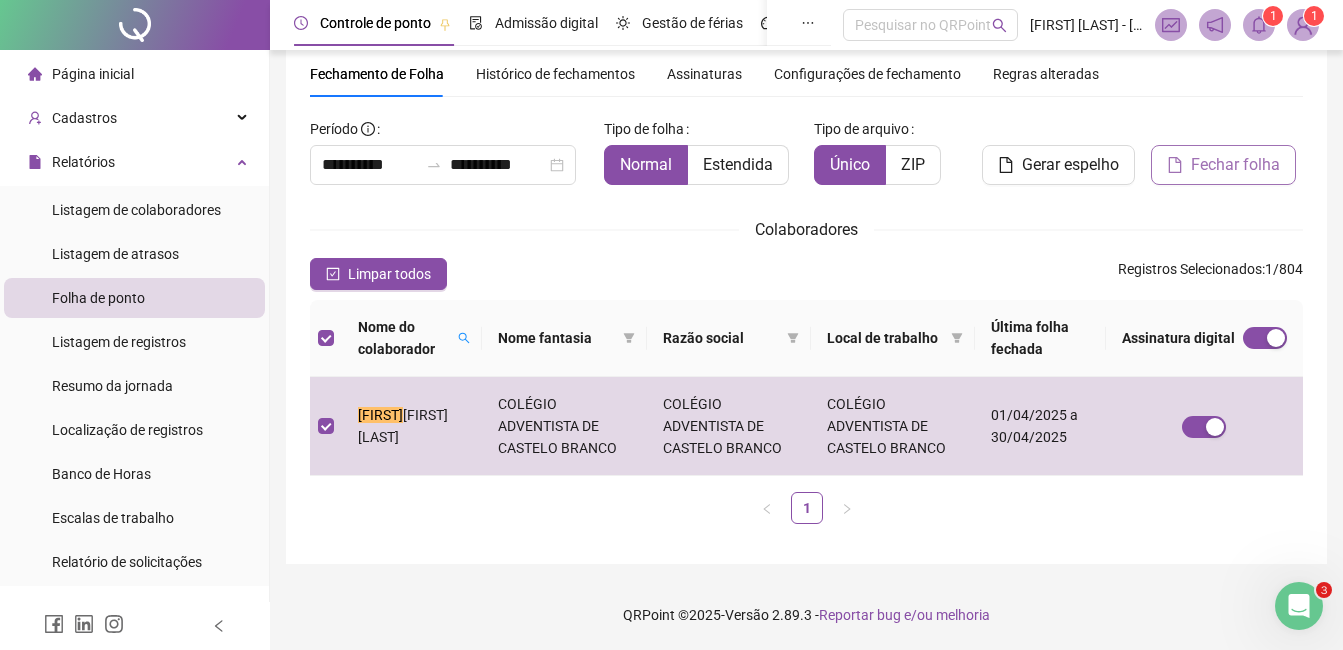 click on "Fechar folha" at bounding box center [1235, 165] 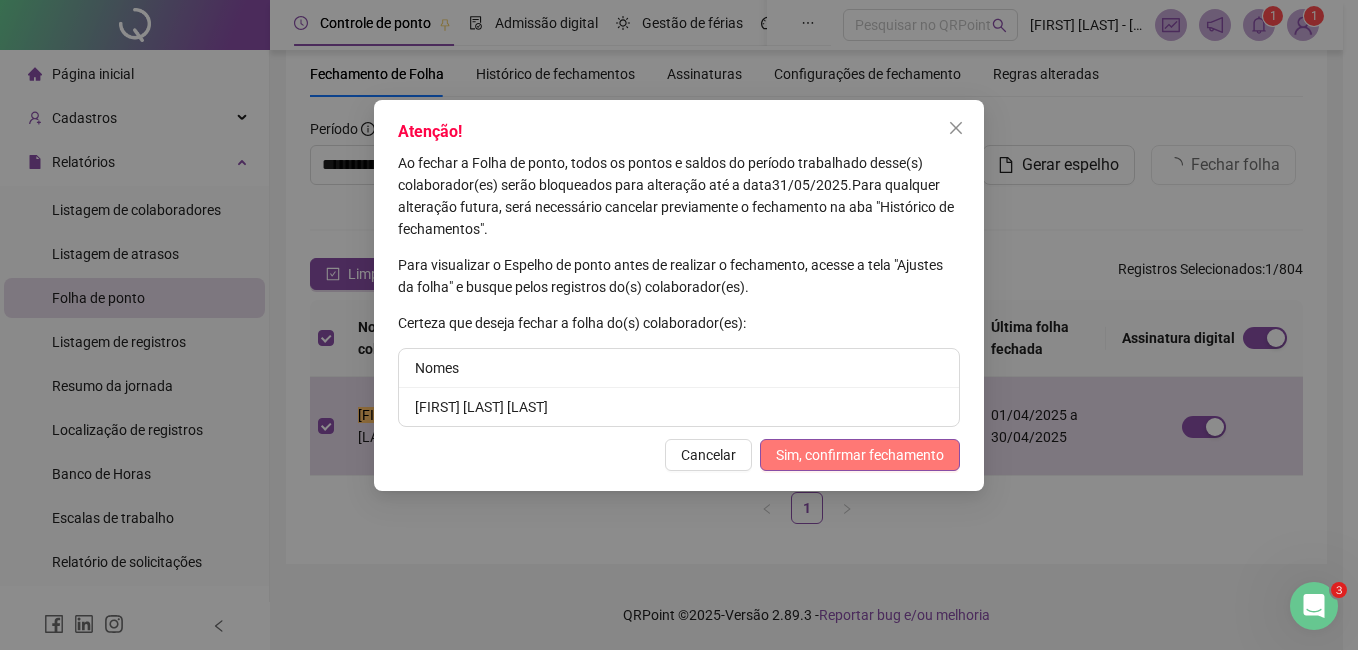 click on "Sim, confirmar fechamento" at bounding box center [860, 455] 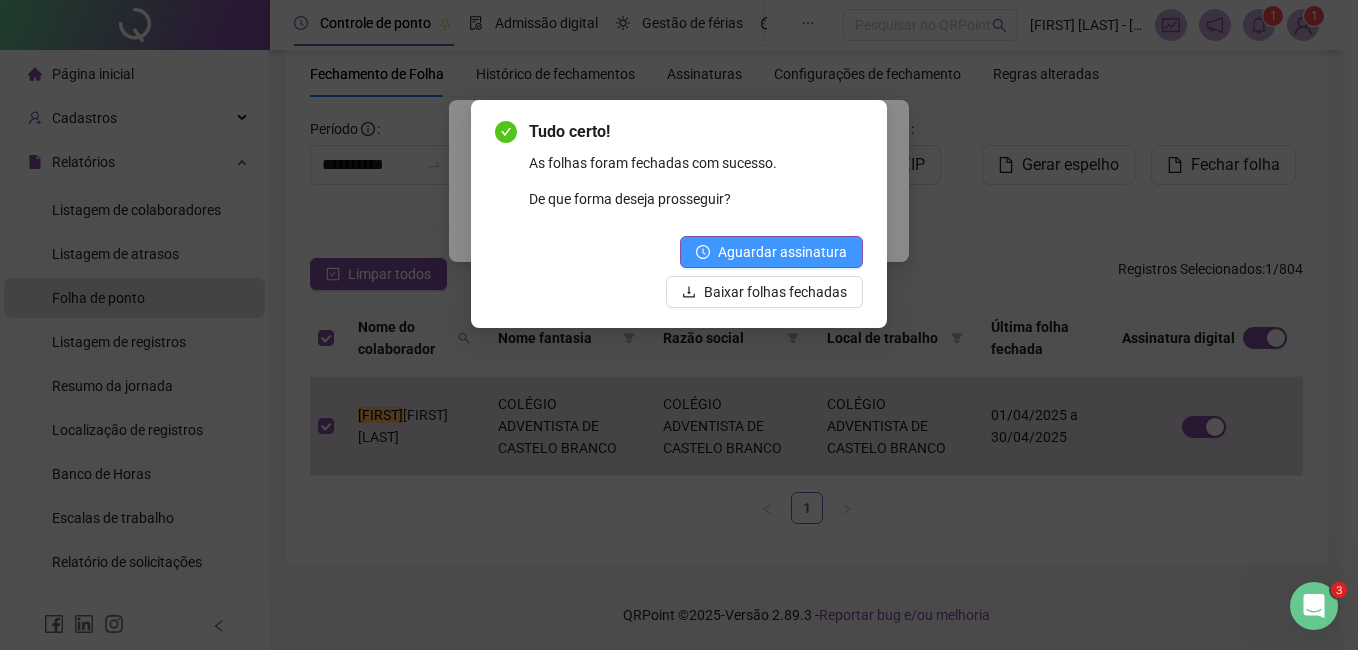 click on "Aguardar assinatura" at bounding box center (771, 252) 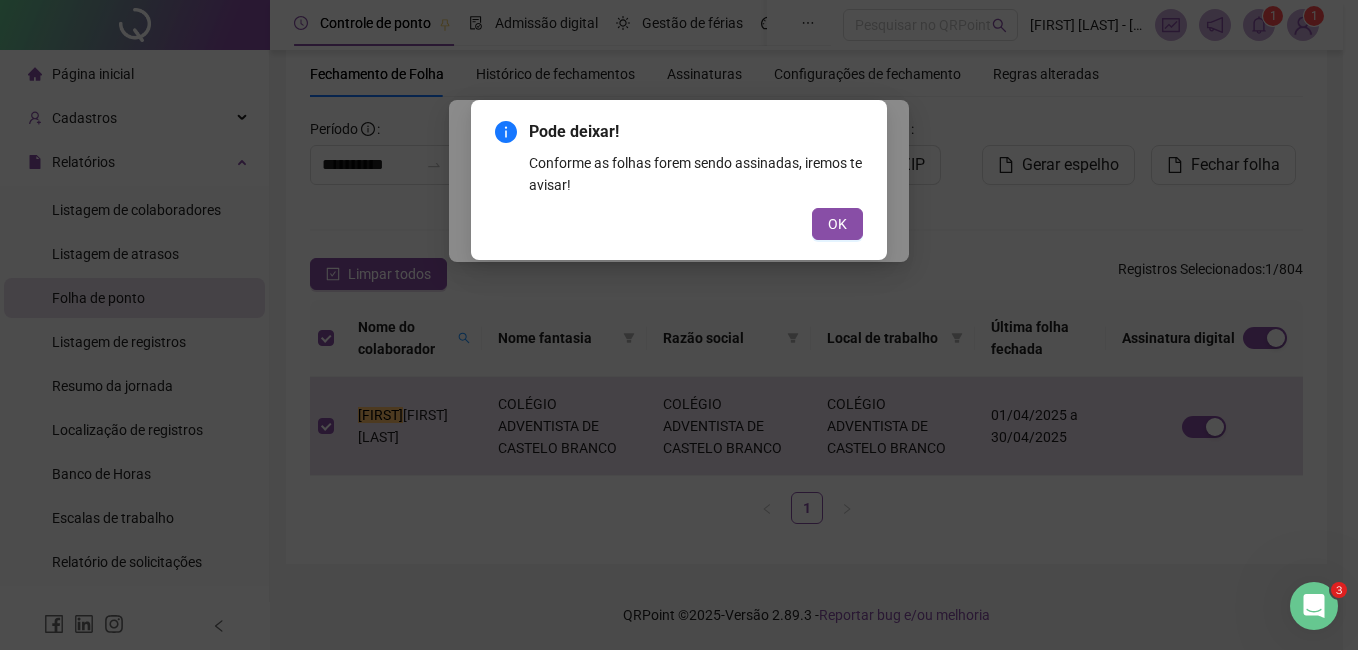 click on "OK" at bounding box center (837, 224) 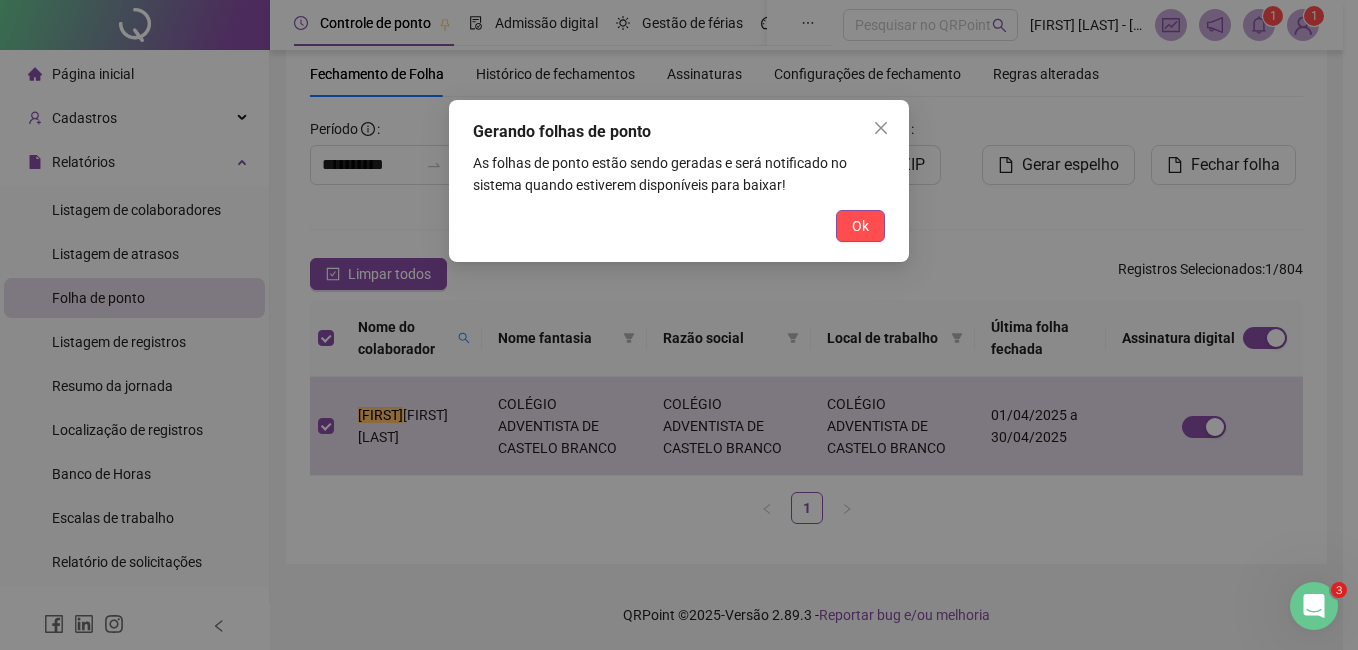 click on "Ok" at bounding box center [860, 226] 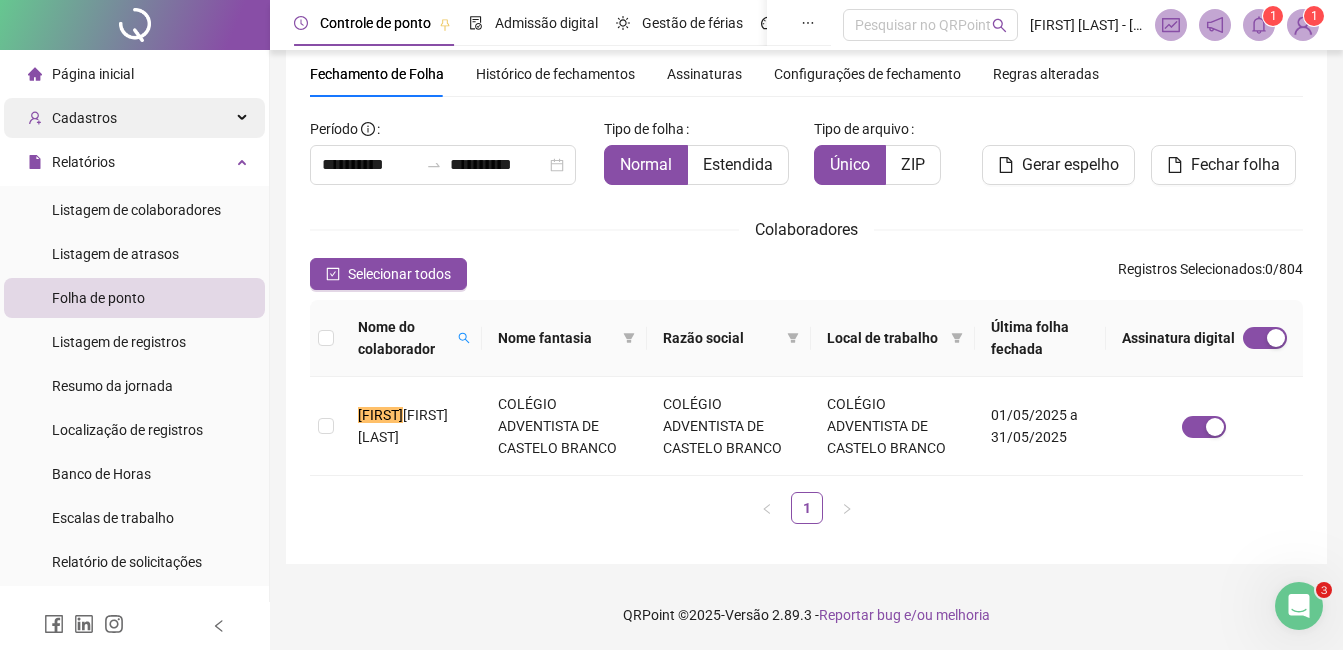 click on "Cadastros" at bounding box center [134, 118] 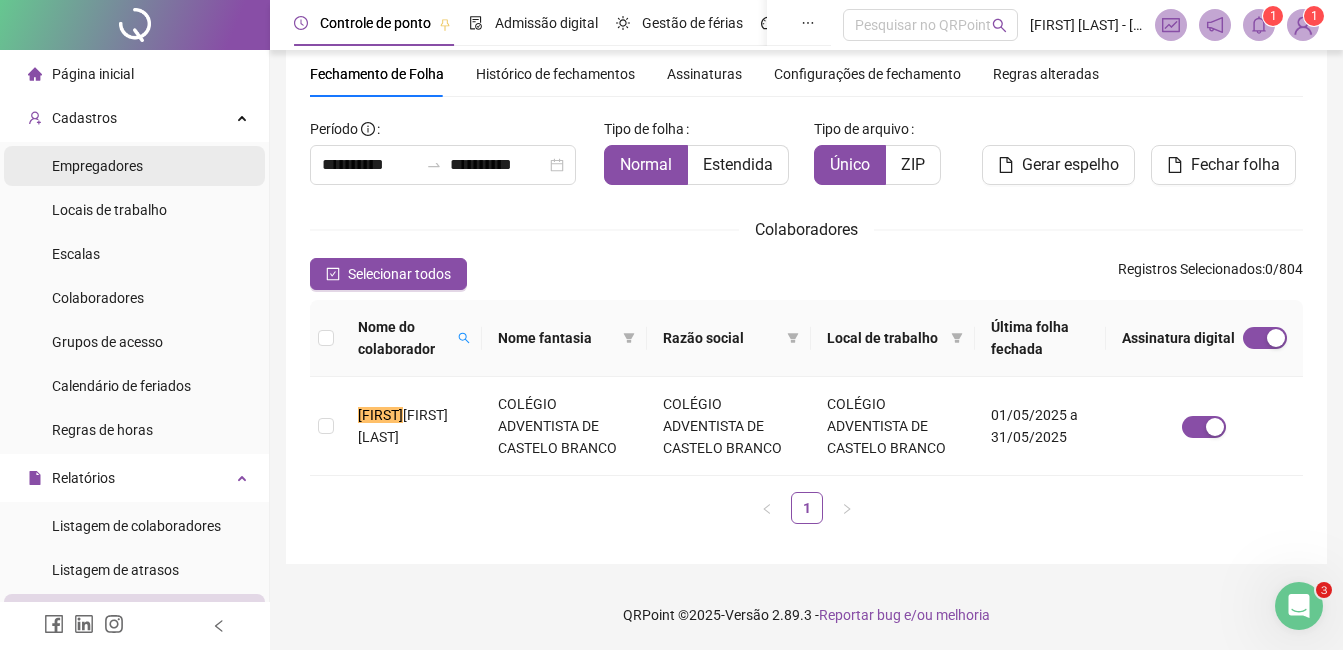 click on "Empregadores" at bounding box center (134, 166) 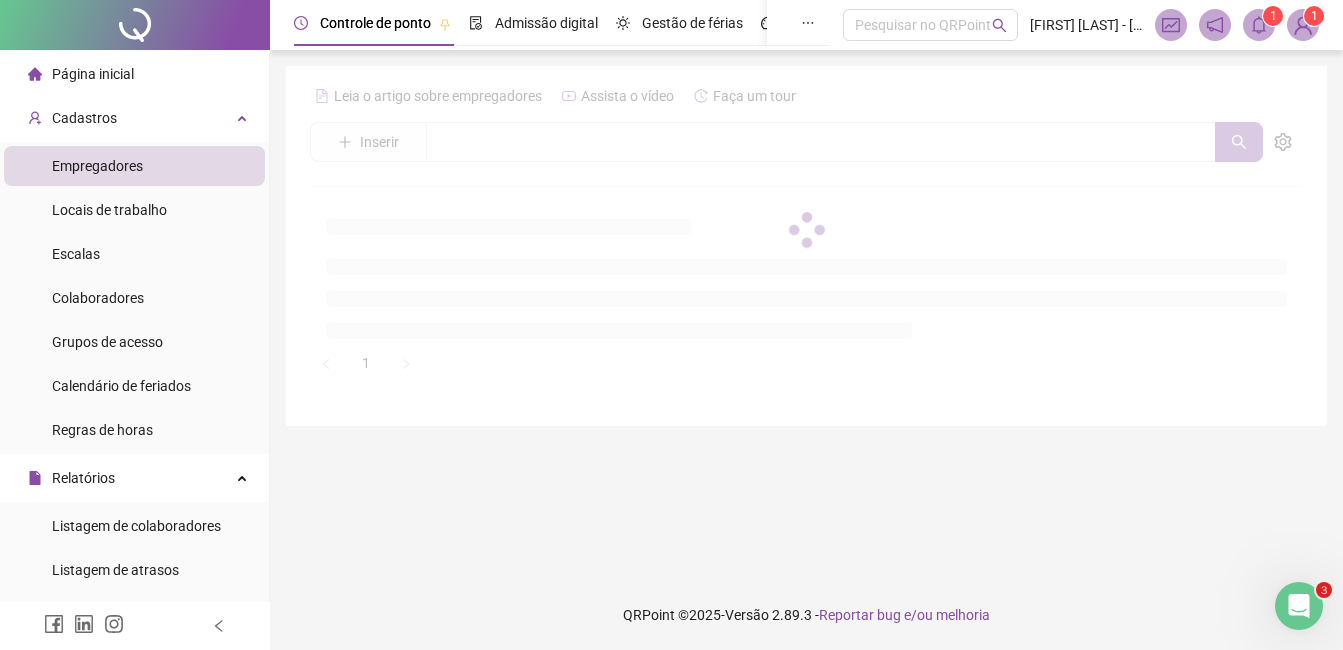 scroll, scrollTop: 0, scrollLeft: 0, axis: both 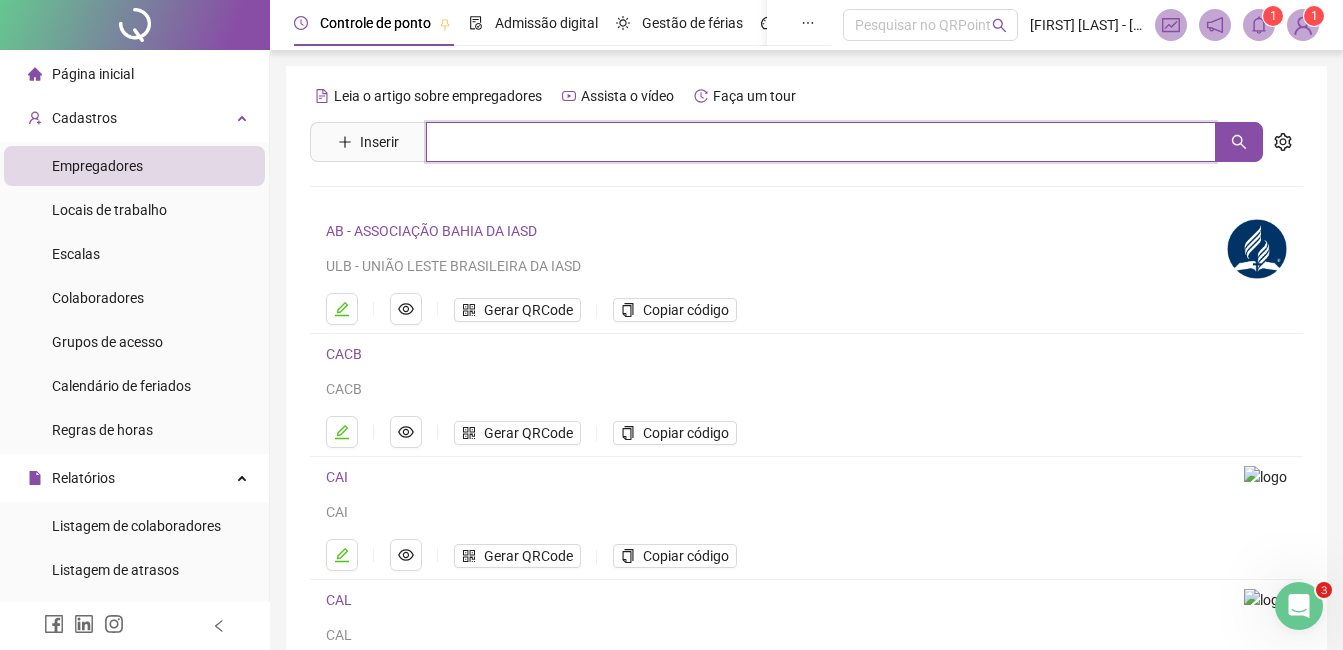 click at bounding box center (821, 142) 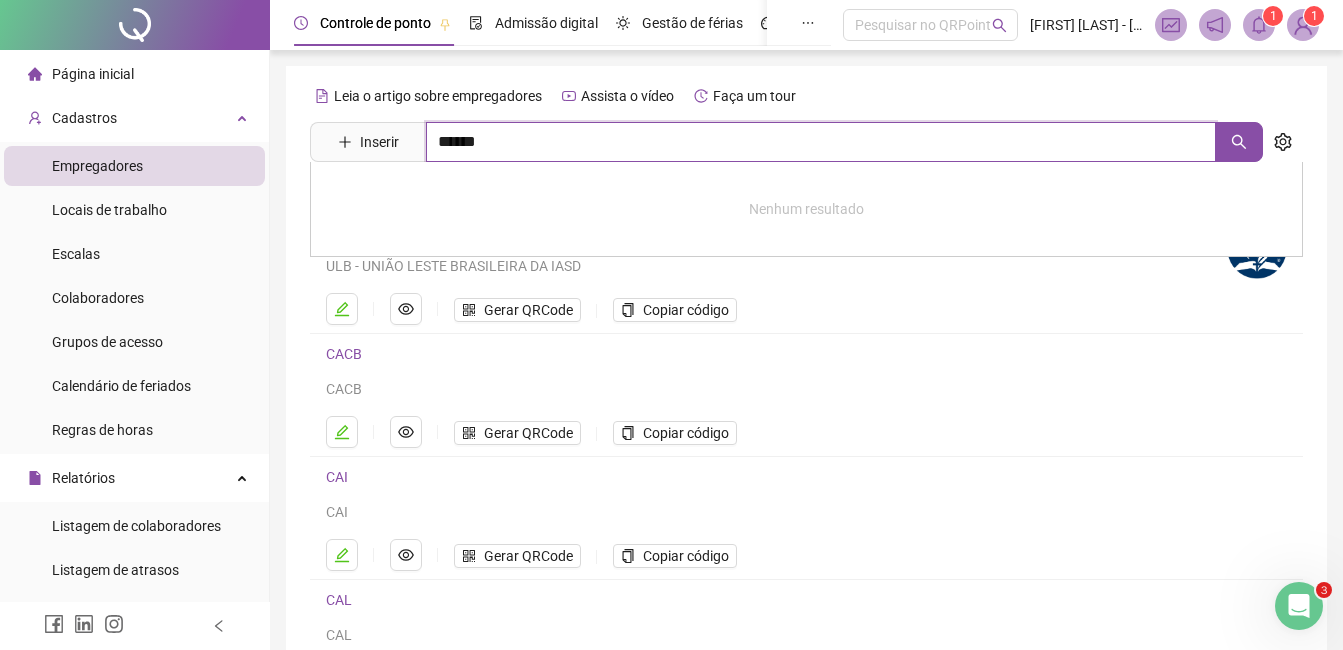 type on "******" 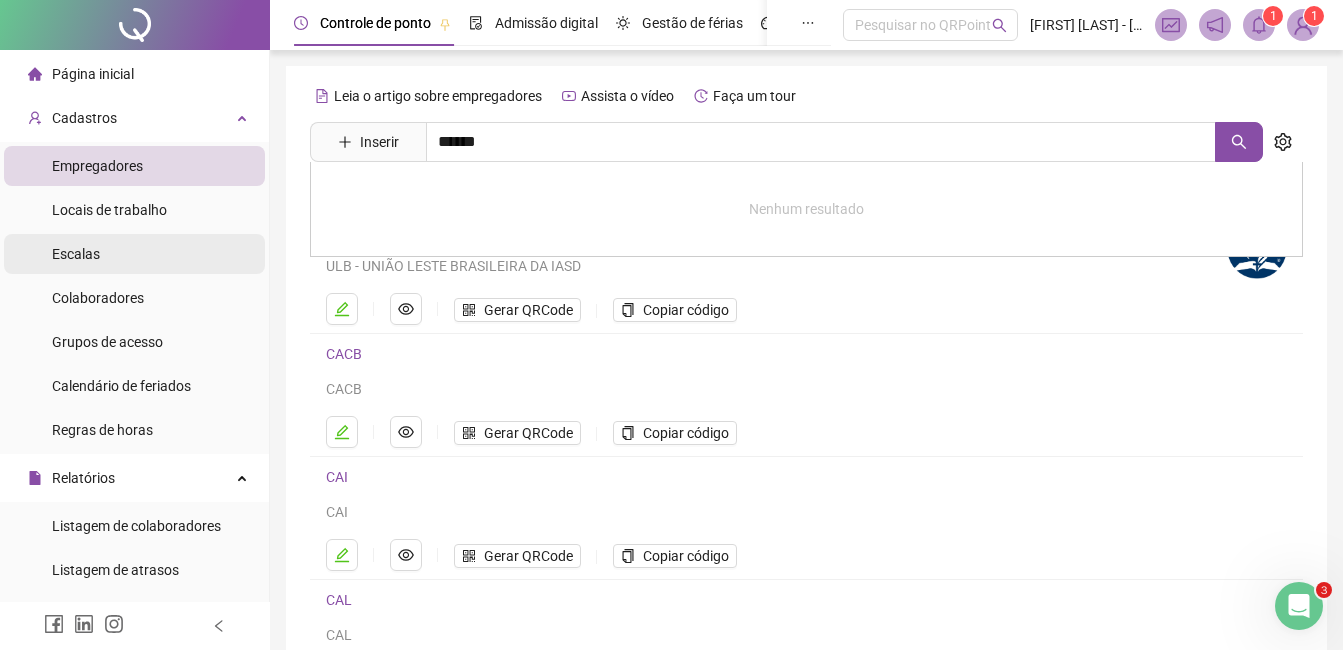 click on "Escalas" at bounding box center (134, 254) 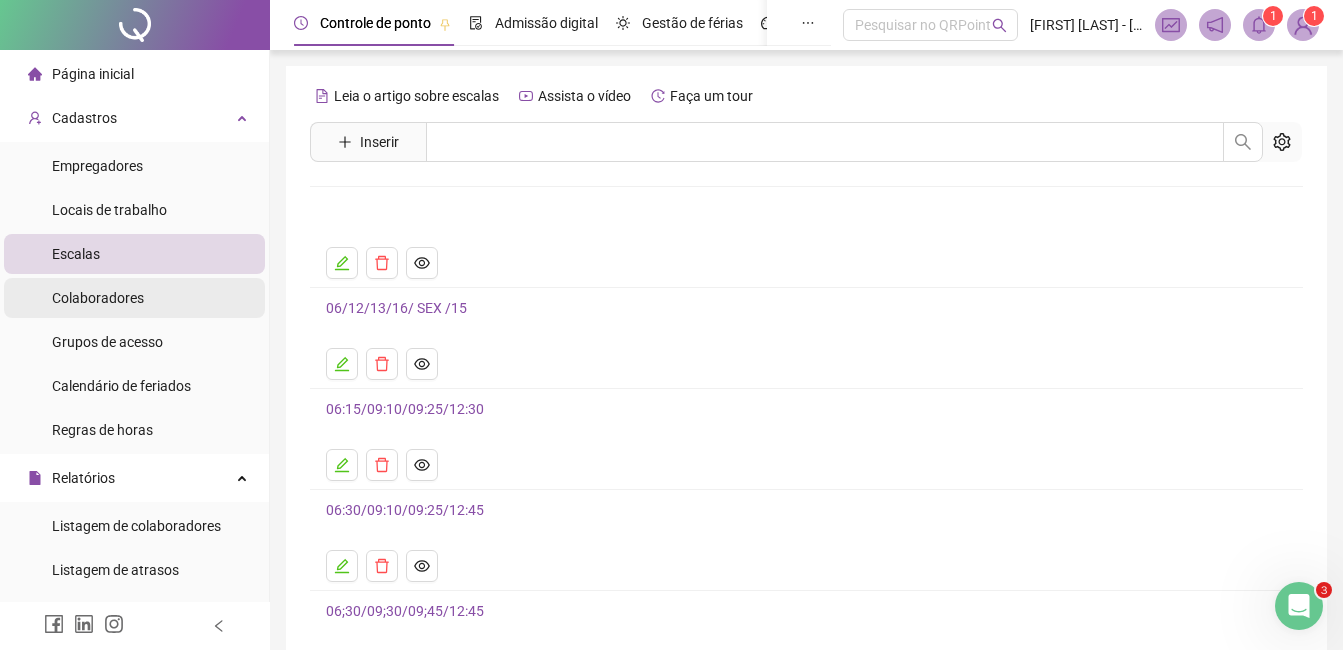 click on "Colaboradores" at bounding box center [98, 298] 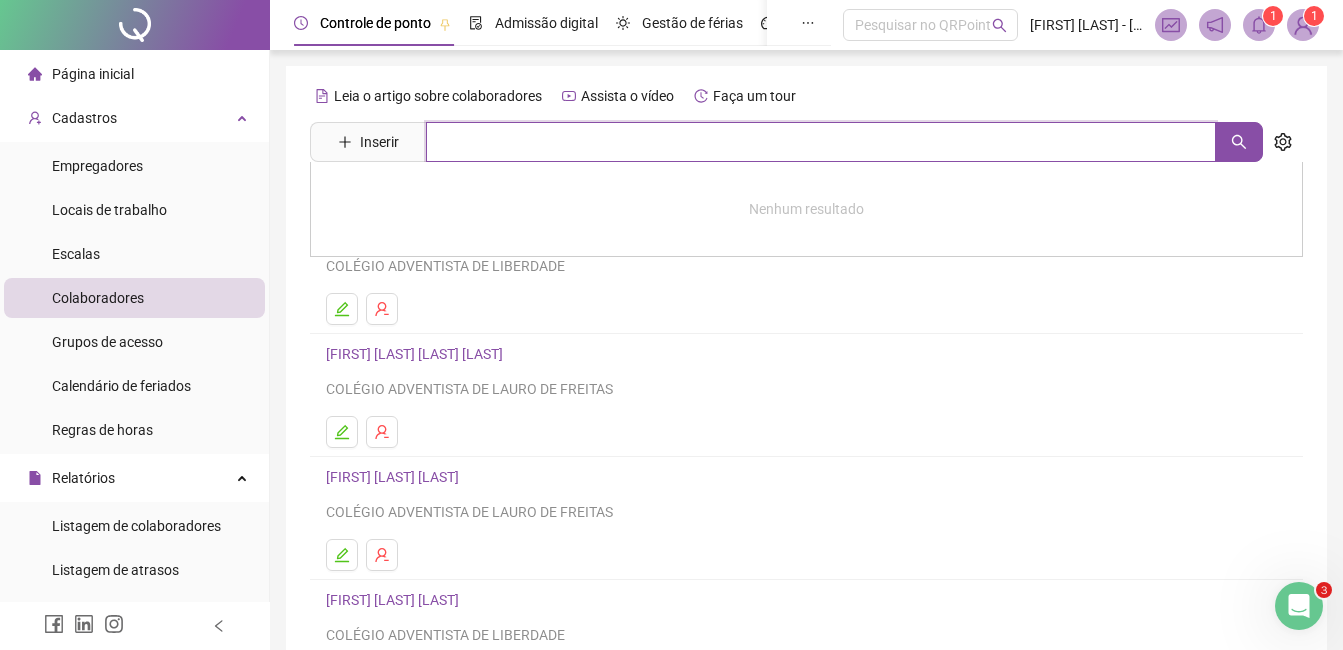 click at bounding box center (821, 142) 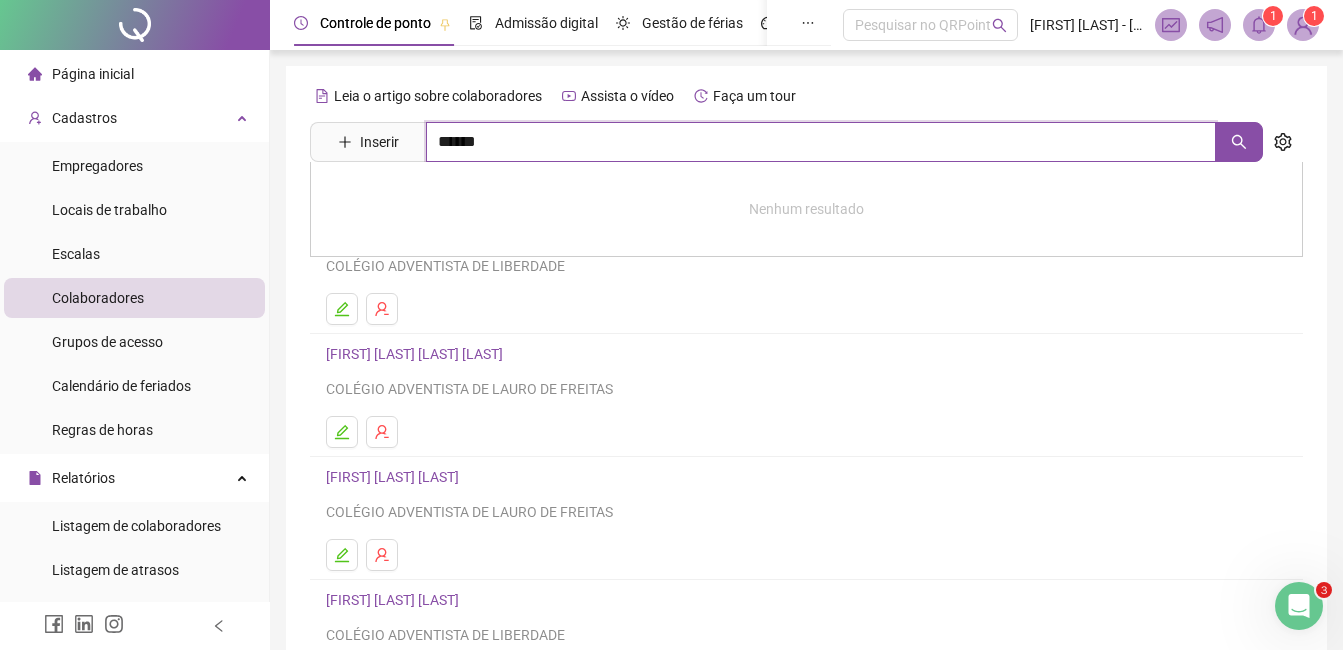 type on "******" 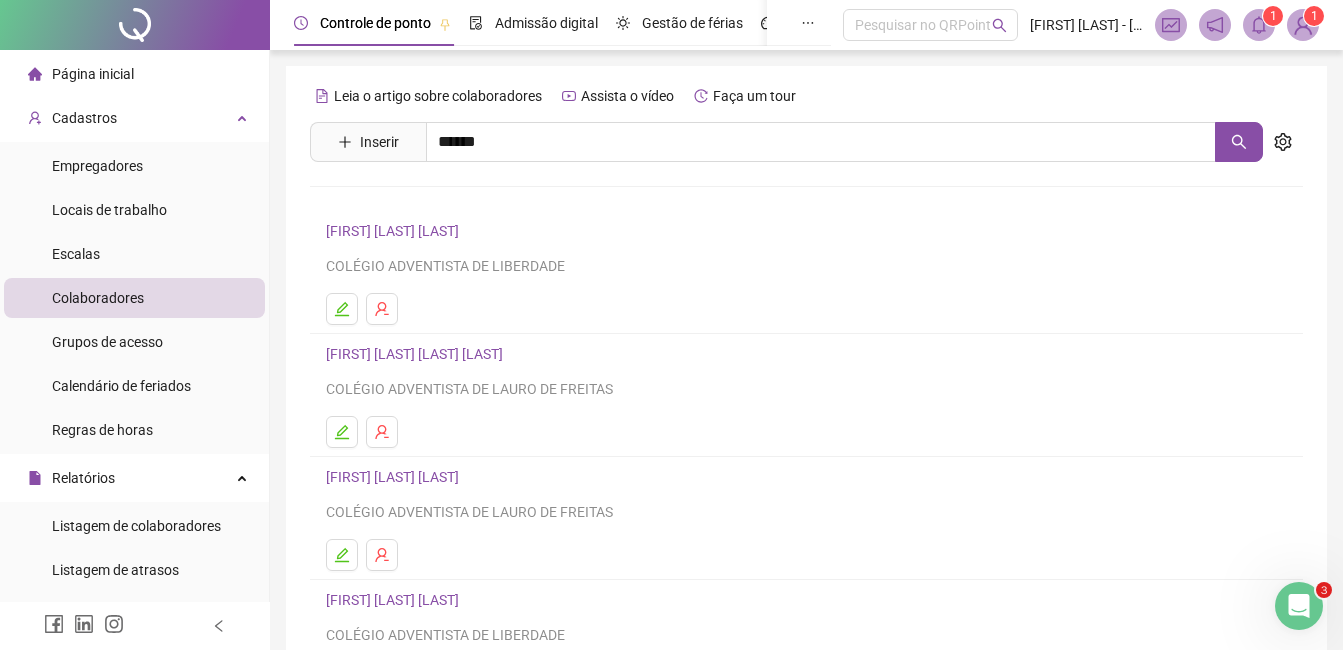 click on "[FIRST] [LAST] [LAST]" at bounding box center [413, 201] 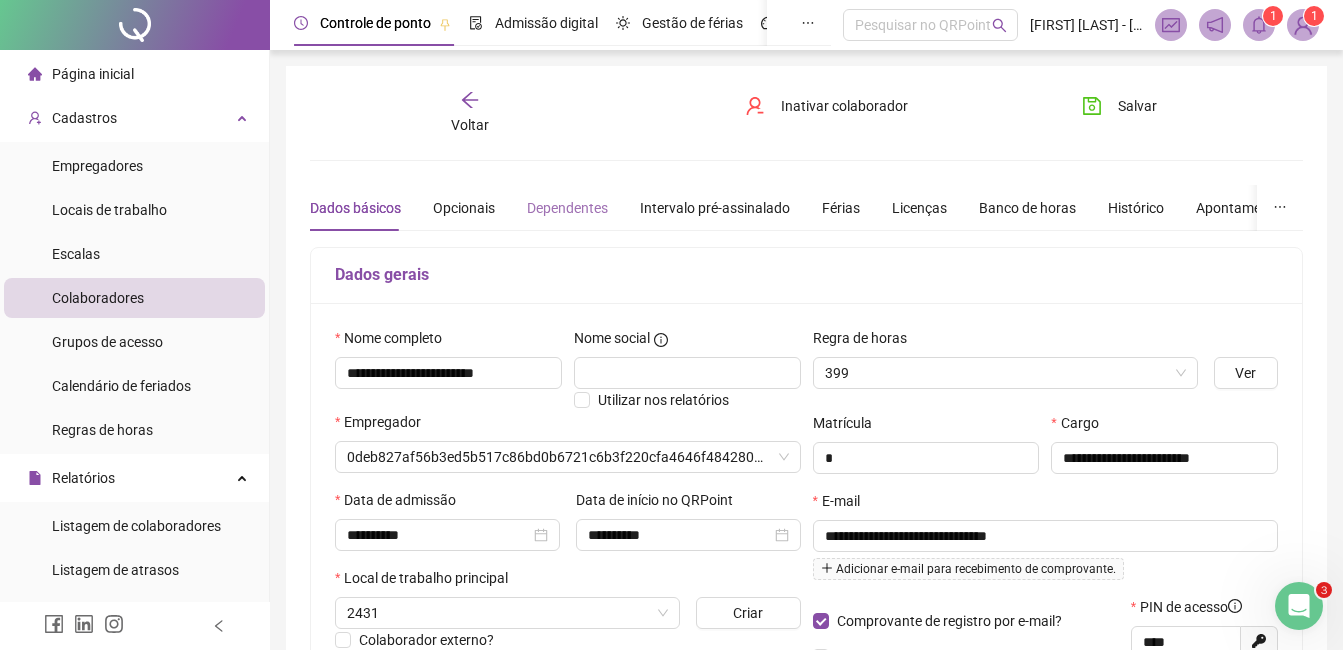 type on "**********" 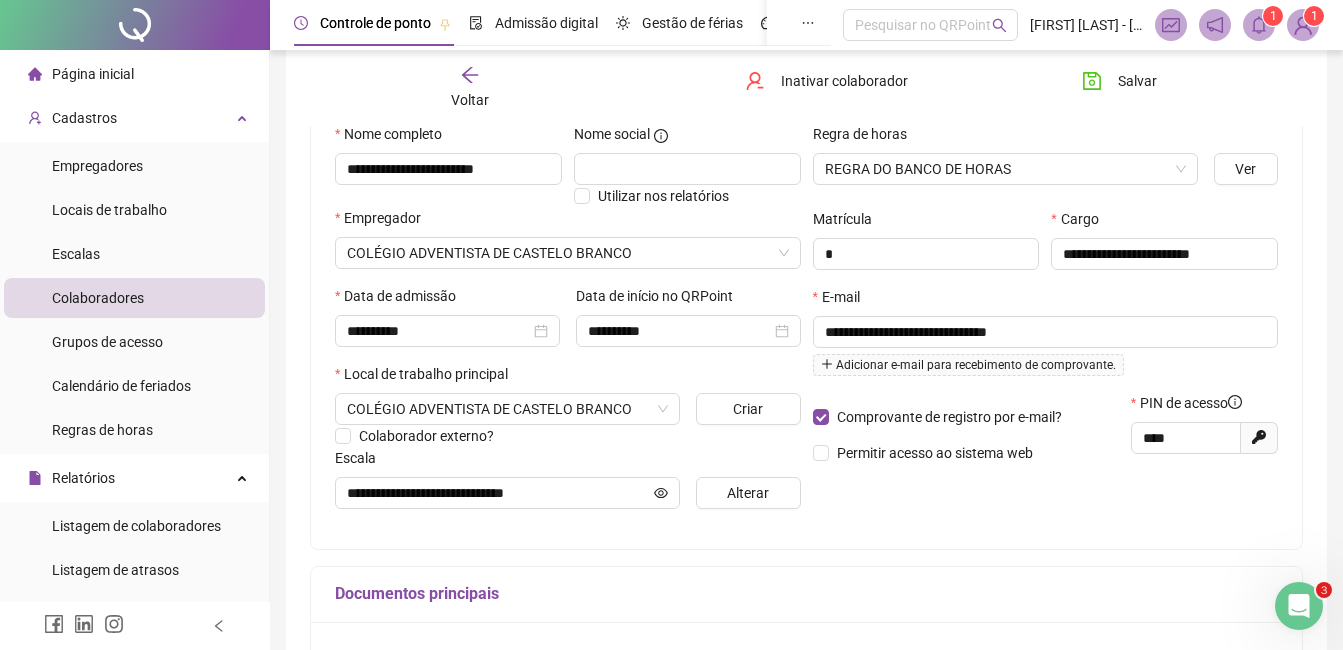 scroll, scrollTop: 268, scrollLeft: 0, axis: vertical 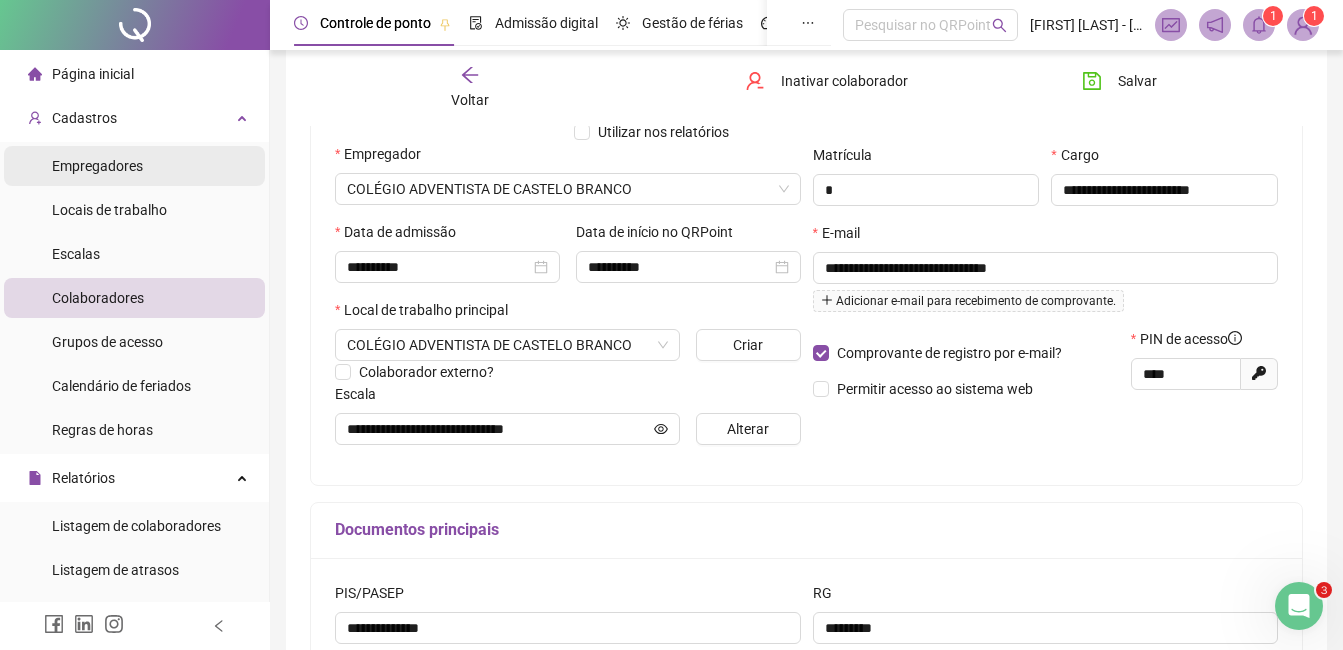 click on "Empregadores" at bounding box center (134, 166) 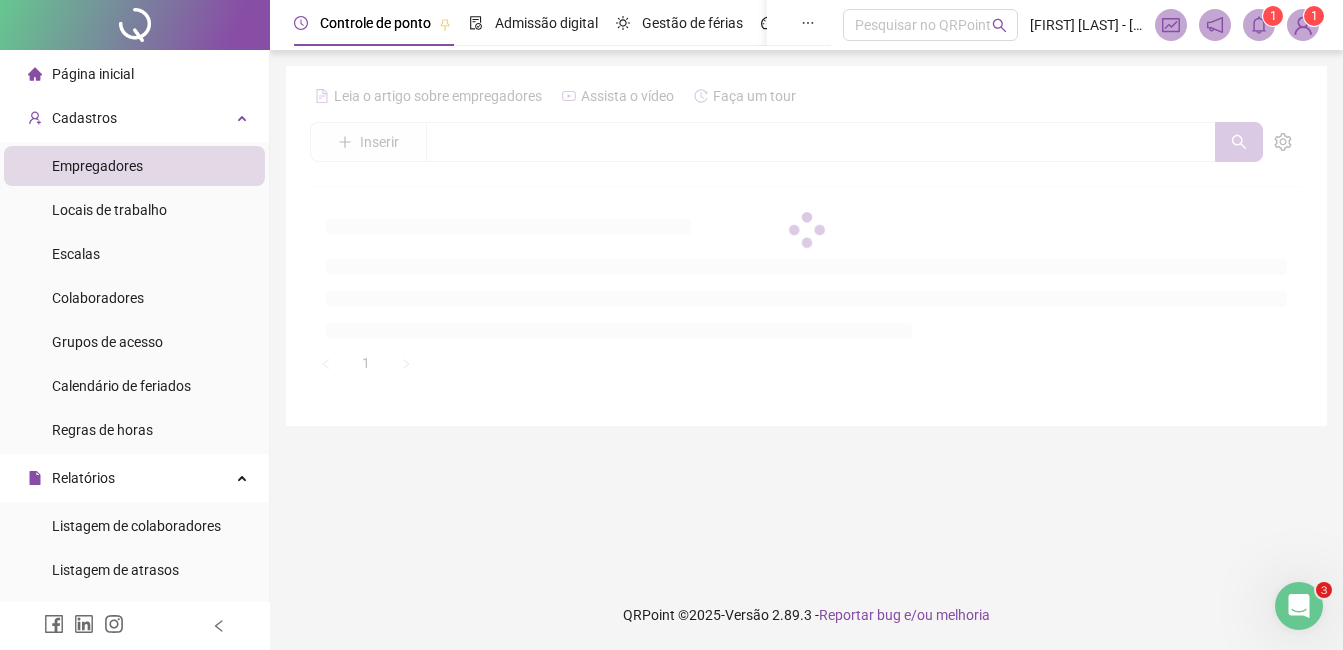scroll, scrollTop: 0, scrollLeft: 0, axis: both 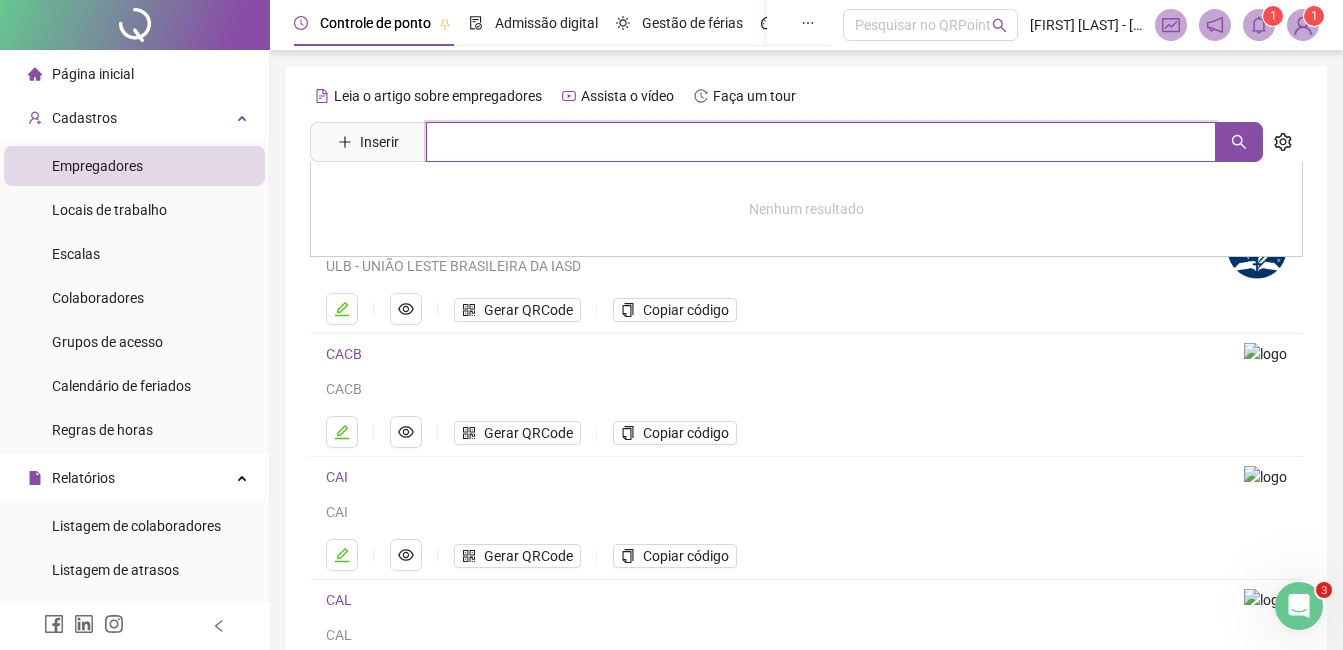 click at bounding box center [821, 142] 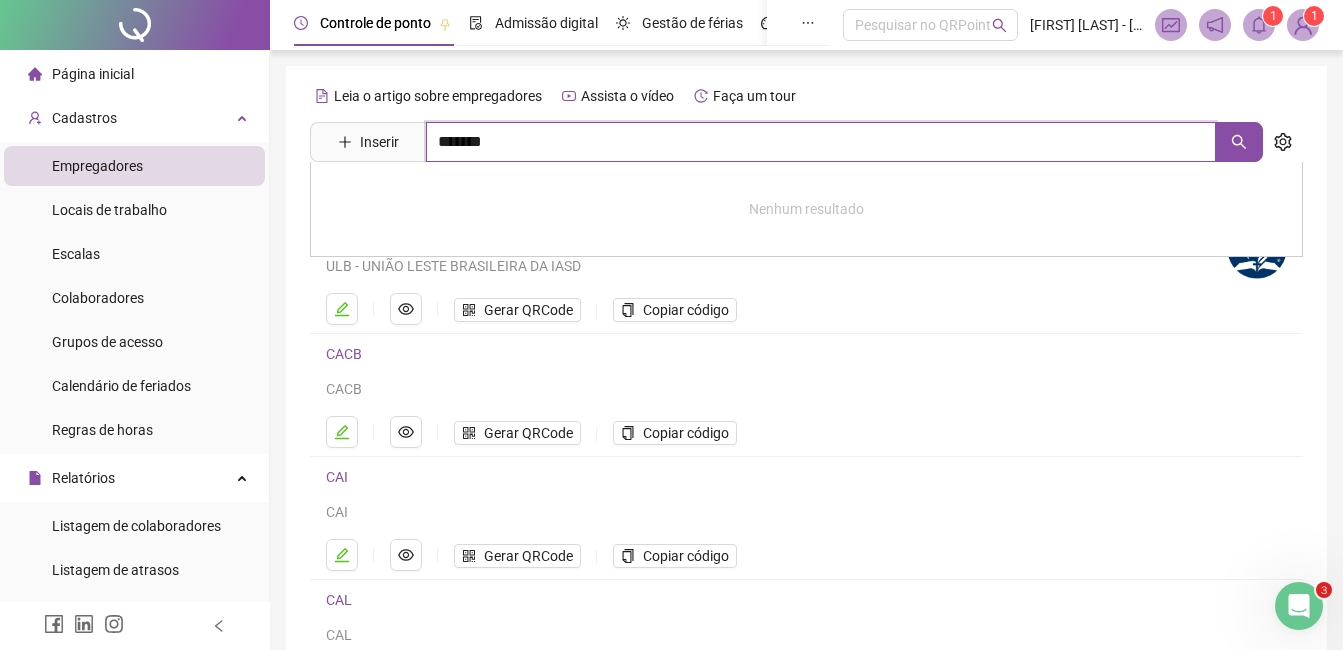 type on "*******" 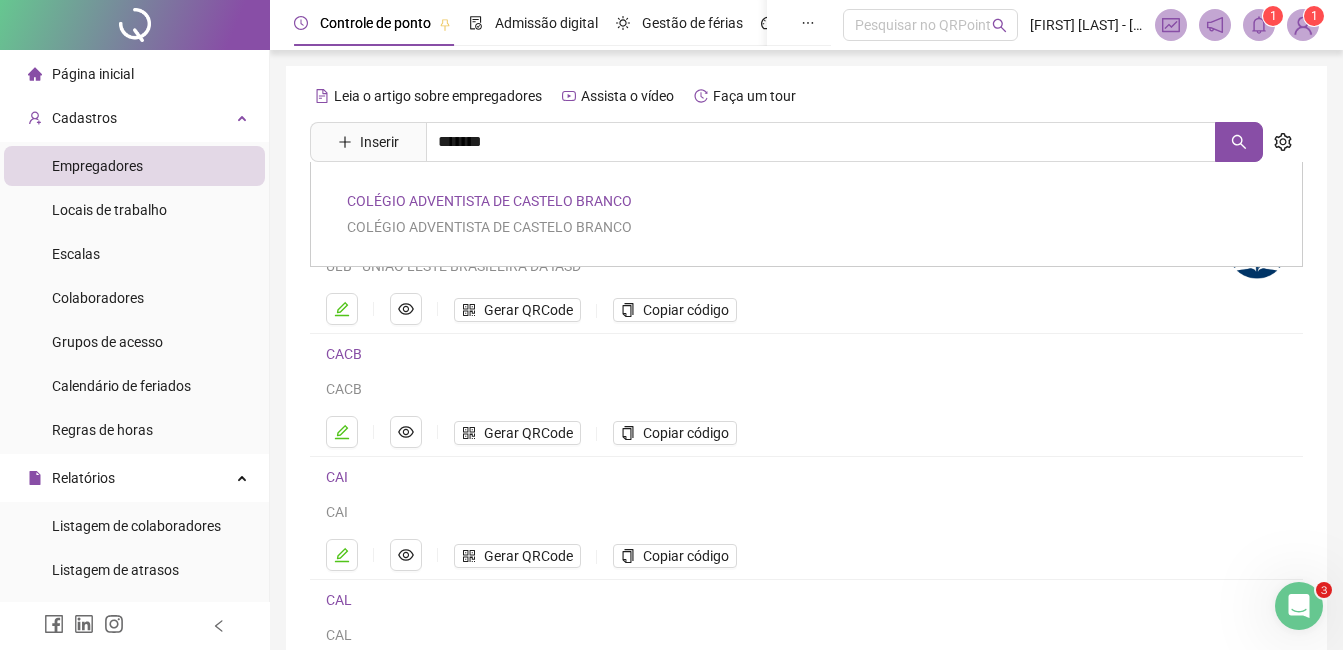 click on "COLÉGIO ADVENTISTA DE CASTELO BRANCO" at bounding box center [489, 201] 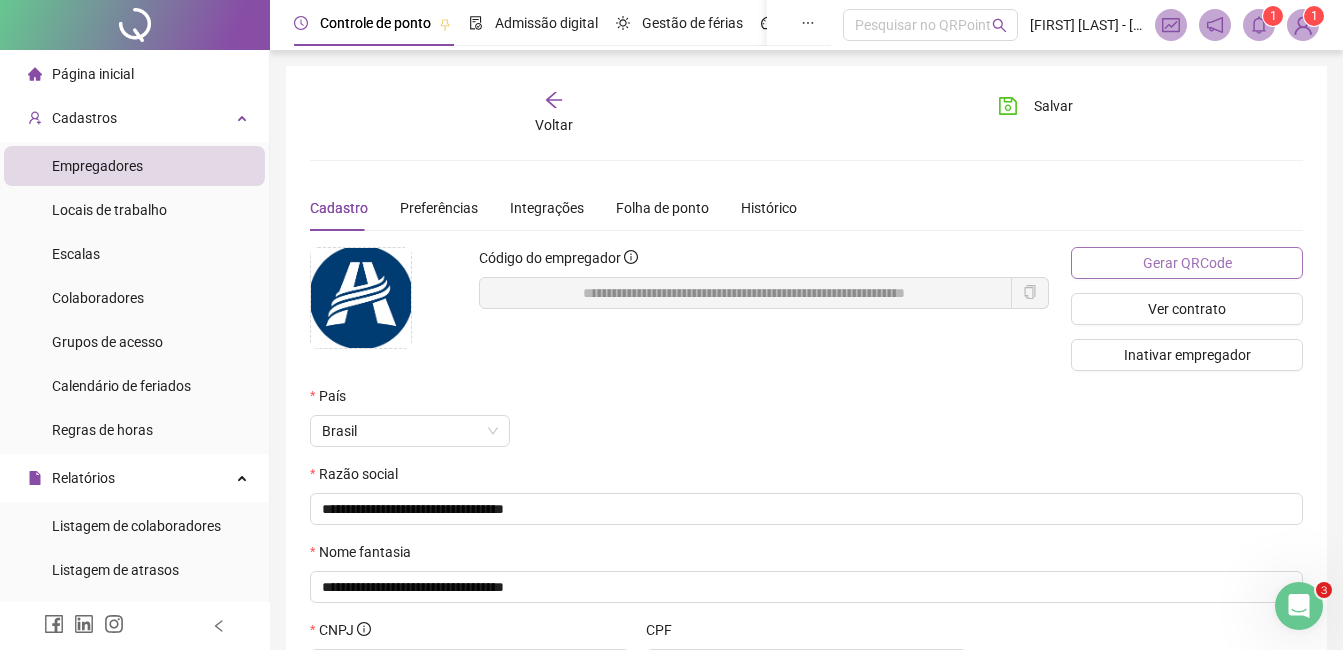 click on "Gerar QRCode" at bounding box center (1187, 263) 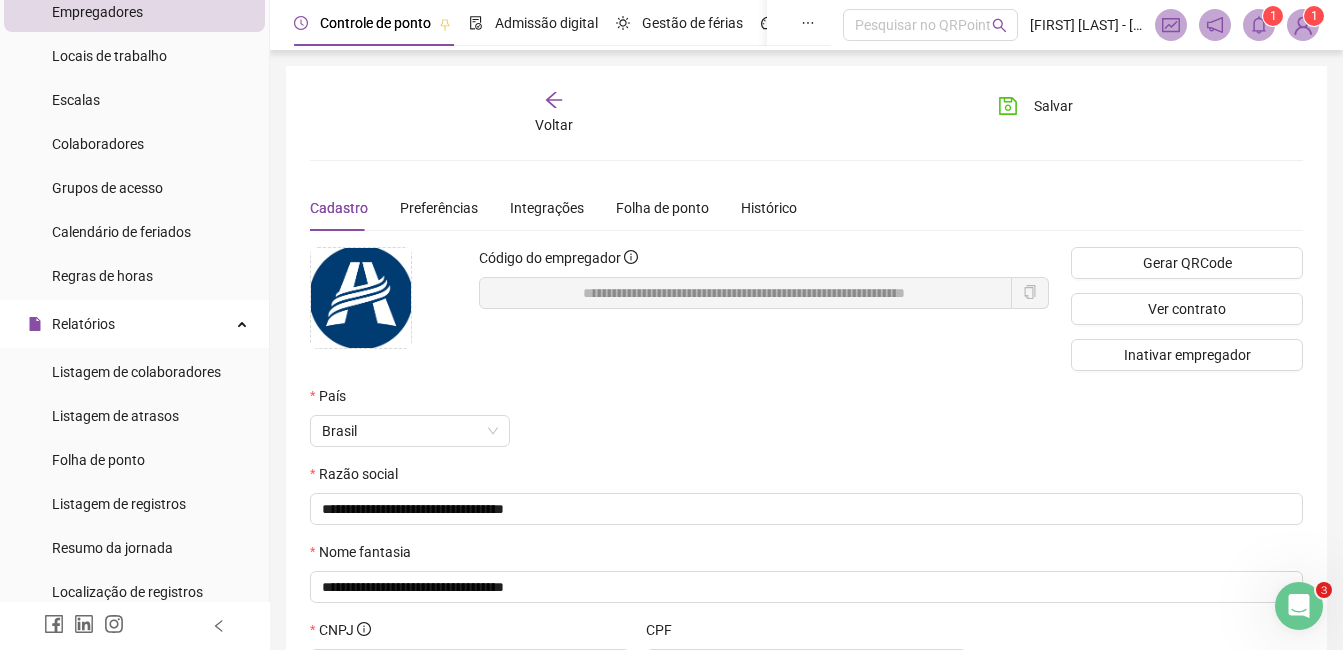 scroll, scrollTop: 163, scrollLeft: 0, axis: vertical 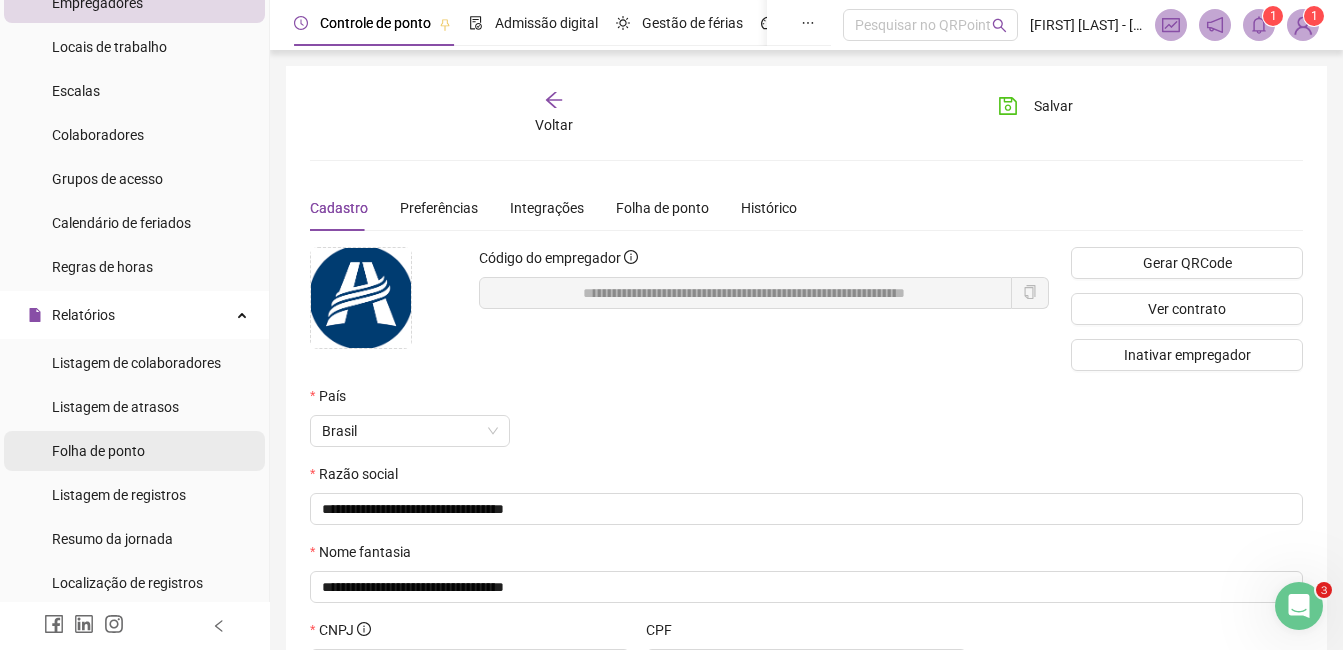 click on "Folha de ponto" at bounding box center [98, 451] 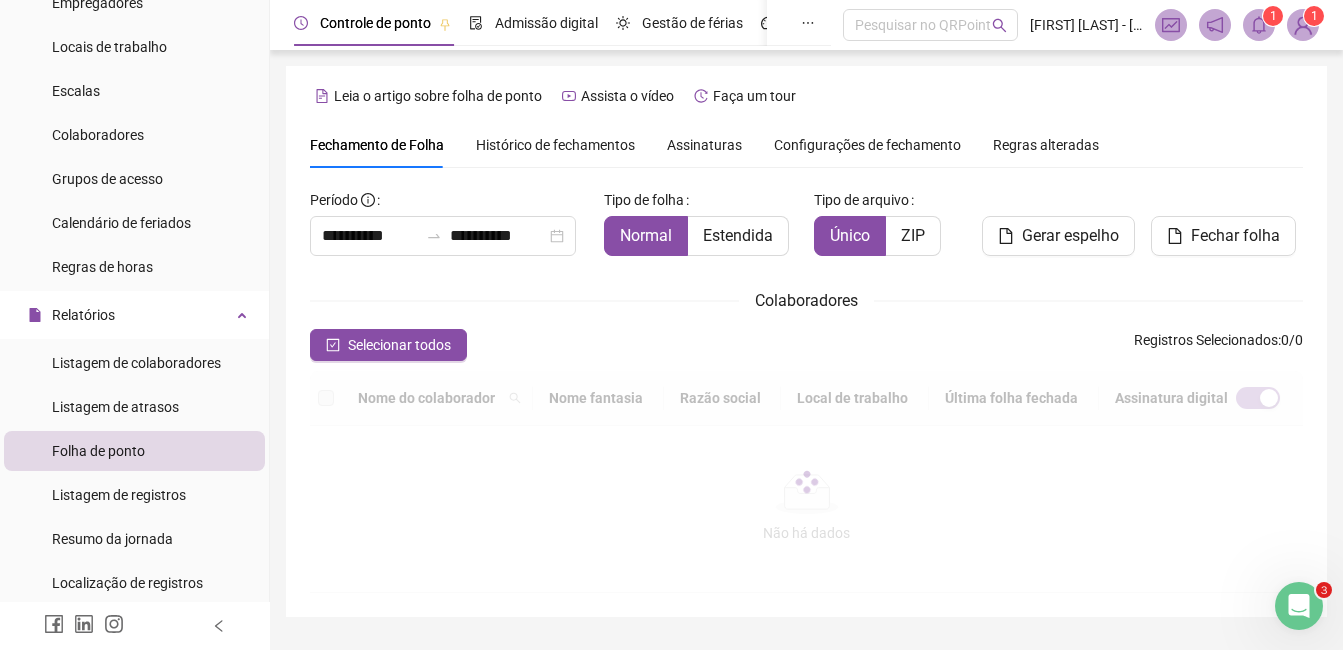 type on "**********" 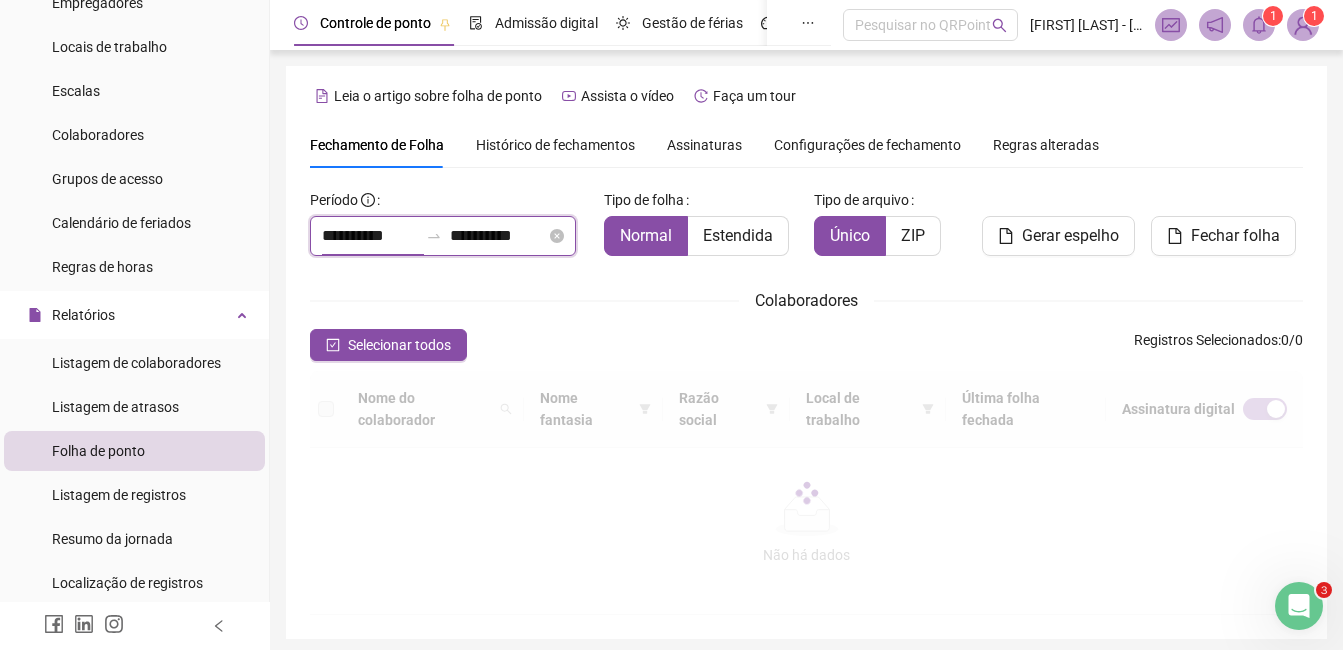 click on "**********" at bounding box center [370, 236] 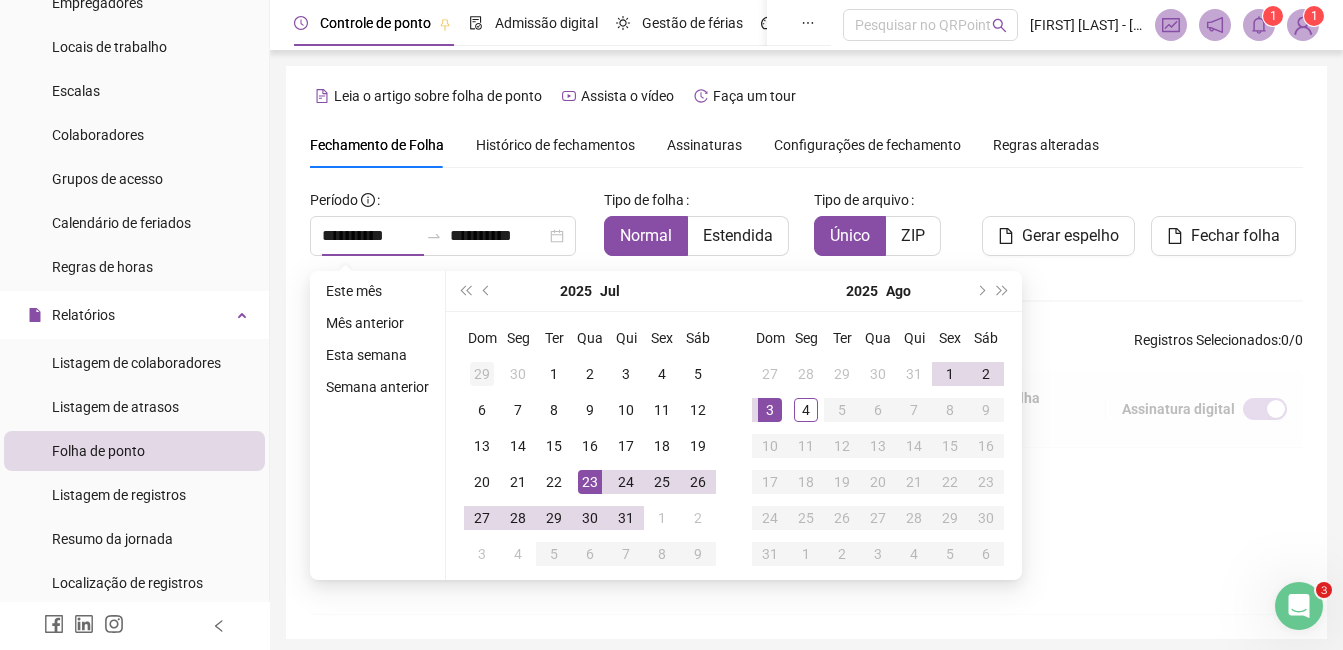 click on "29" at bounding box center (482, 374) 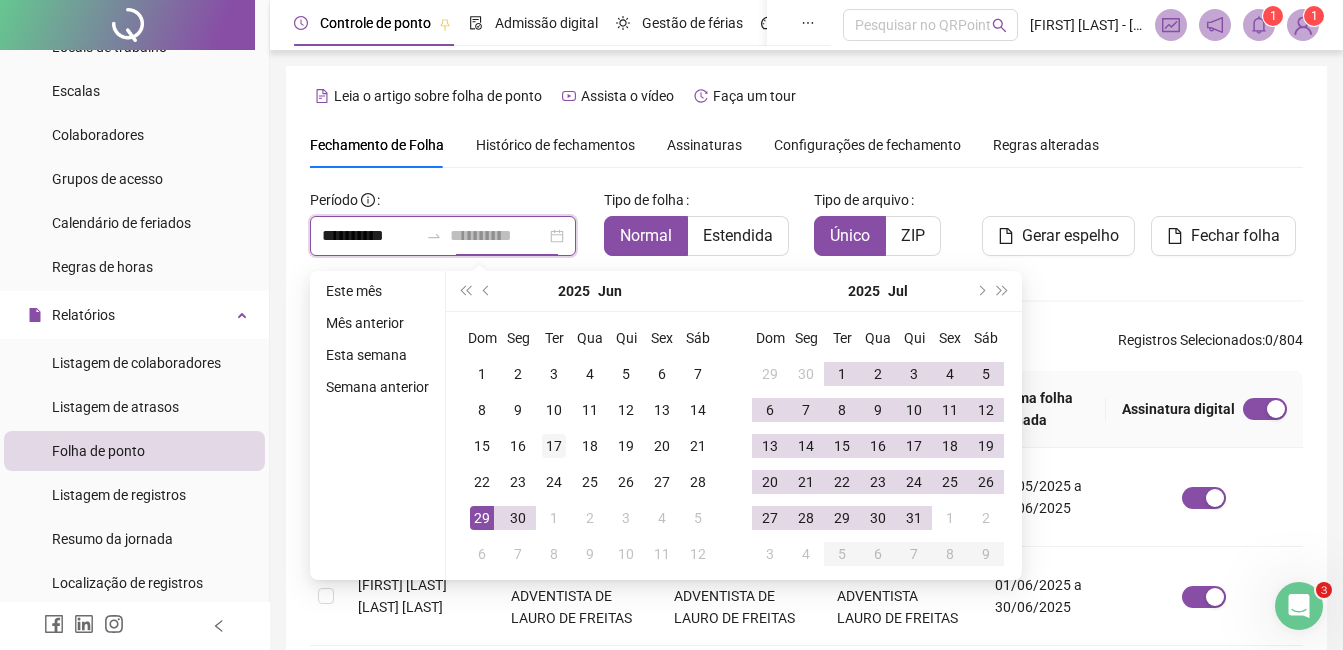 type on "**********" 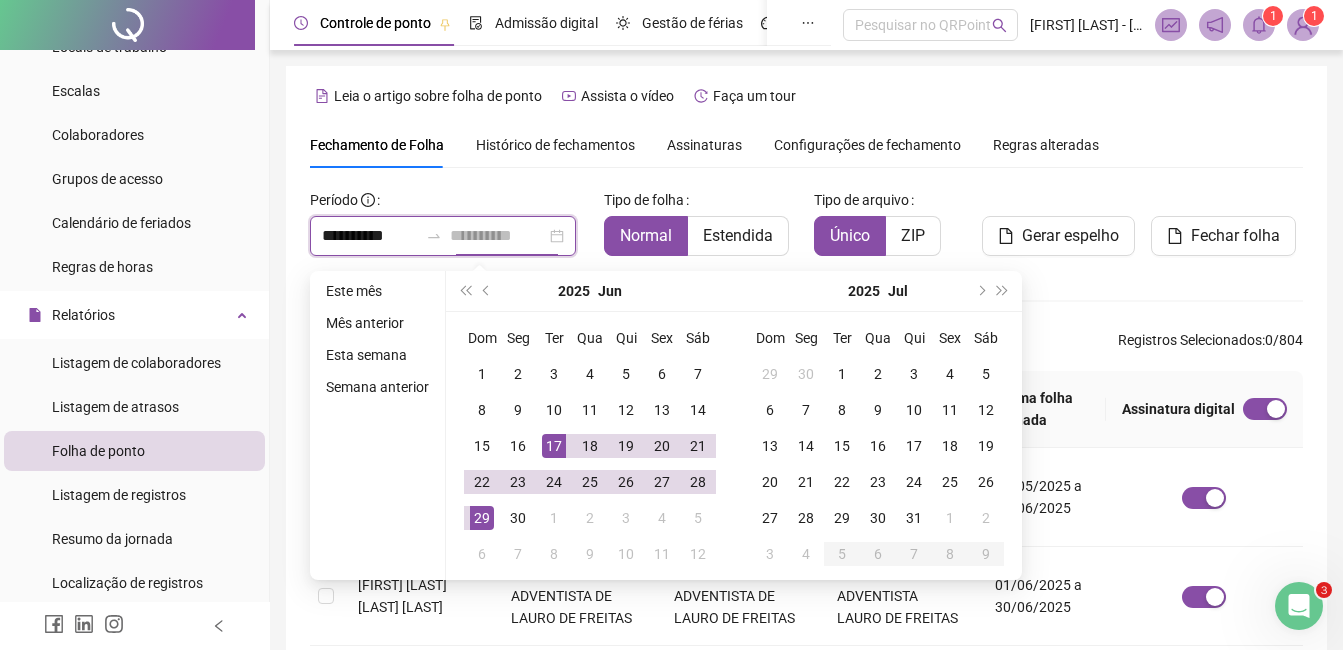 scroll, scrollTop: 85, scrollLeft: 0, axis: vertical 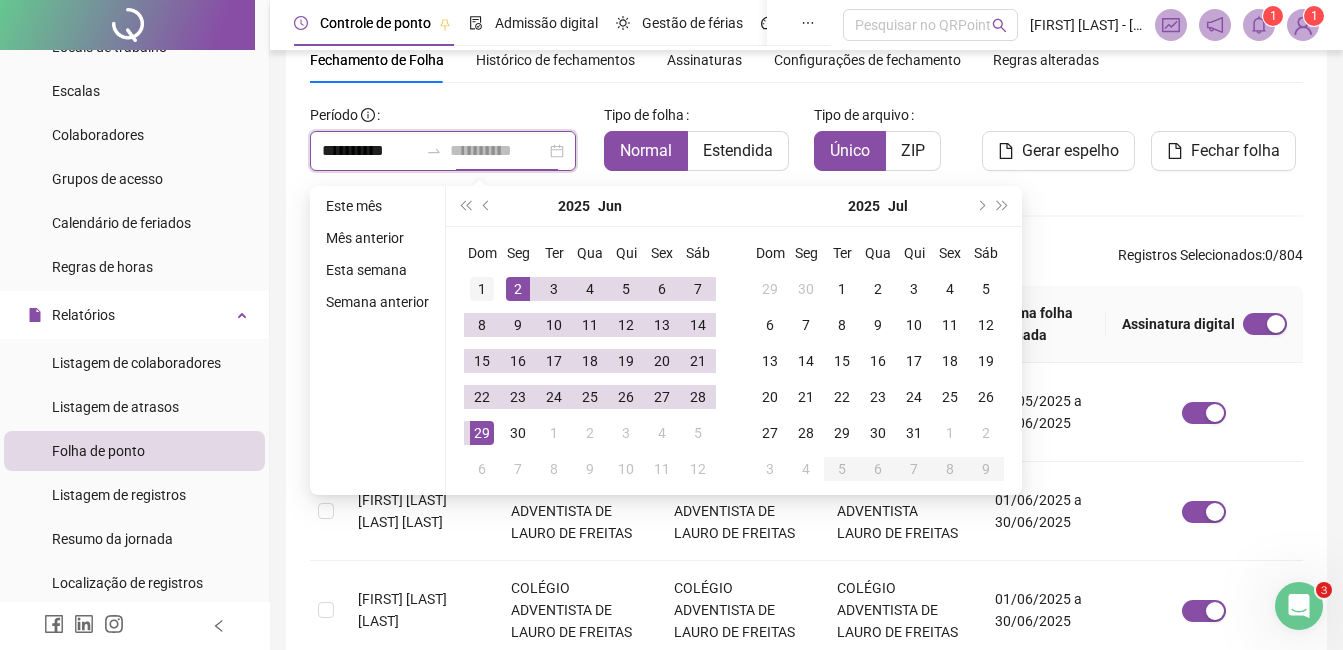type on "**********" 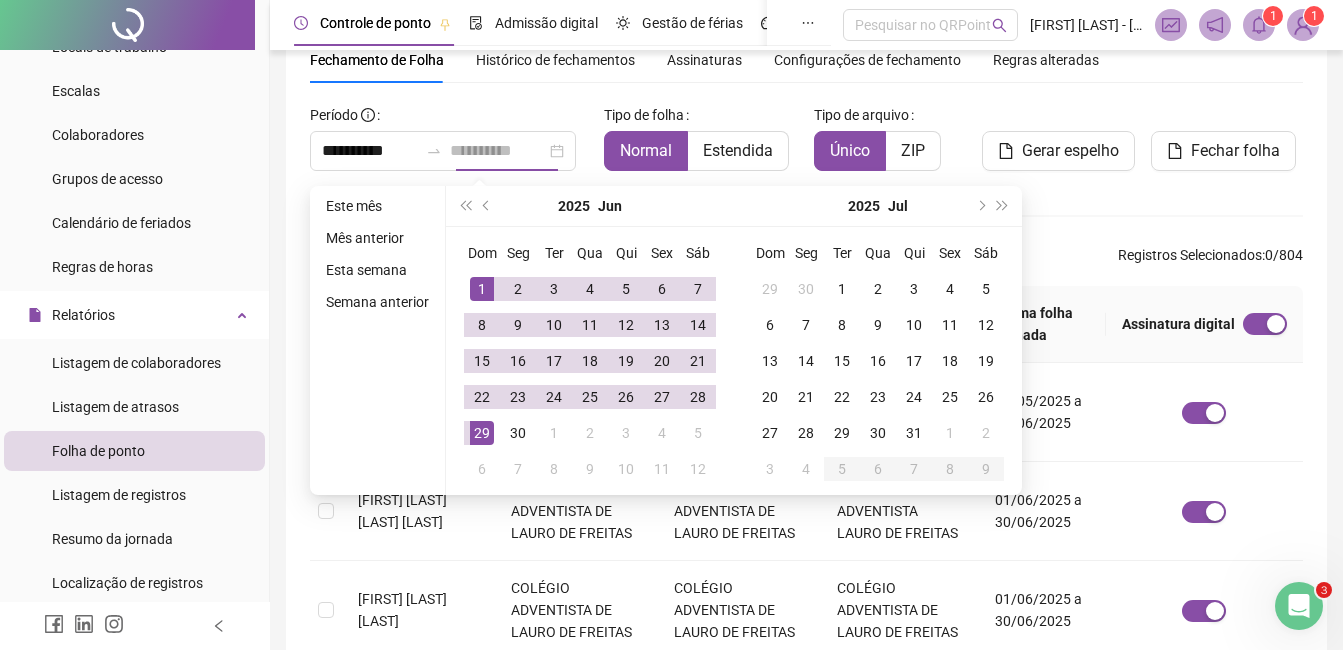 click on "1" at bounding box center (482, 289) 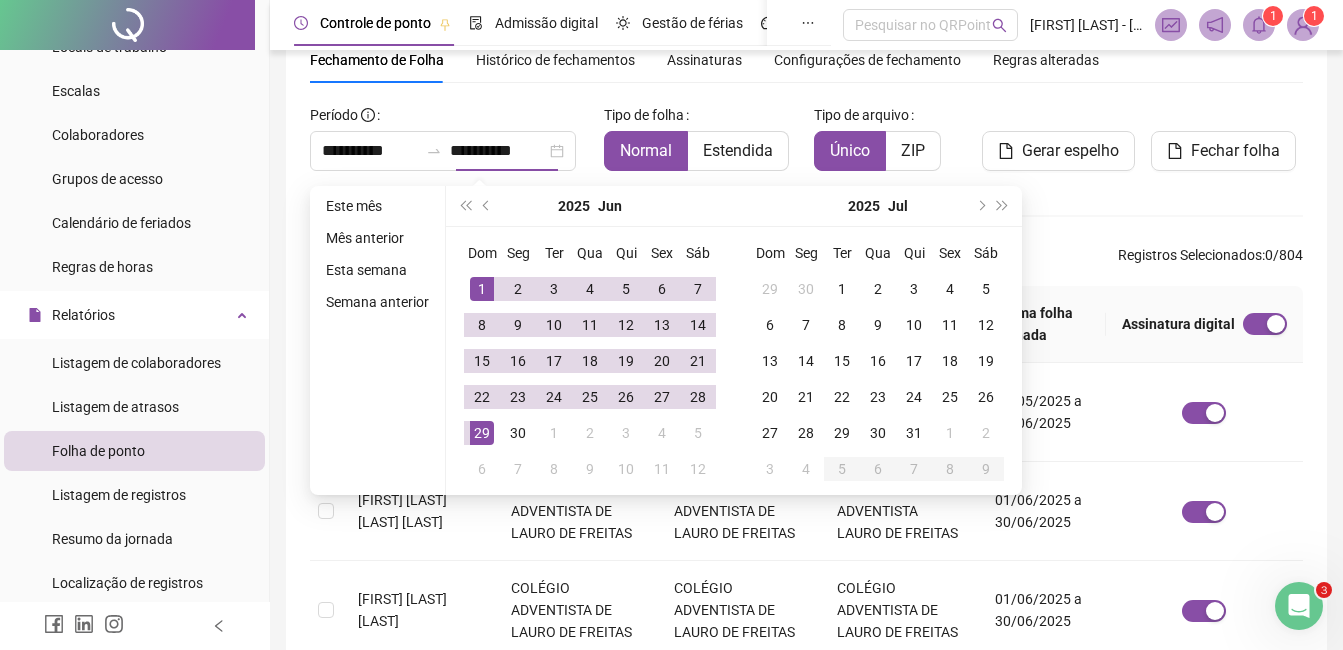 type on "**********" 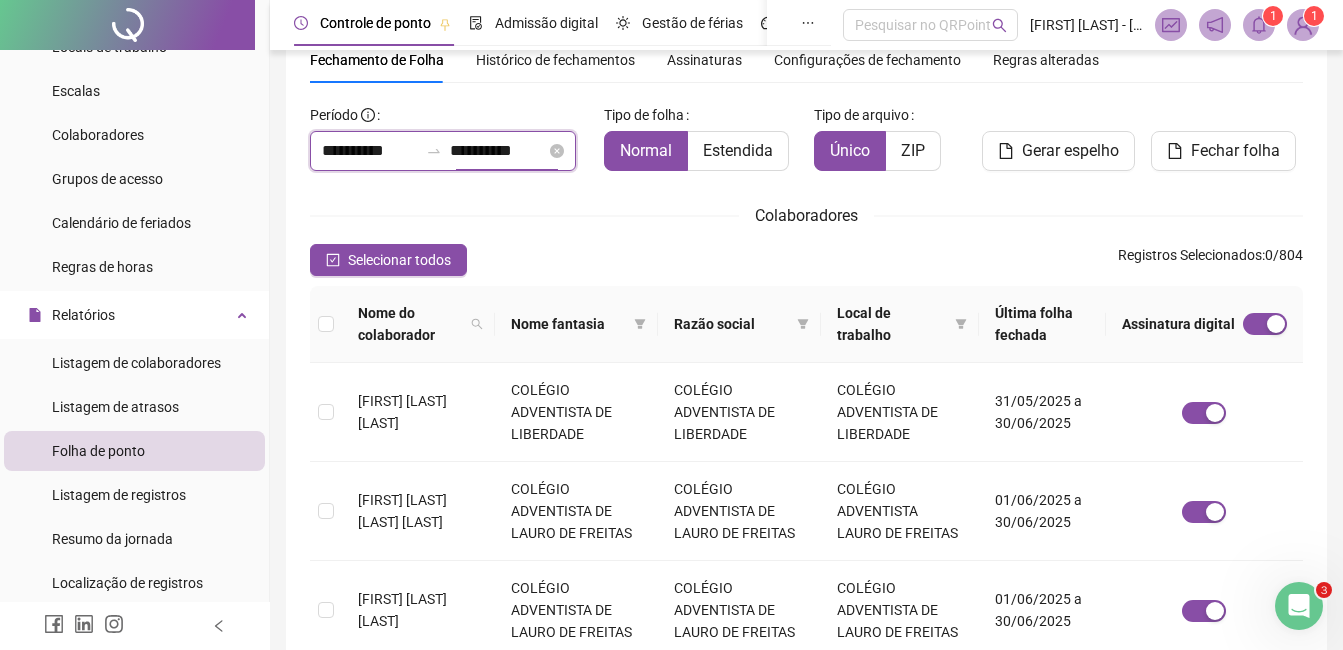 click on "**********" at bounding box center [498, 151] 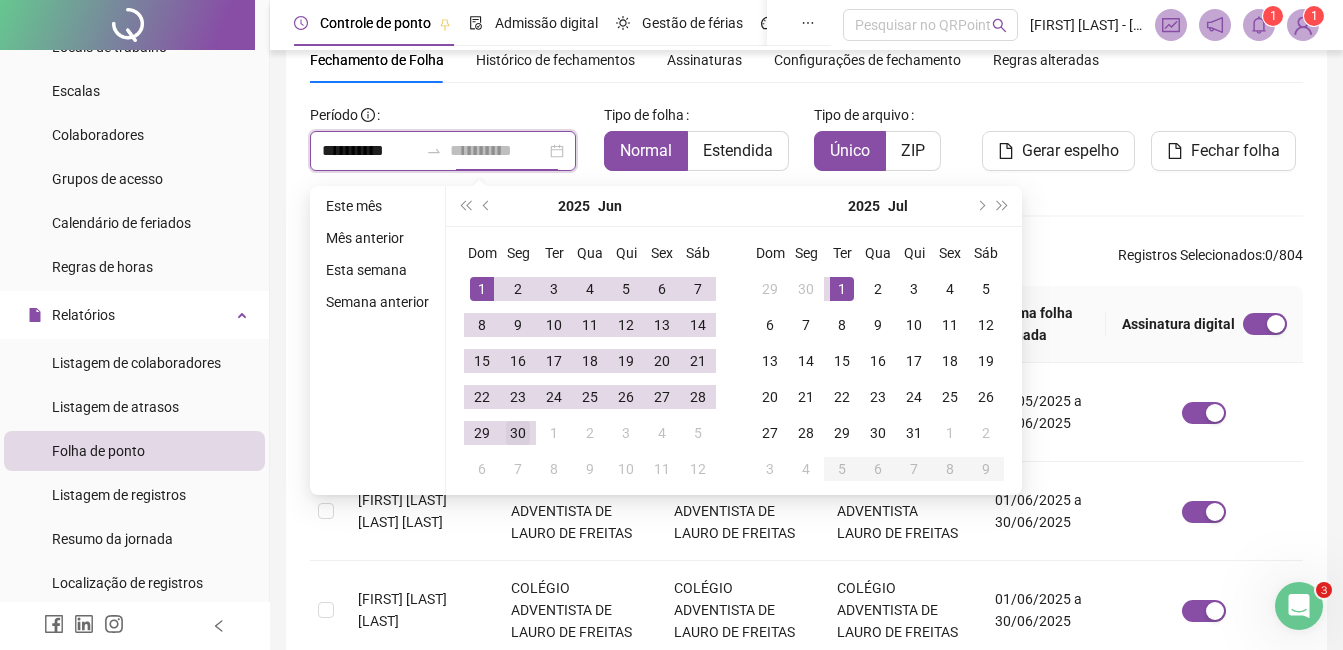 type on "**********" 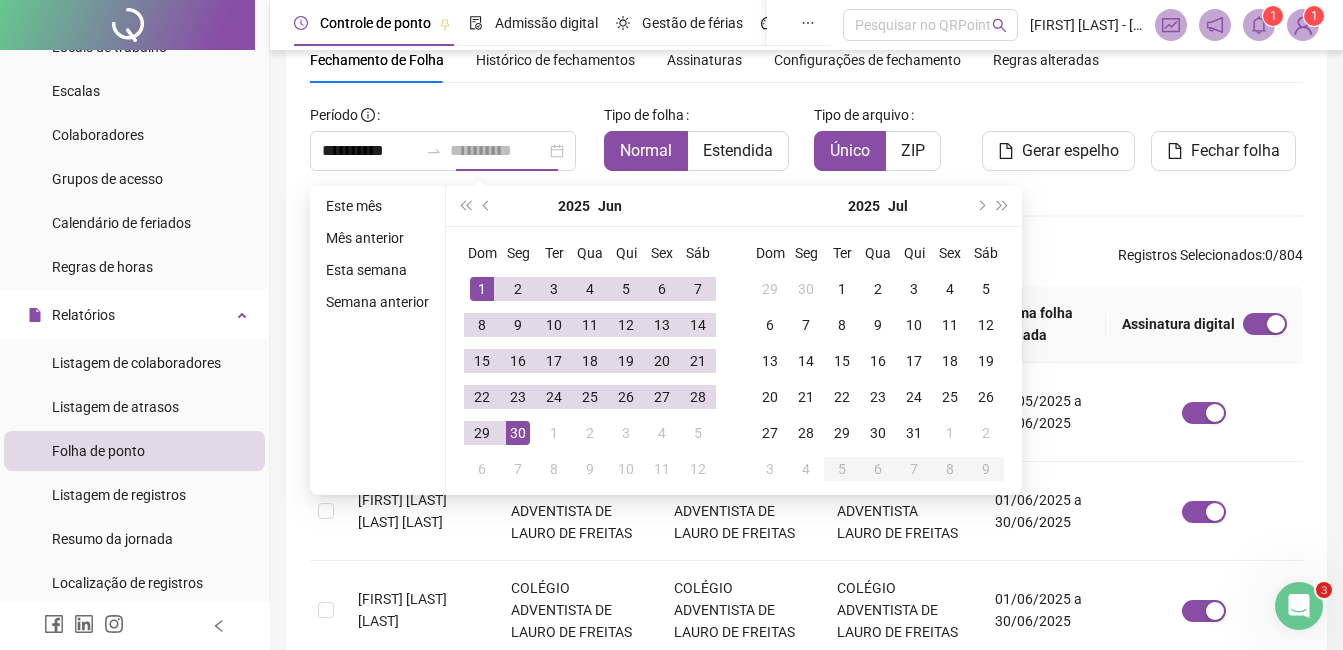 click on "30" at bounding box center (518, 433) 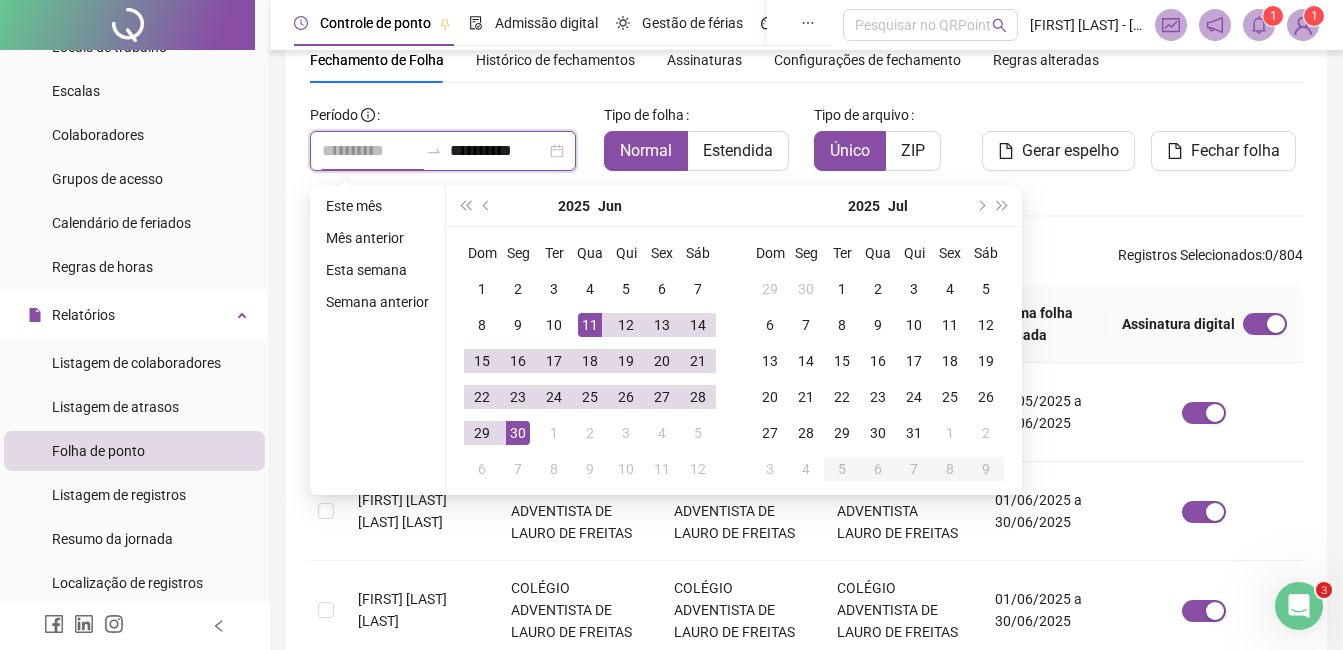 type on "**********" 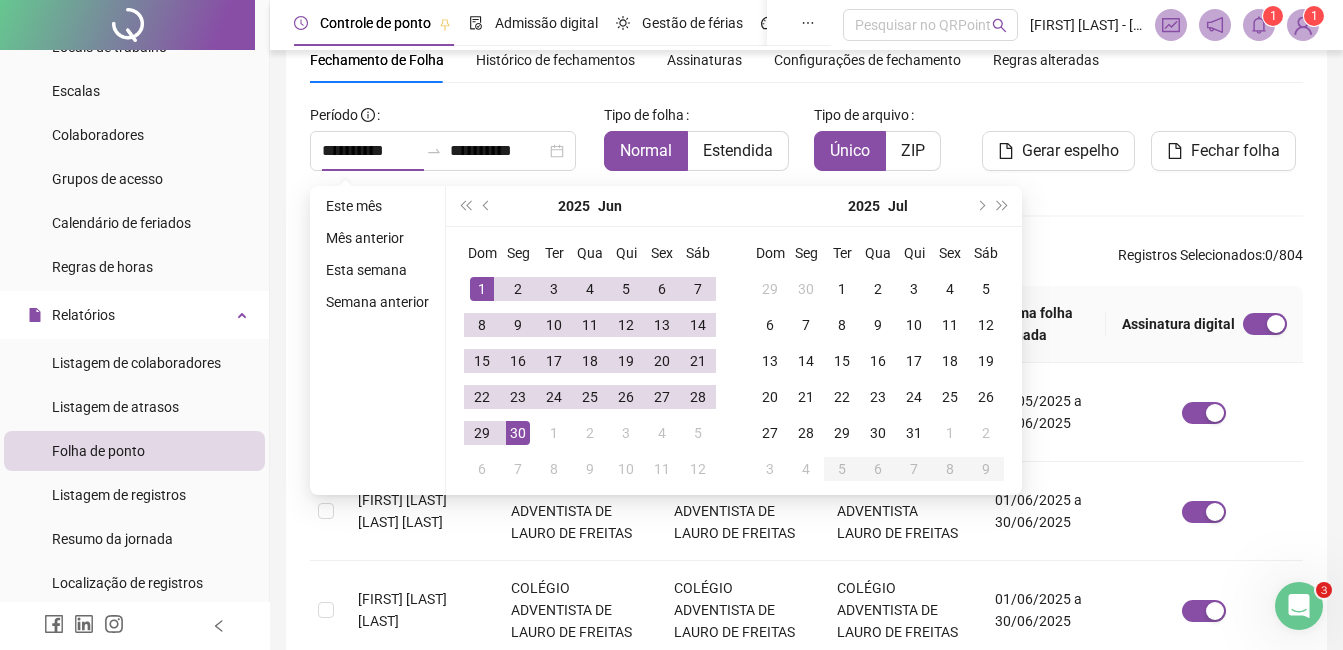 click on "**********" at bounding box center [449, 135] 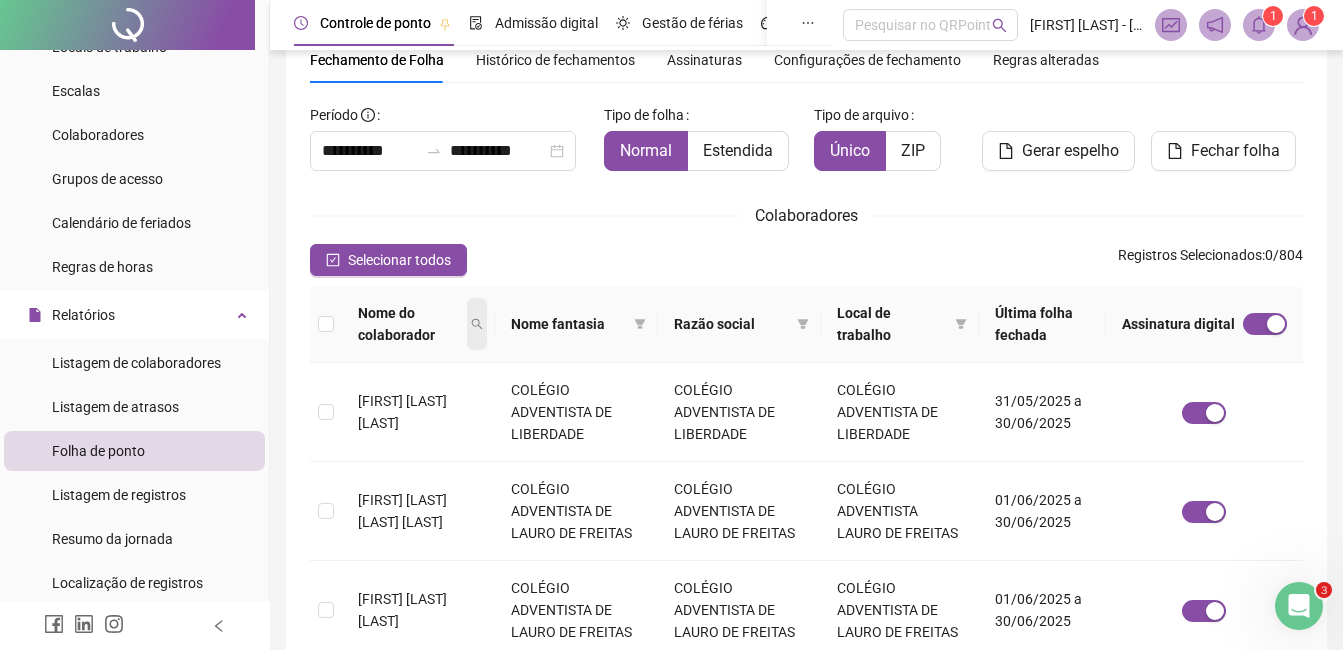 click at bounding box center (477, 324) 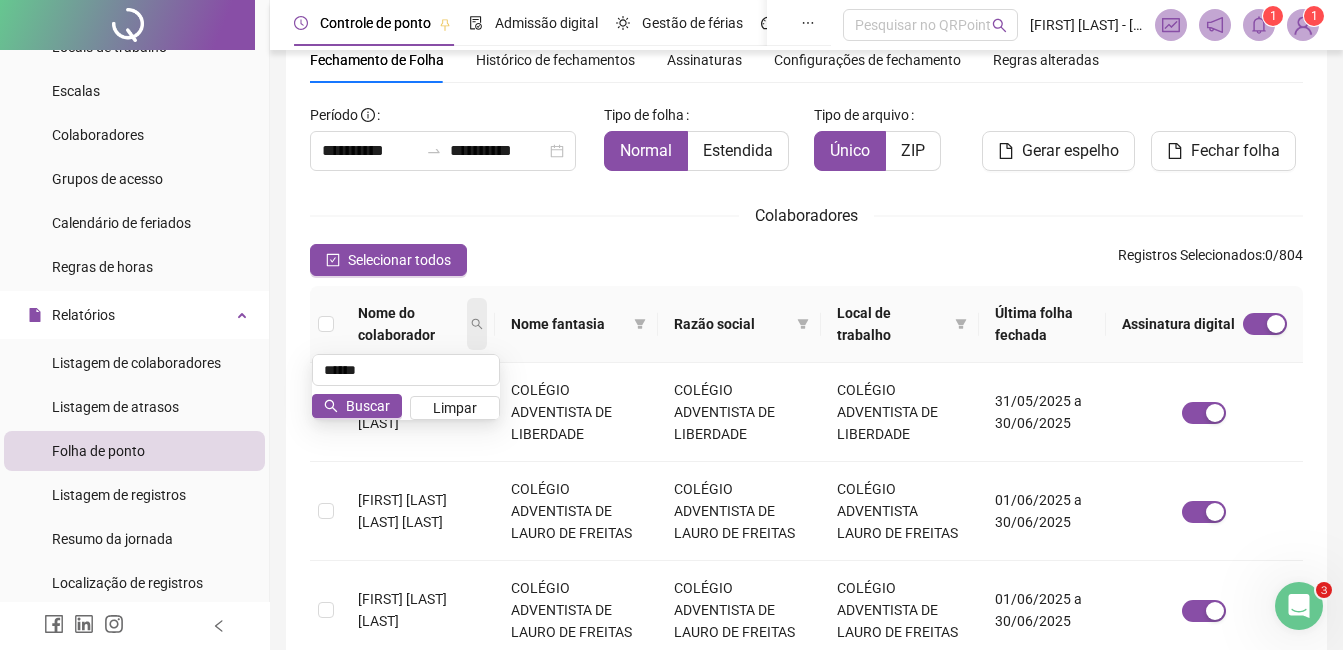 type on "******" 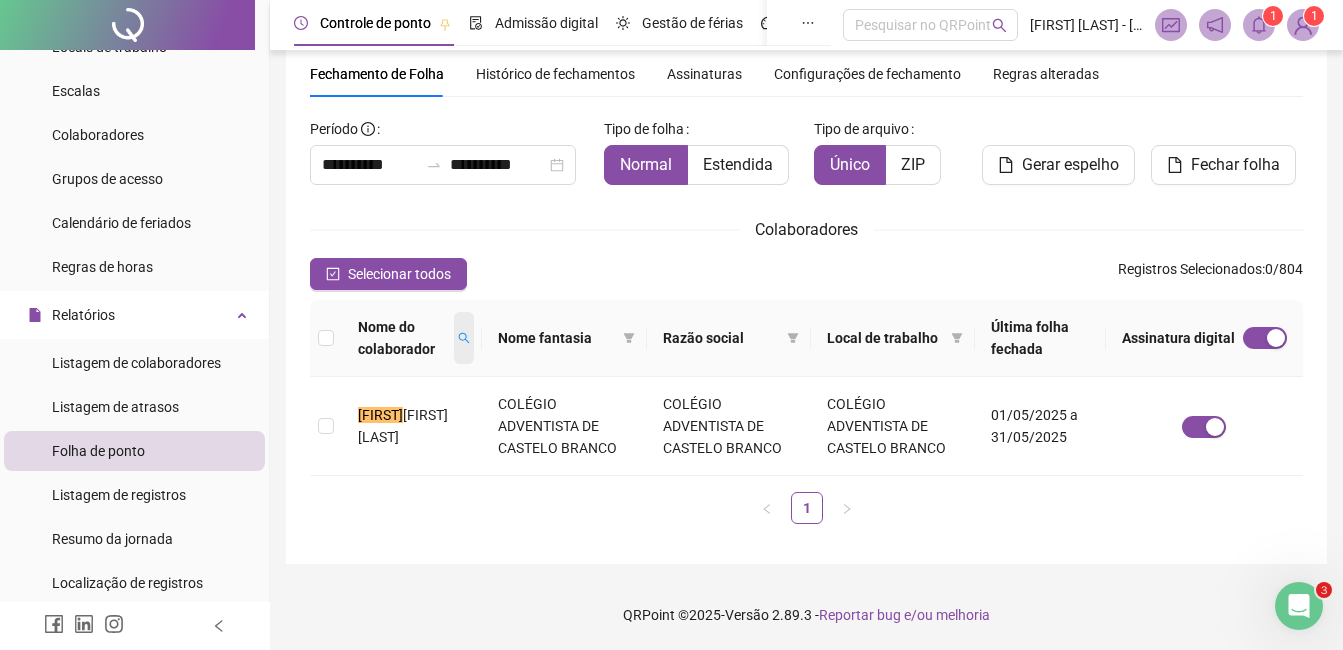 scroll, scrollTop: 71, scrollLeft: 0, axis: vertical 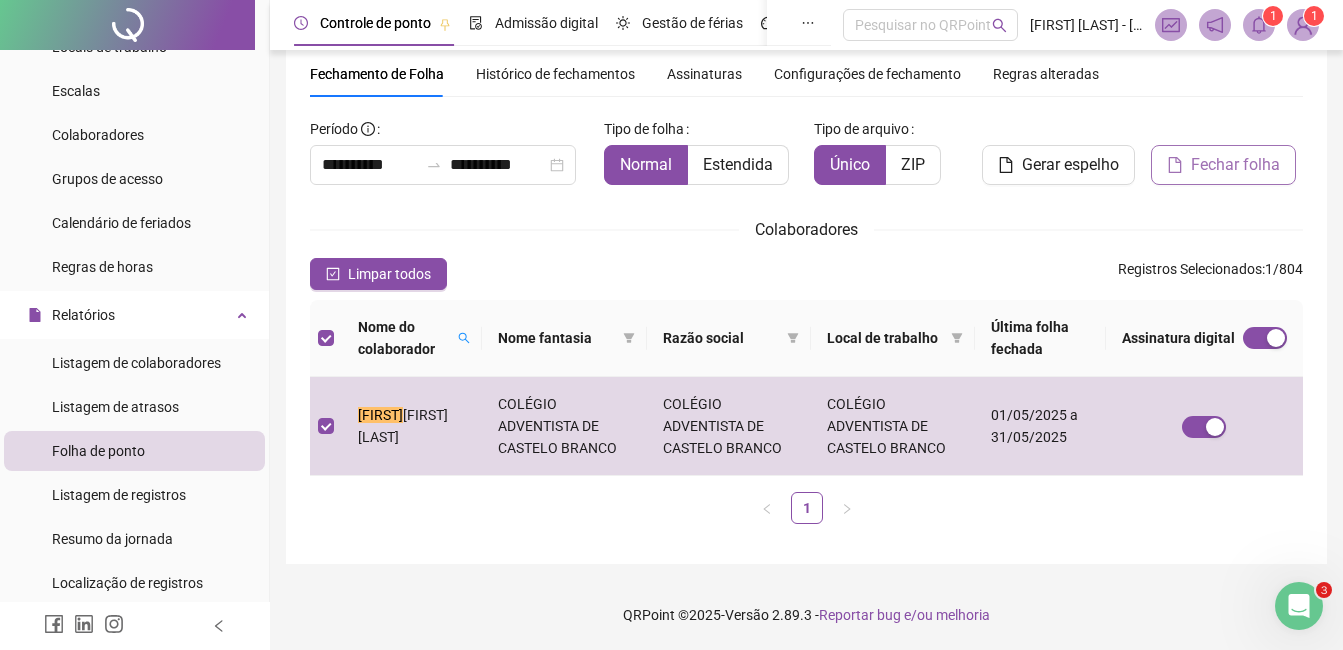 click on "Fechar folha" at bounding box center [1223, 165] 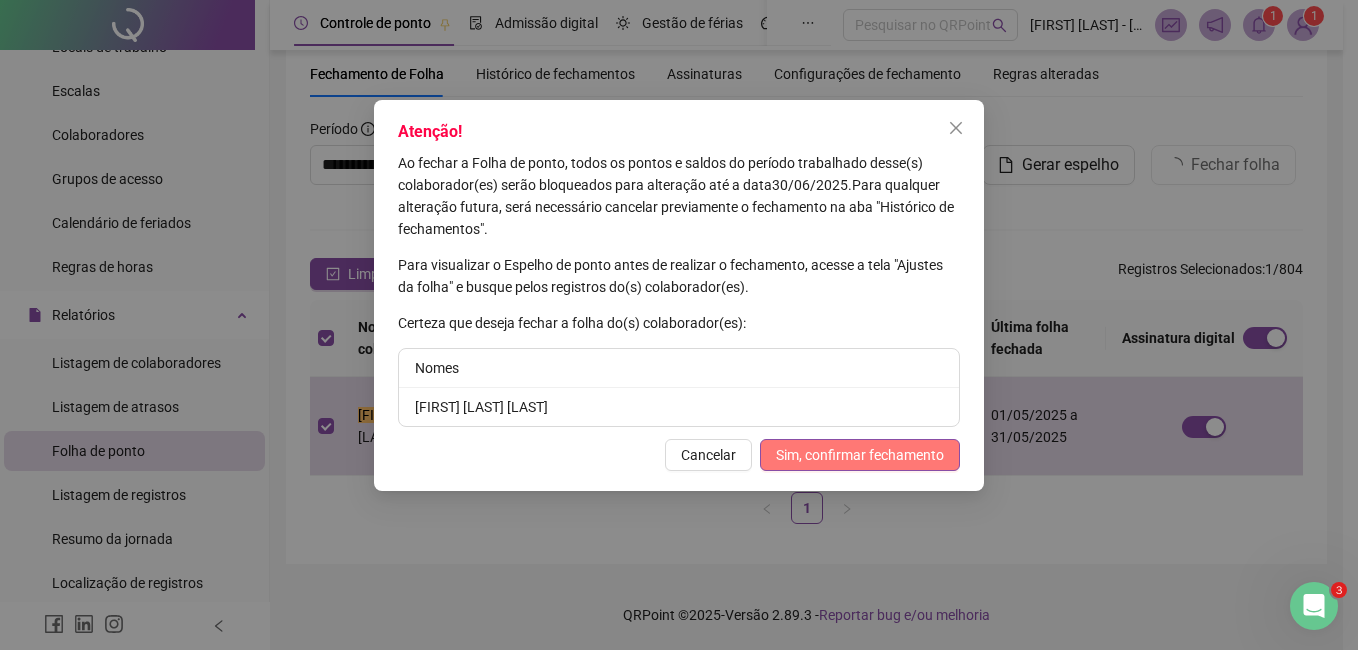 click on "Sim, confirmar fechamento" at bounding box center (860, 455) 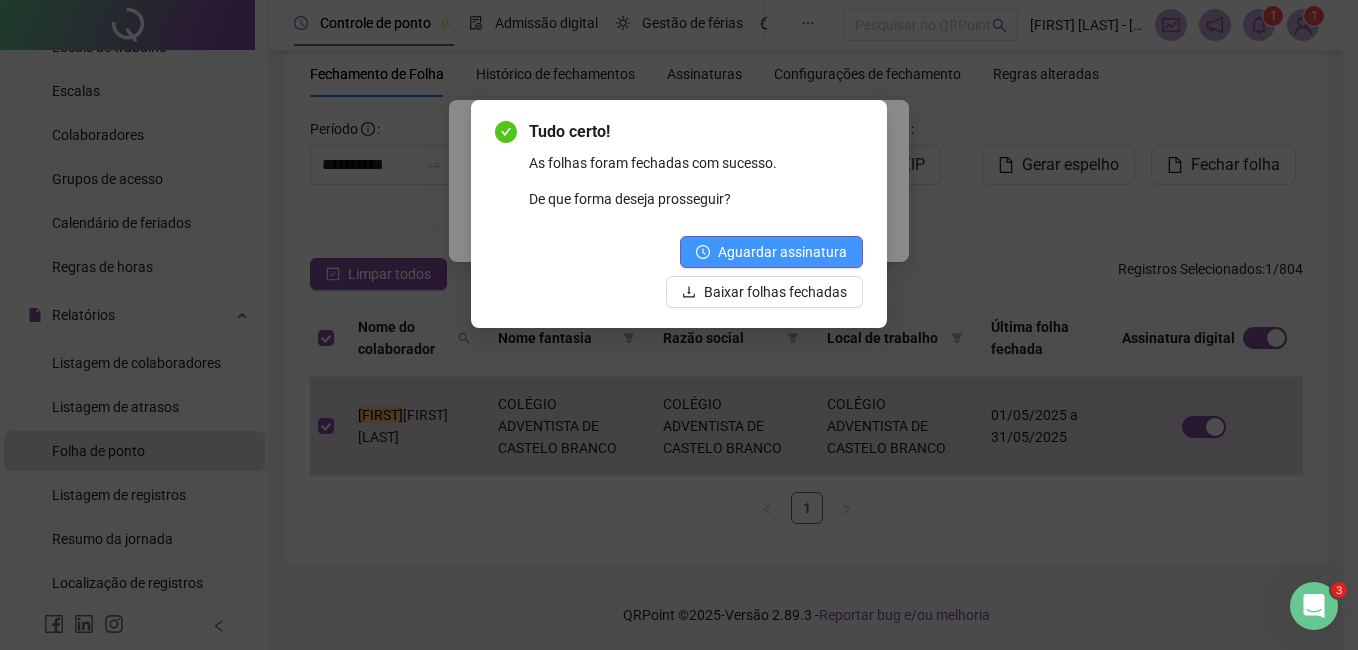 click on "Aguardar assinatura" at bounding box center (782, 252) 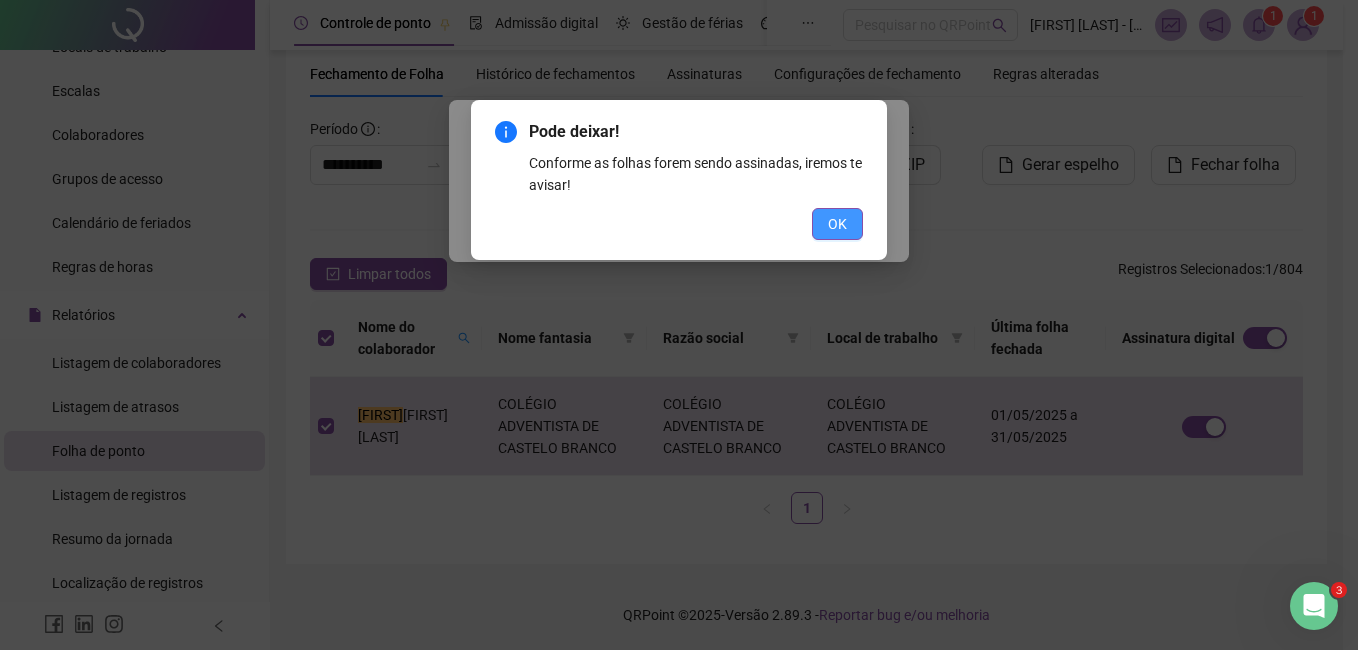 click on "OK" at bounding box center [837, 224] 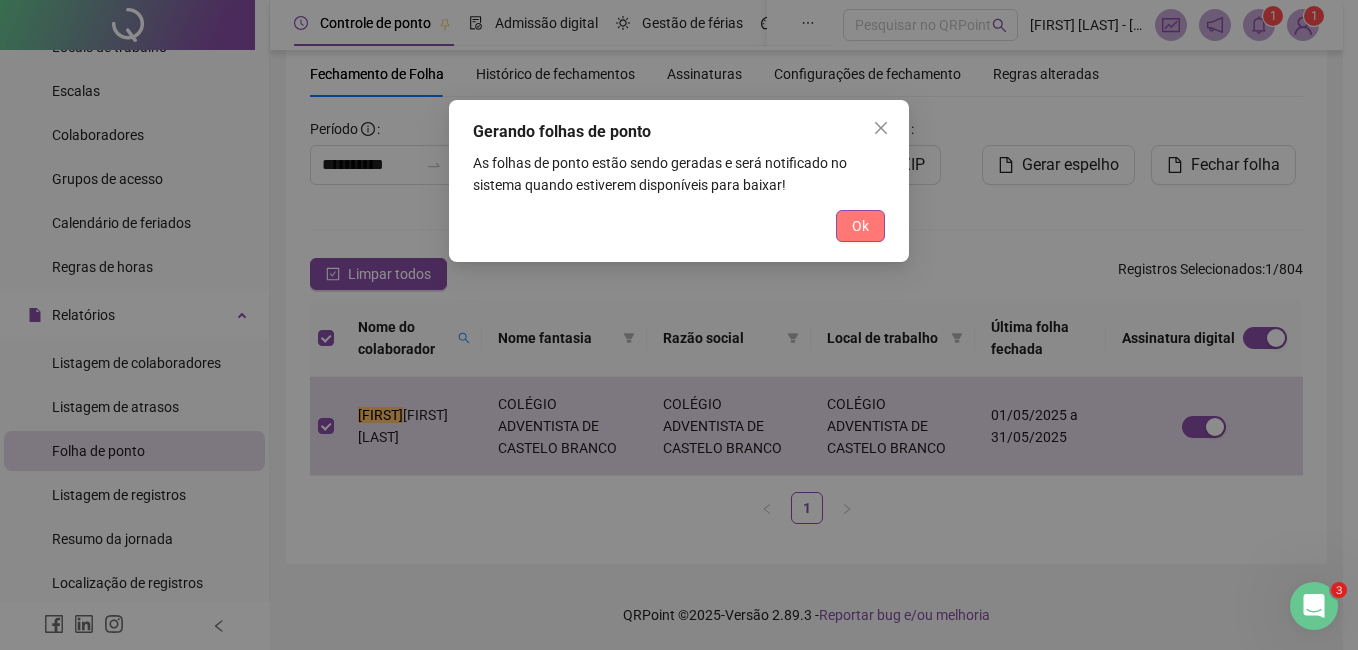 click on "Ok" at bounding box center [860, 226] 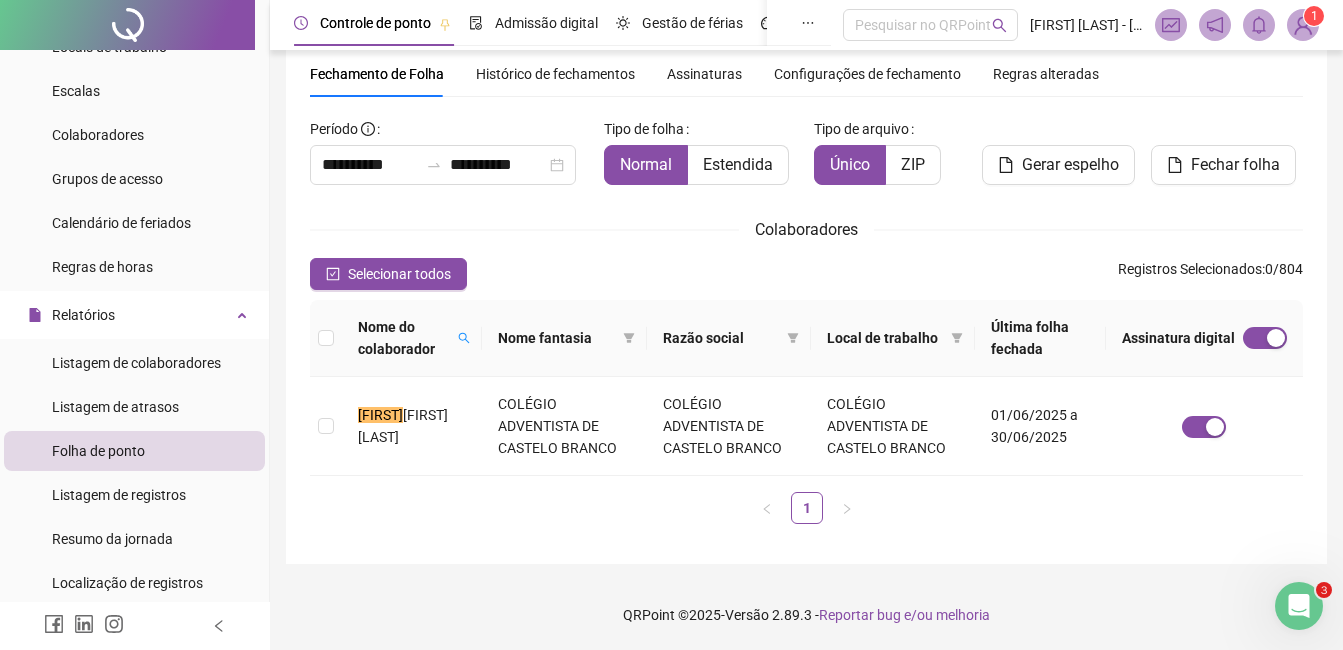 click on "1" at bounding box center [1303, 25] 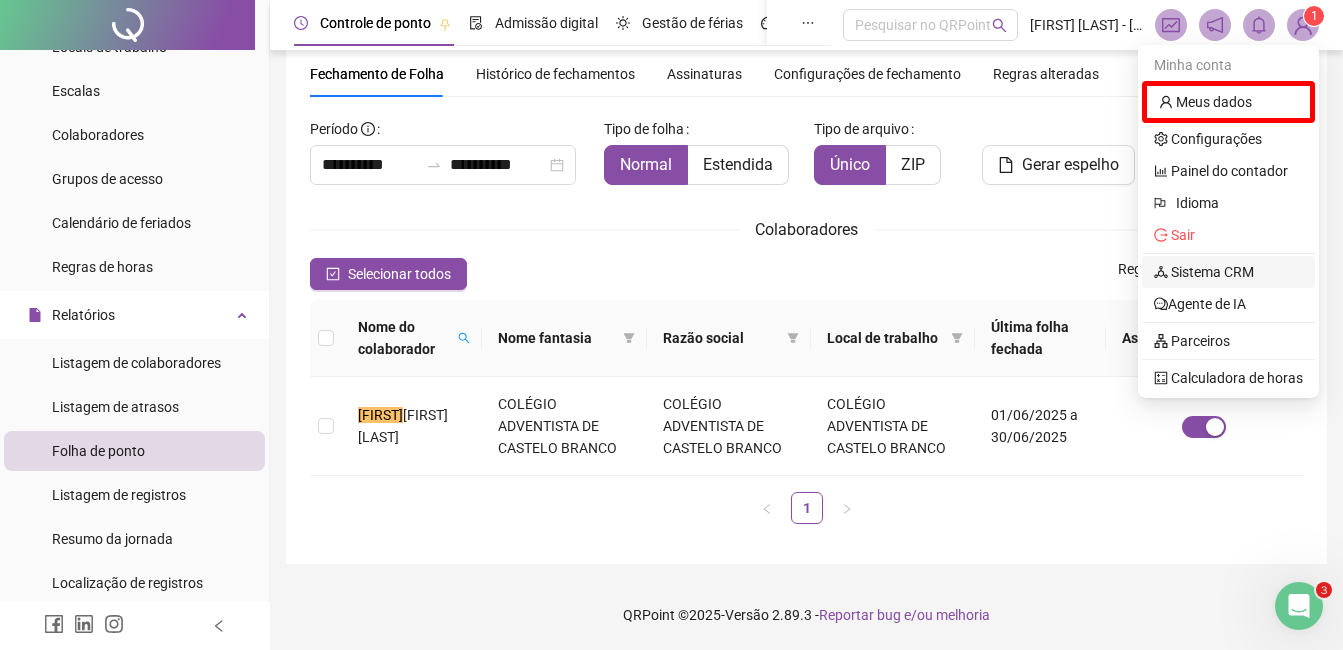click on "Sistema CRM" at bounding box center [1204, 272] 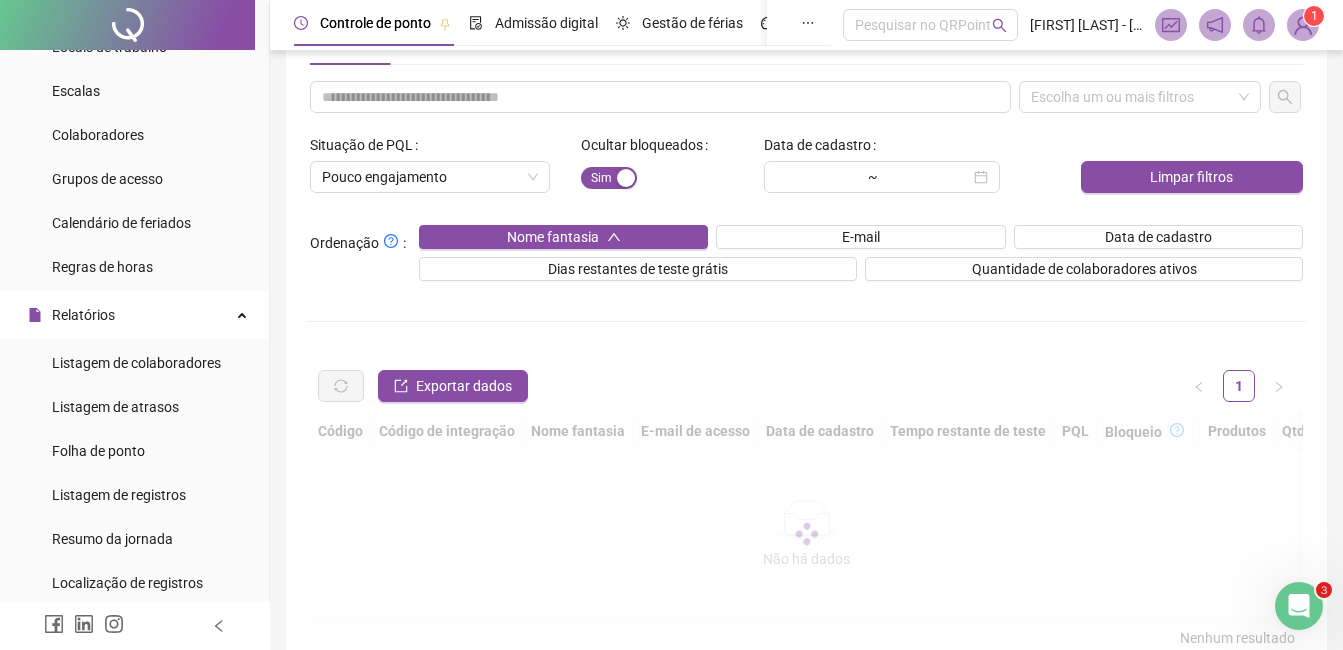 scroll, scrollTop: 0, scrollLeft: 0, axis: both 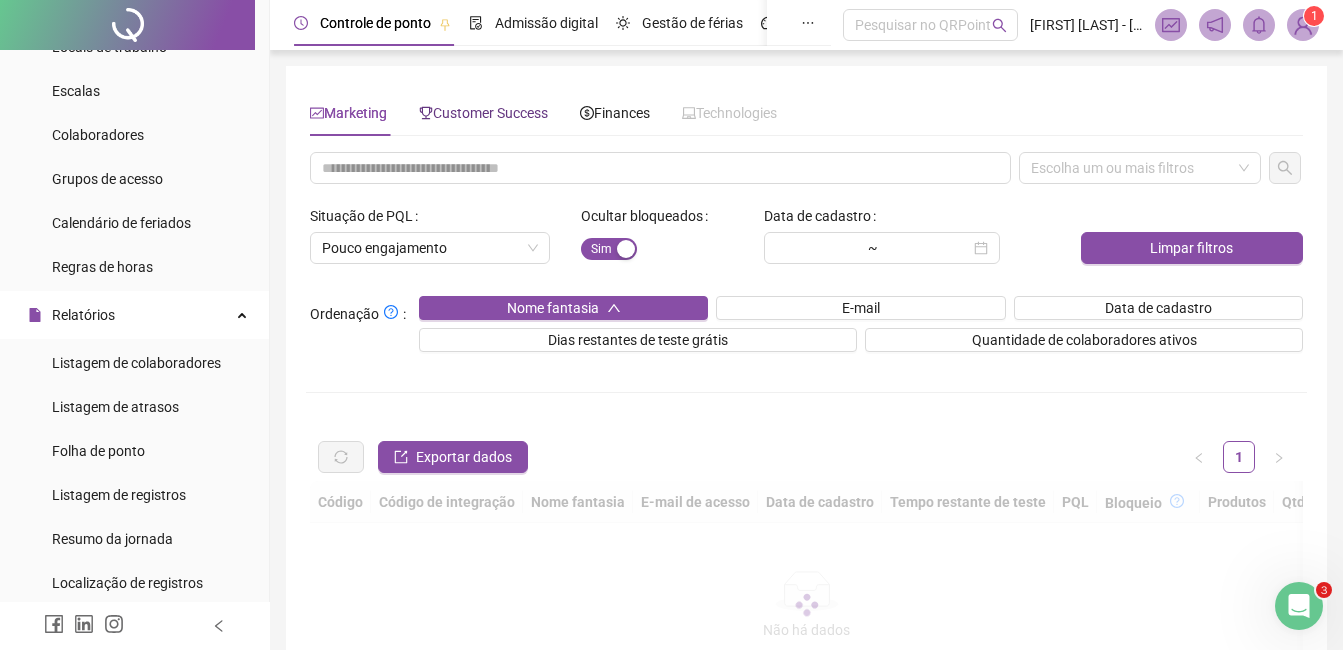 click on "Customer Success" at bounding box center (483, 113) 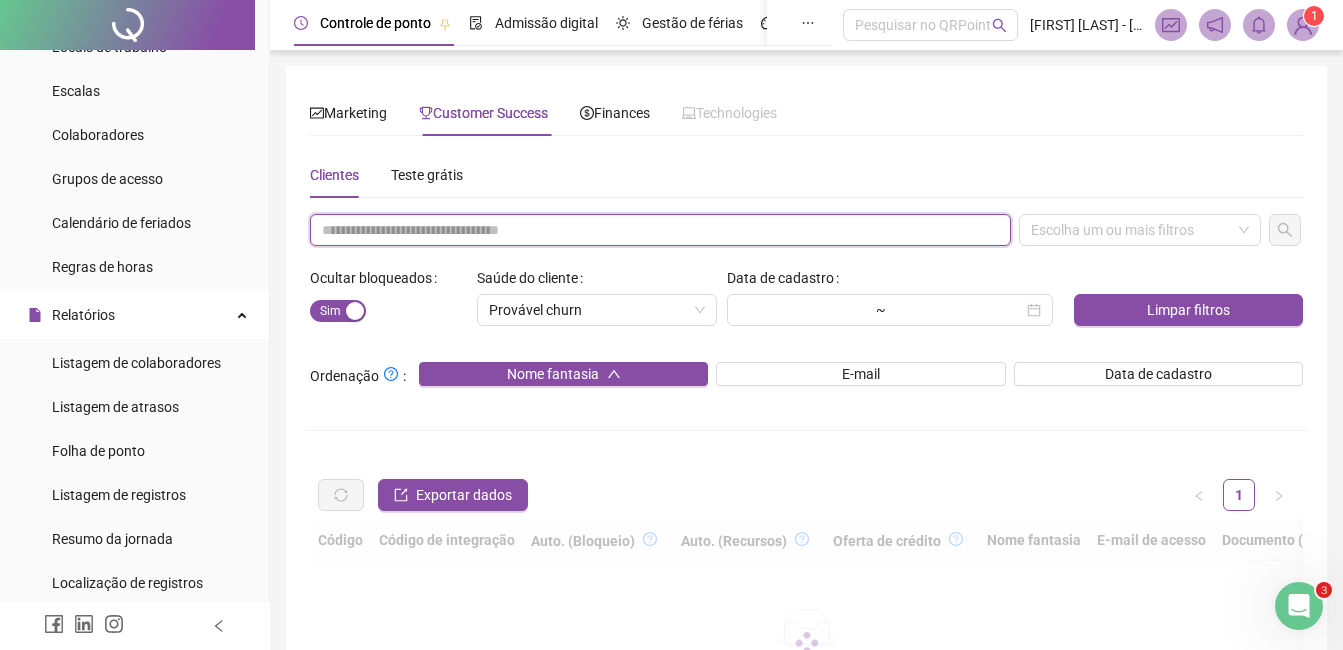 click at bounding box center [660, 230] 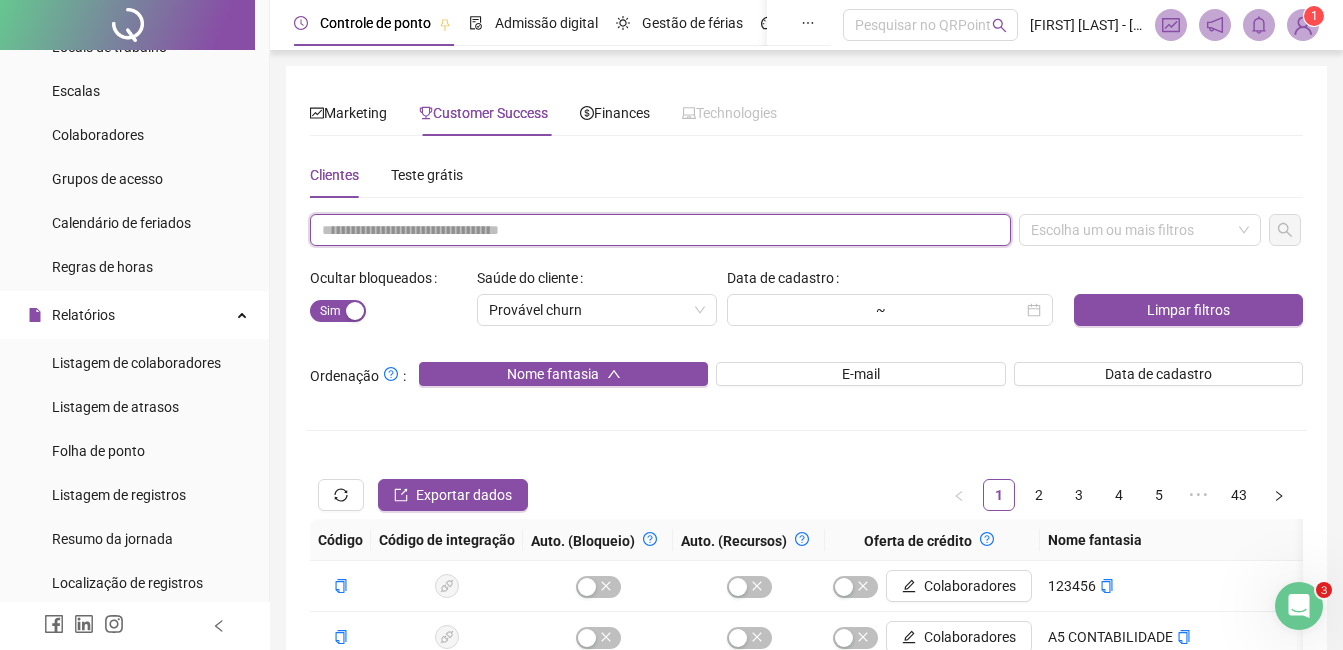 paste on "**********" 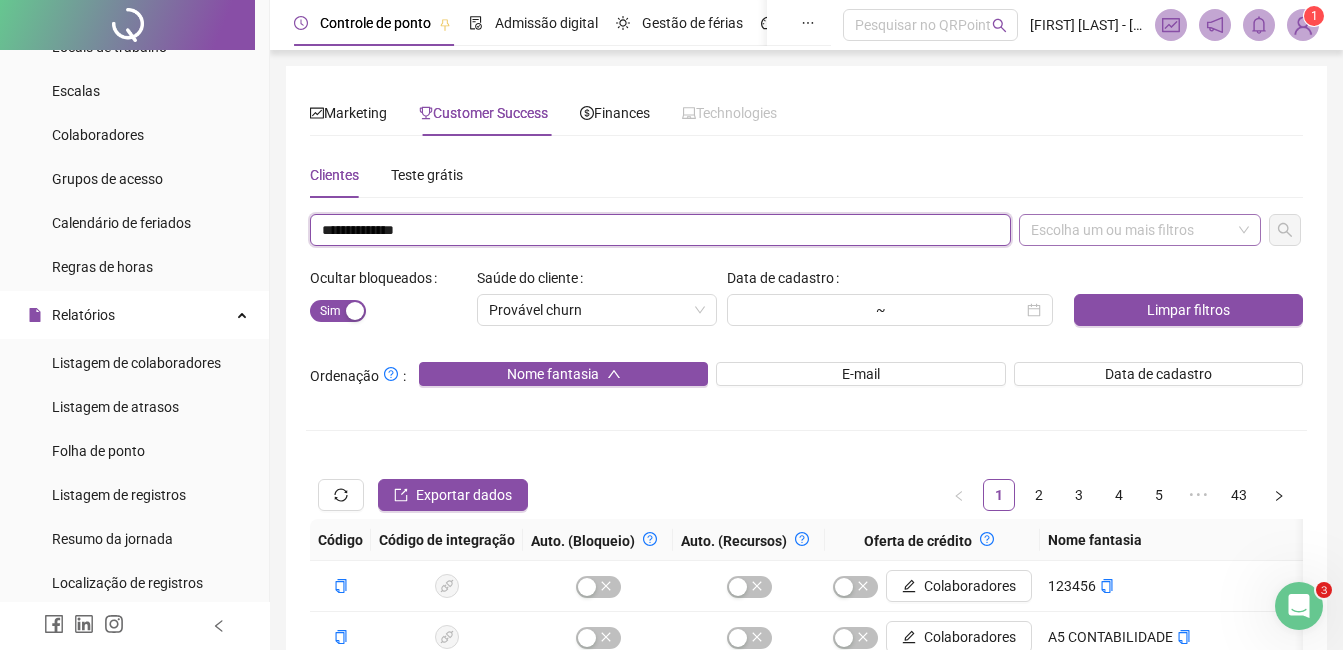click on "Escolha um ou mais filtros" at bounding box center [1140, 230] 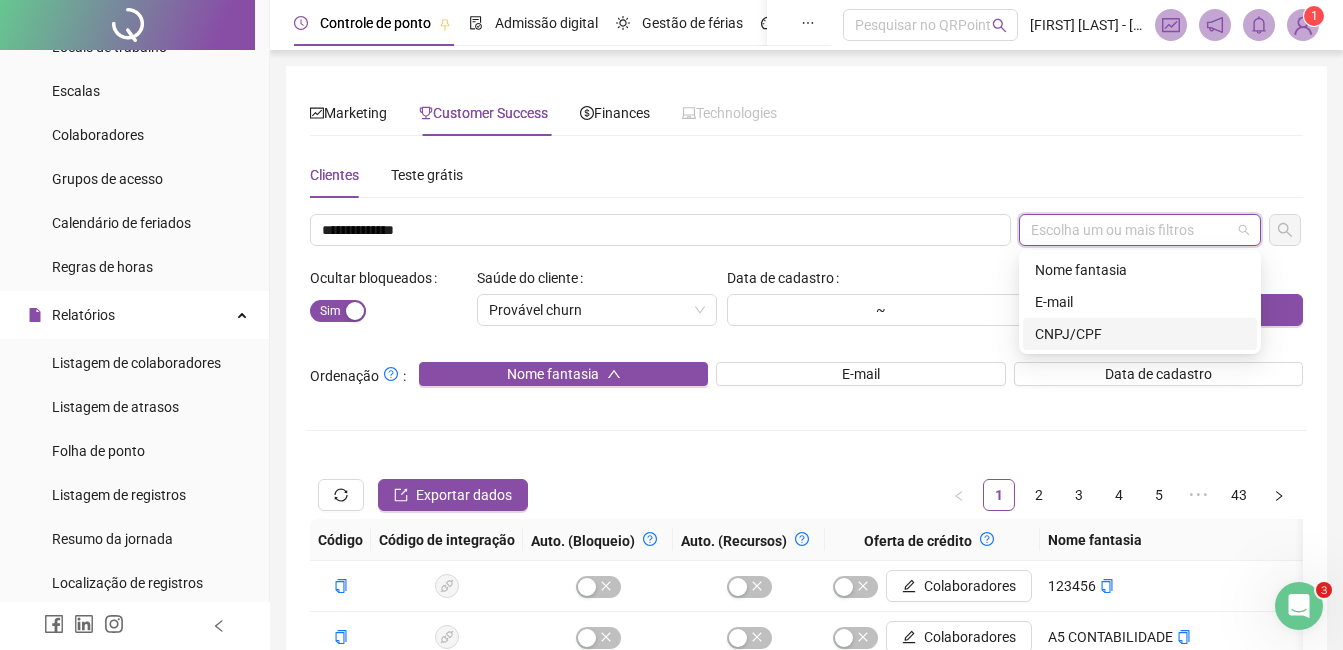 click on "CNPJ/CPF" at bounding box center (1140, 334) 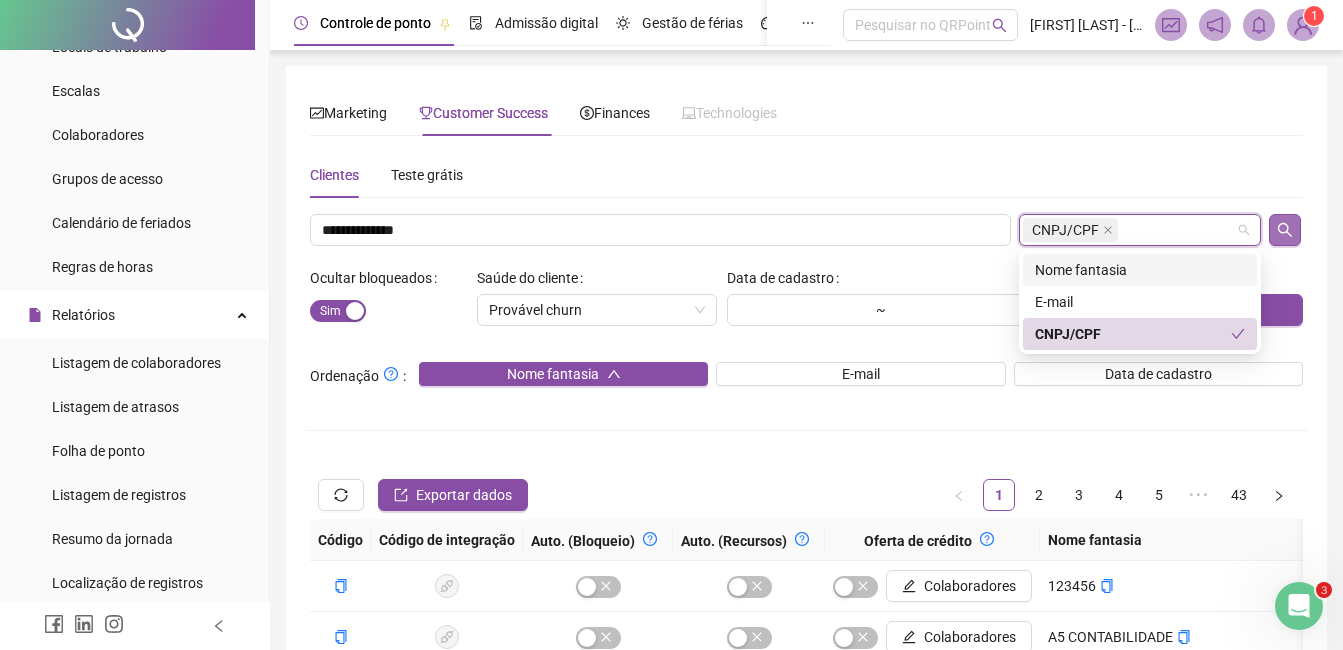 click 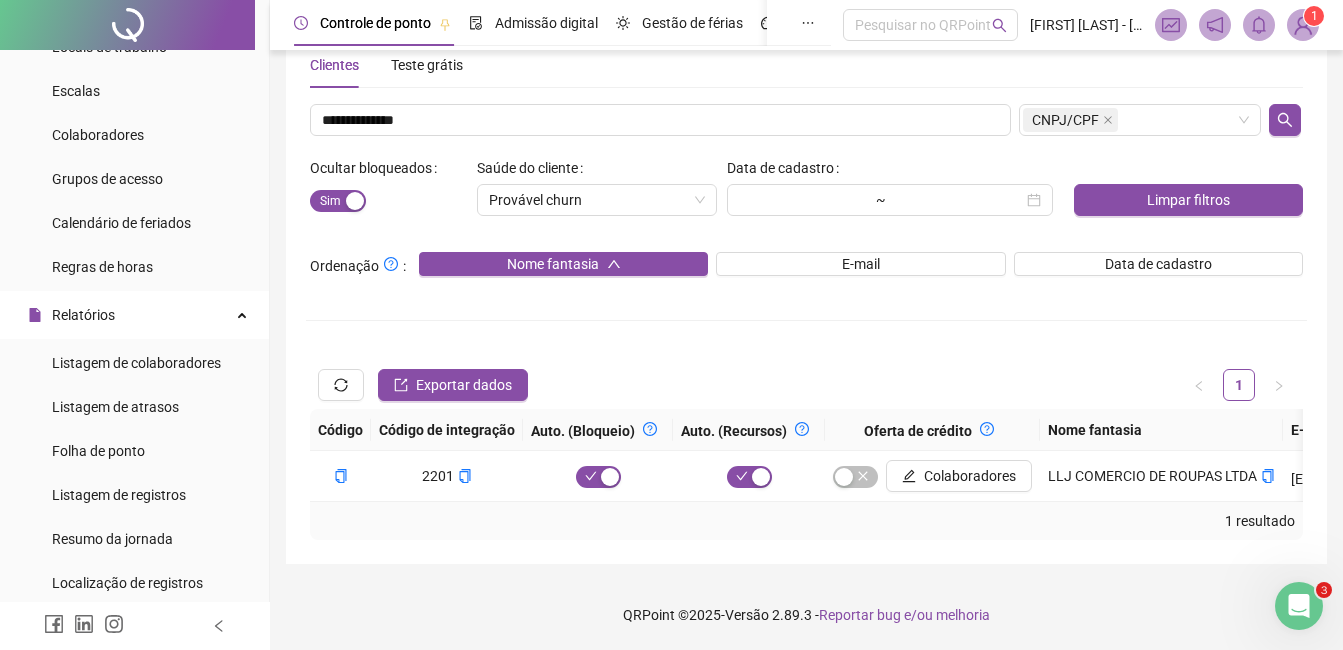 scroll, scrollTop: 125, scrollLeft: 0, axis: vertical 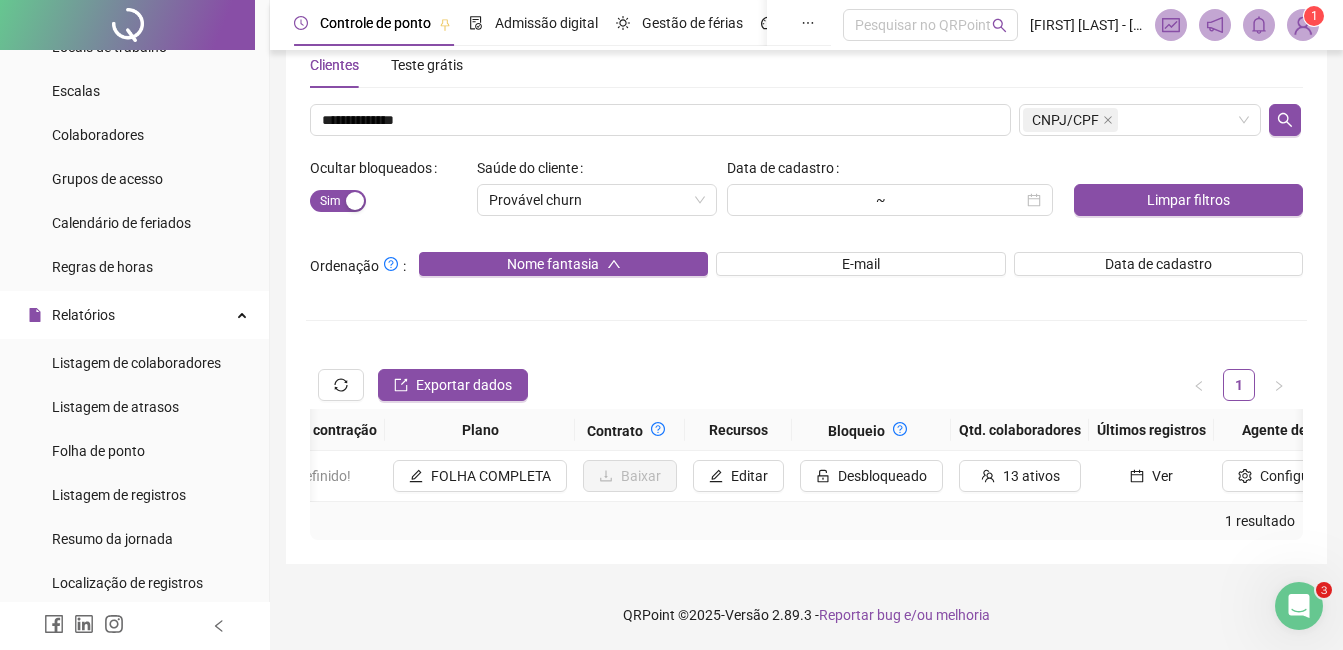 click on "**********" at bounding box center [806, 291] 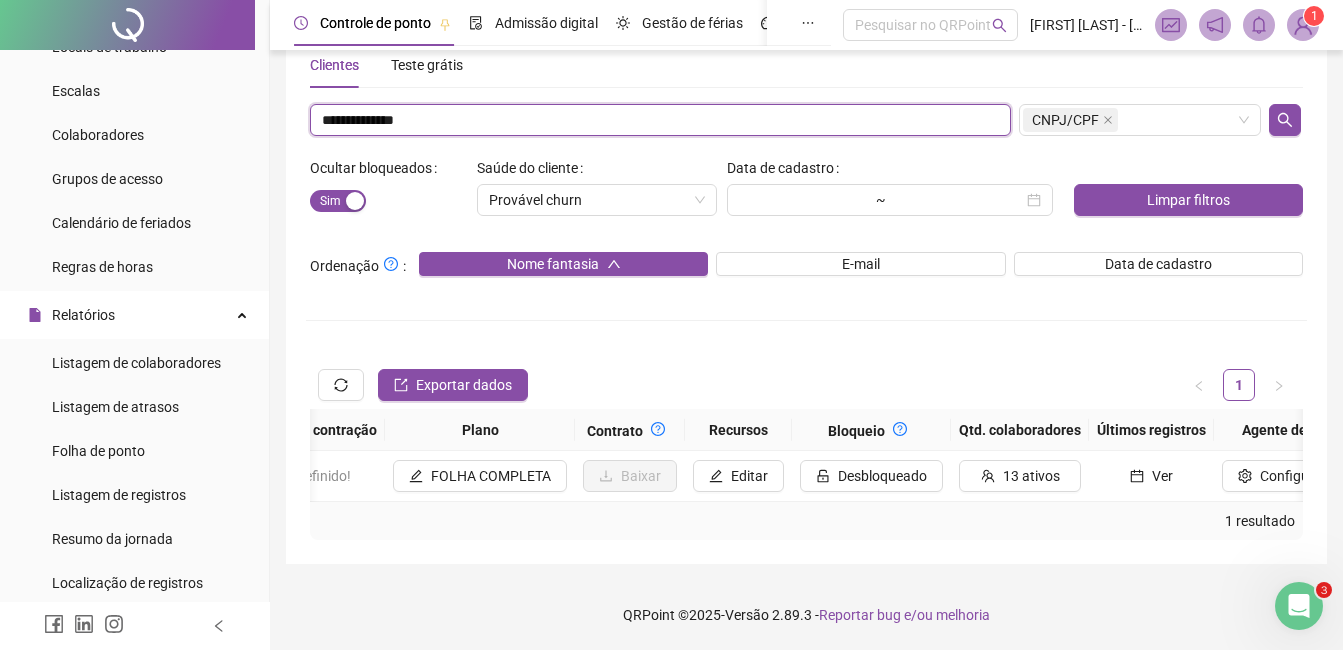 click on "**********" at bounding box center (660, 120) 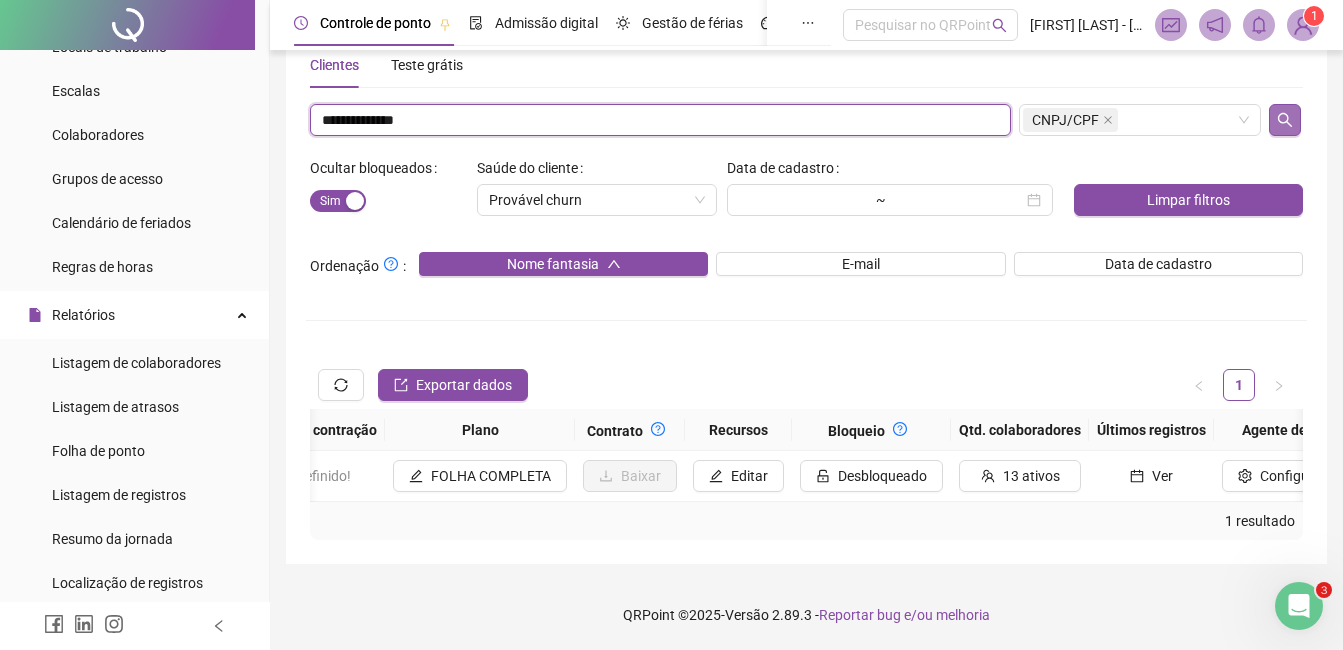type on "**********" 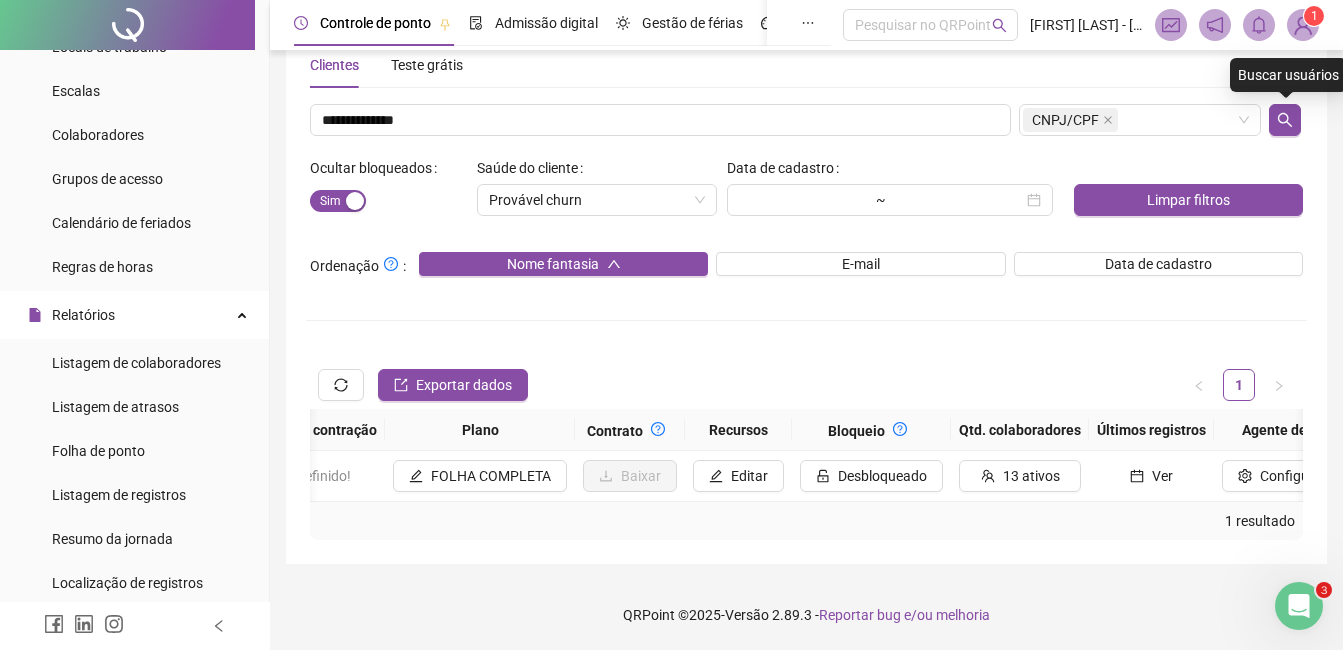 drag, startPoint x: 1297, startPoint y: 114, endPoint x: 1275, endPoint y: 130, distance: 27.202942 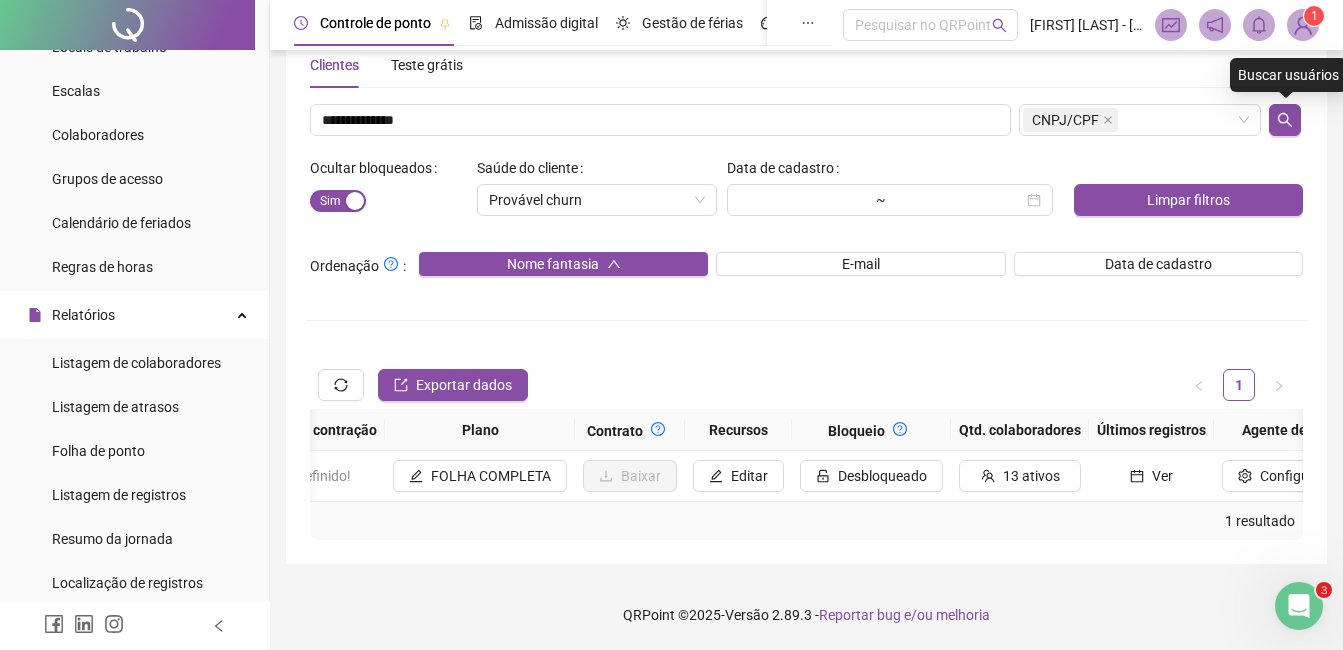 click at bounding box center (1285, 120) 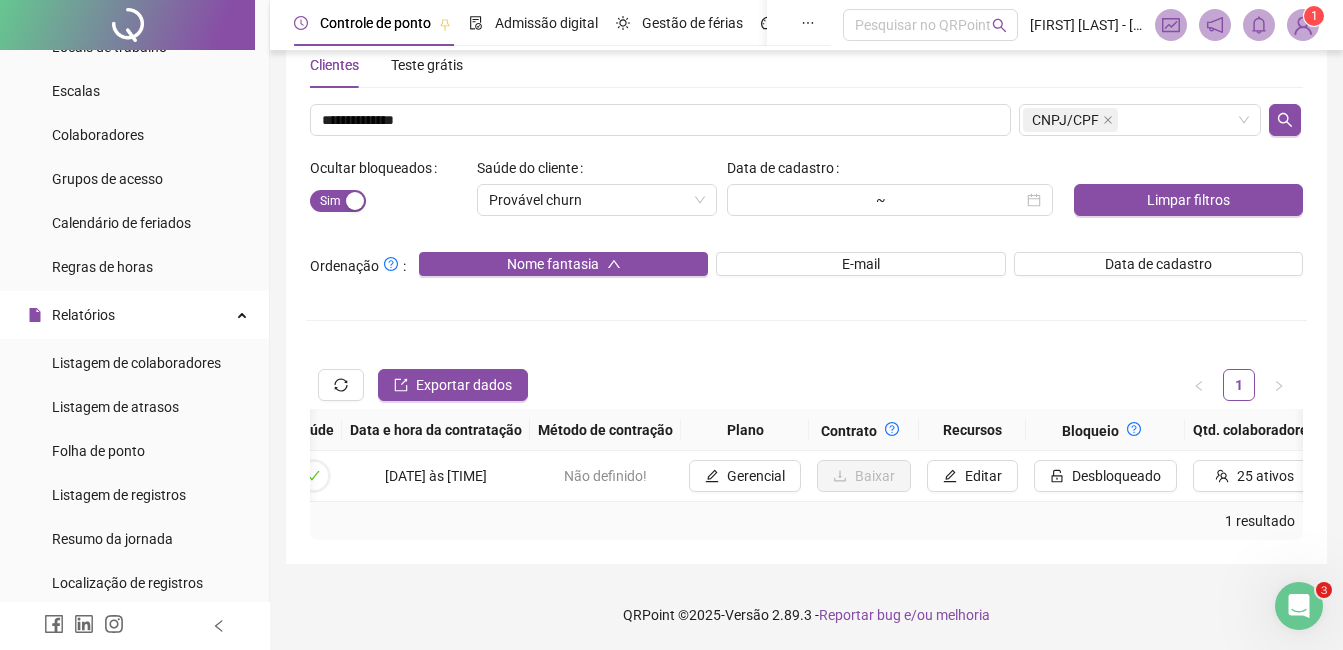 scroll, scrollTop: 0, scrollLeft: 1441, axis: horizontal 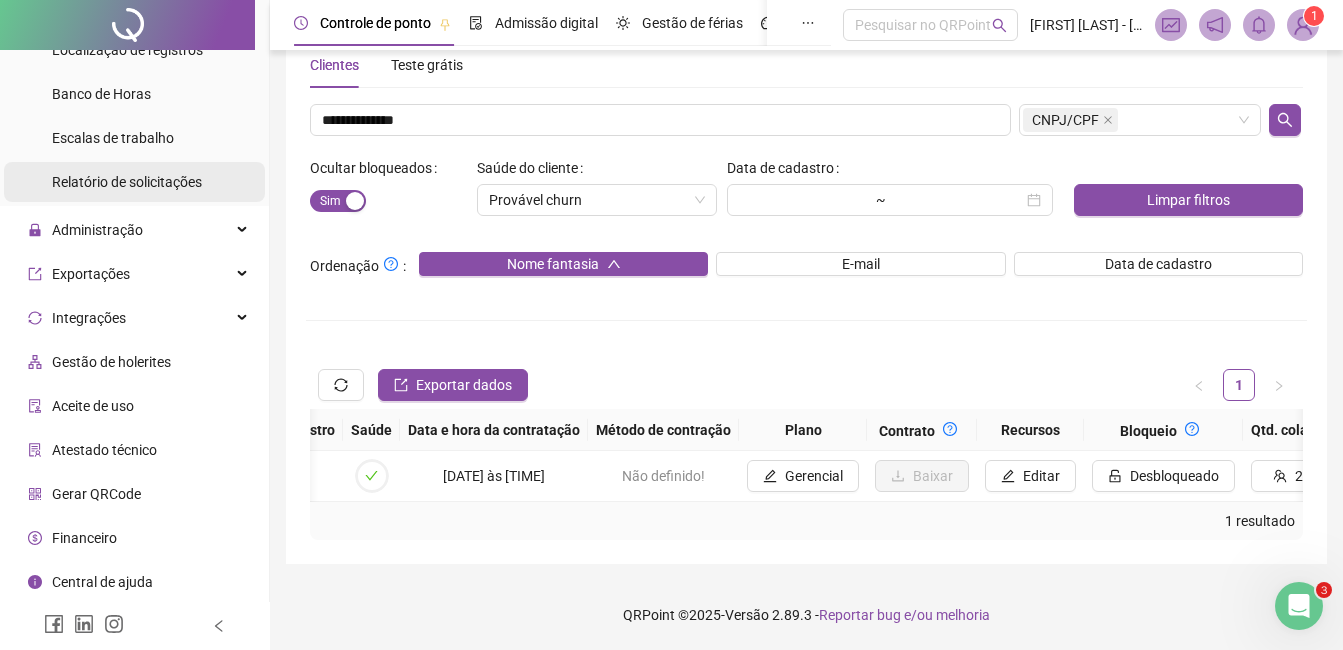 click on "Relatório de solicitações" at bounding box center (127, 182) 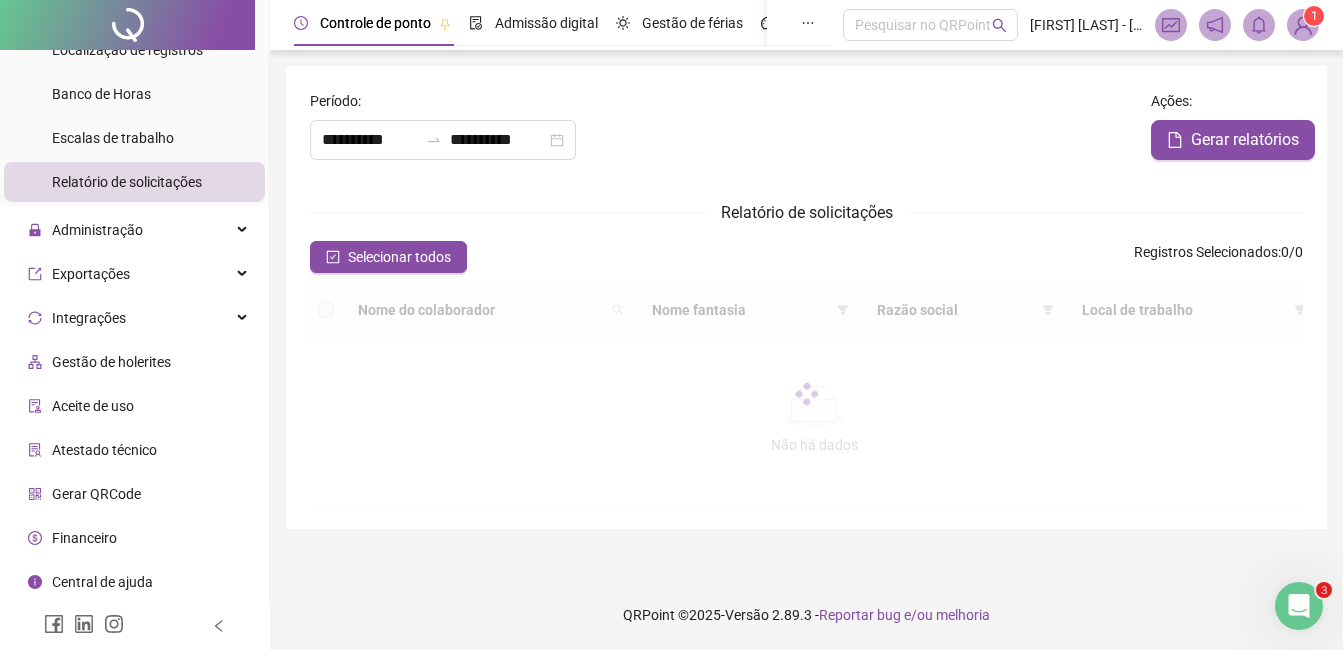 scroll, scrollTop: 0, scrollLeft: 0, axis: both 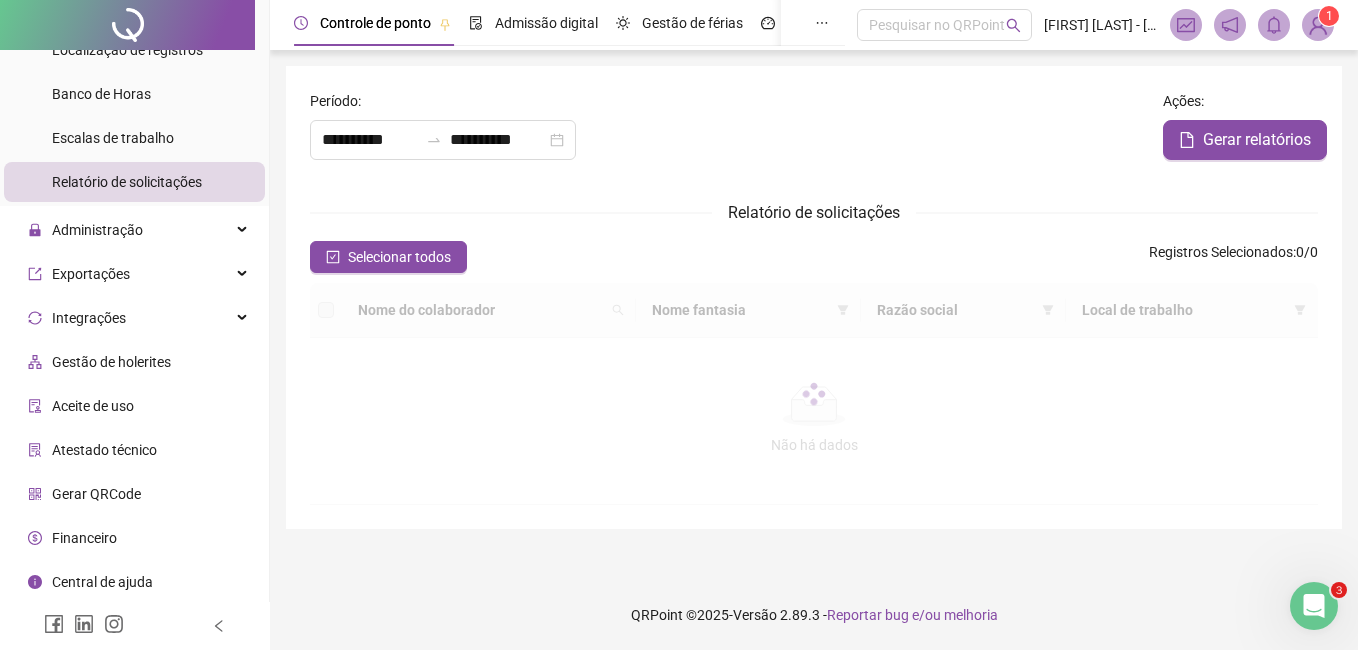 type on "**********" 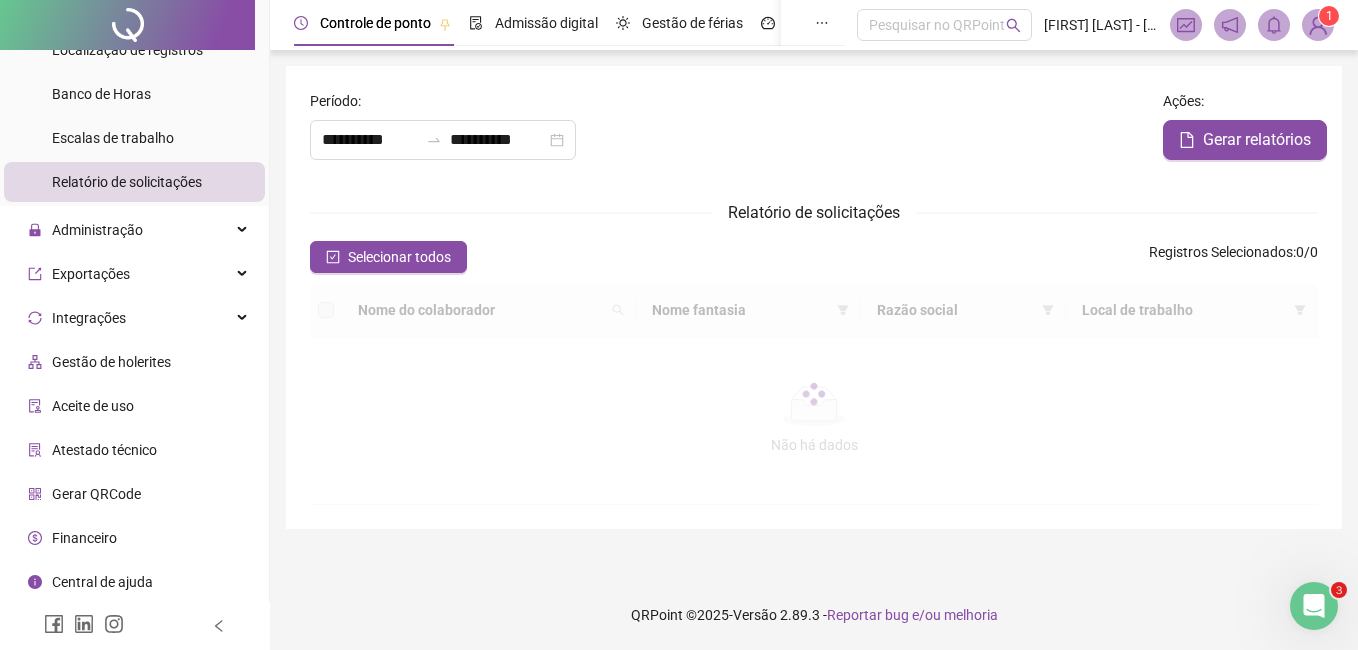 type on "**********" 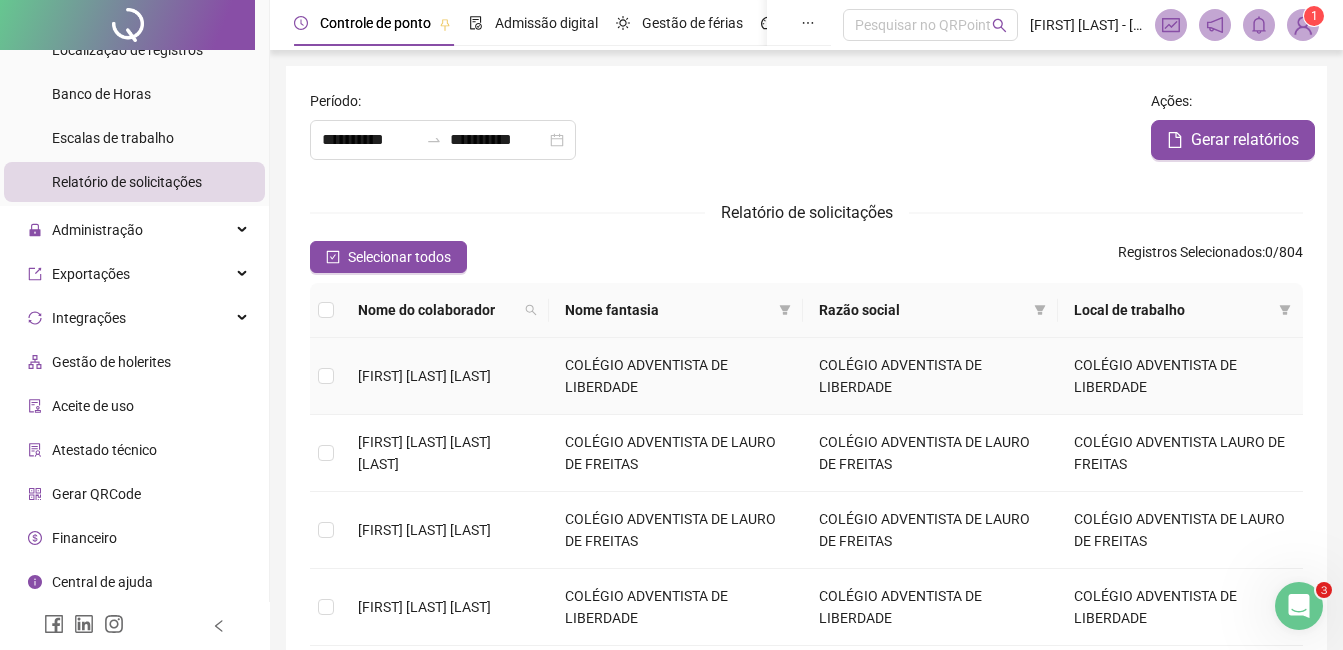click on "[FIRST] [LAST] [LAST]" at bounding box center (445, 376) 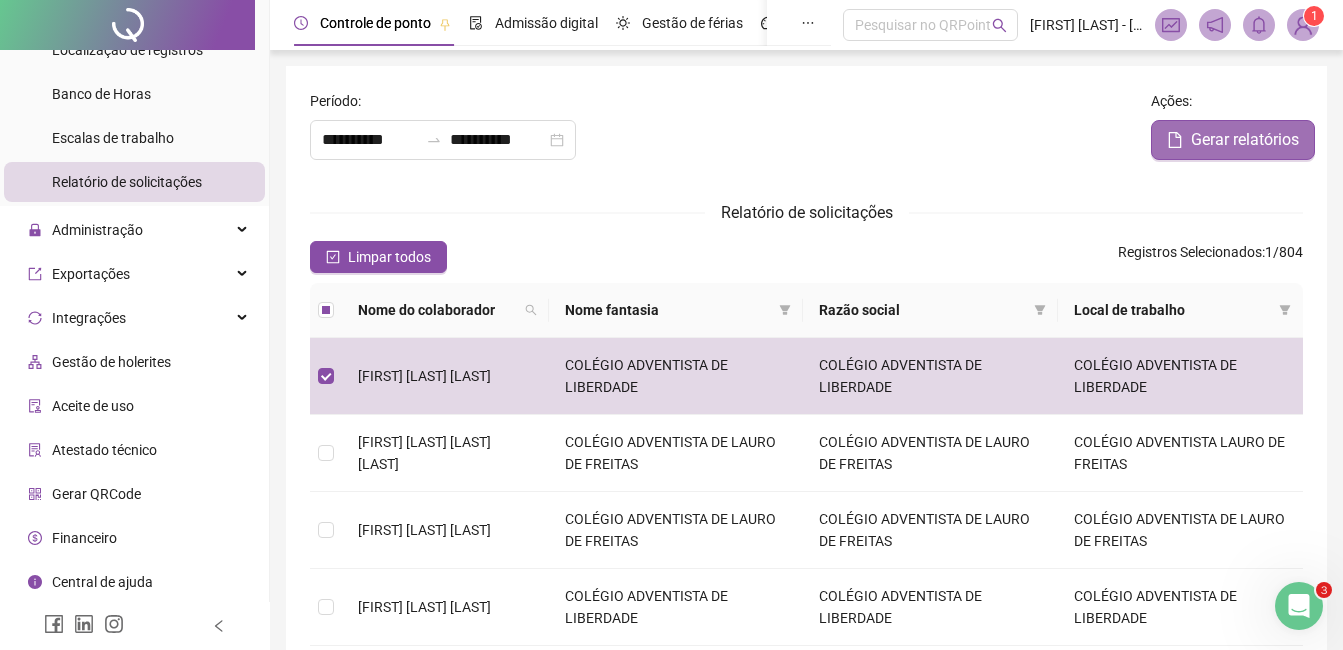 click on "Gerar relatórios" at bounding box center (1233, 140) 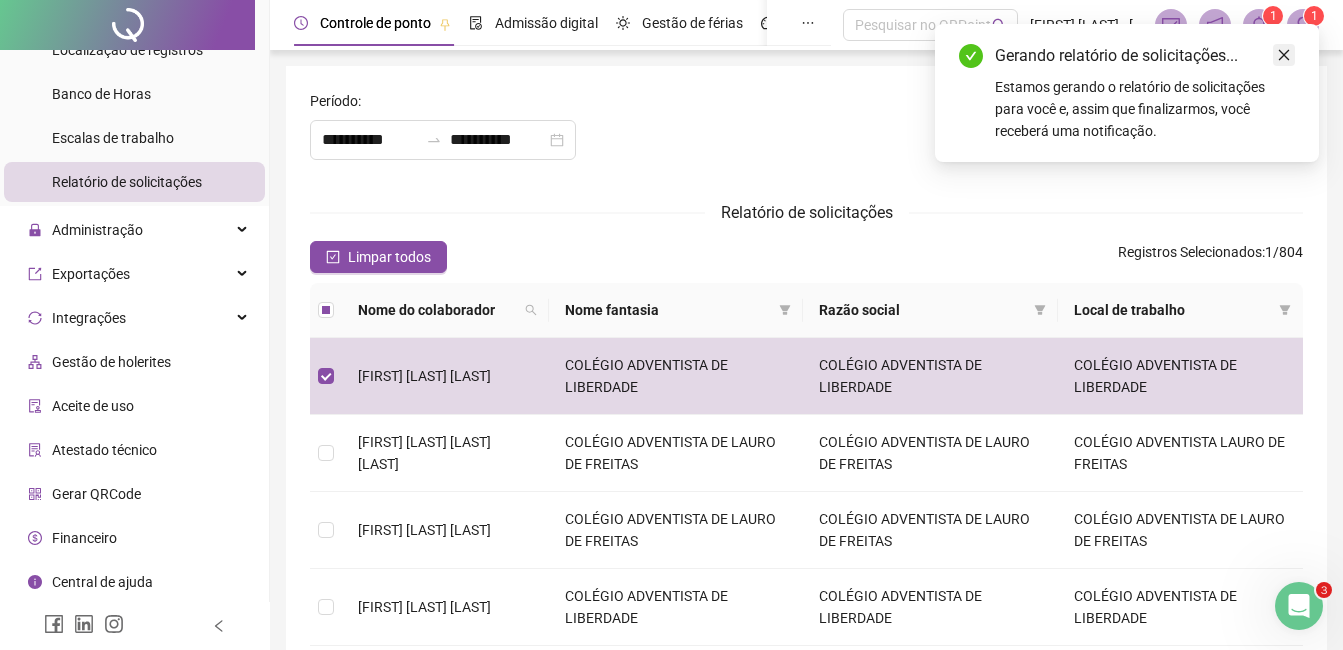 click 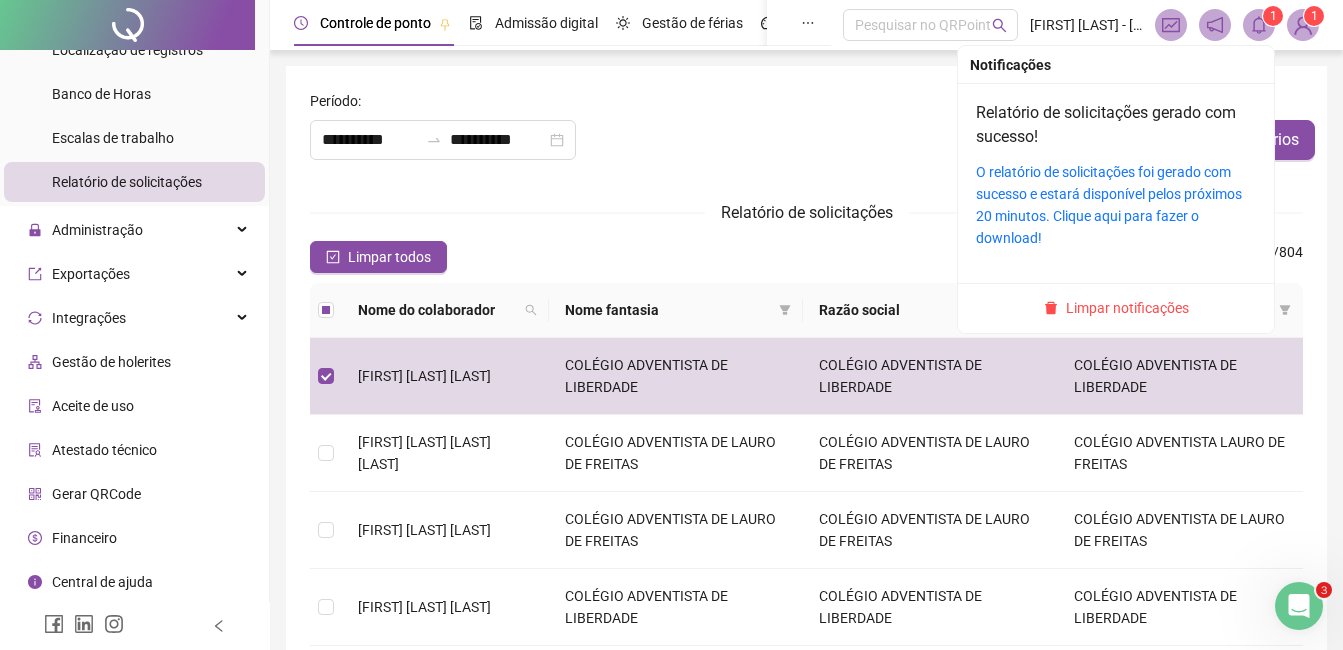 click 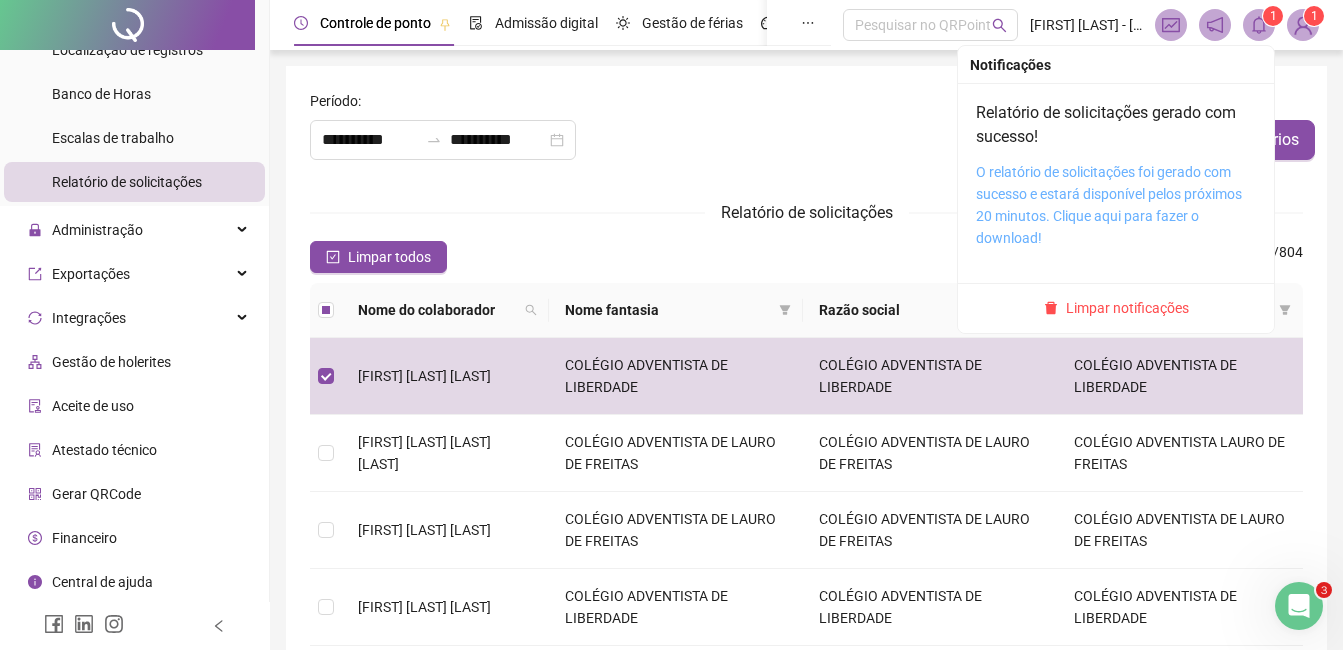 click on "O relatório de solicitações foi gerado com sucesso e estará disponível pelos próximos 20 minutos.
Clique aqui para fazer o download!" at bounding box center (1109, 205) 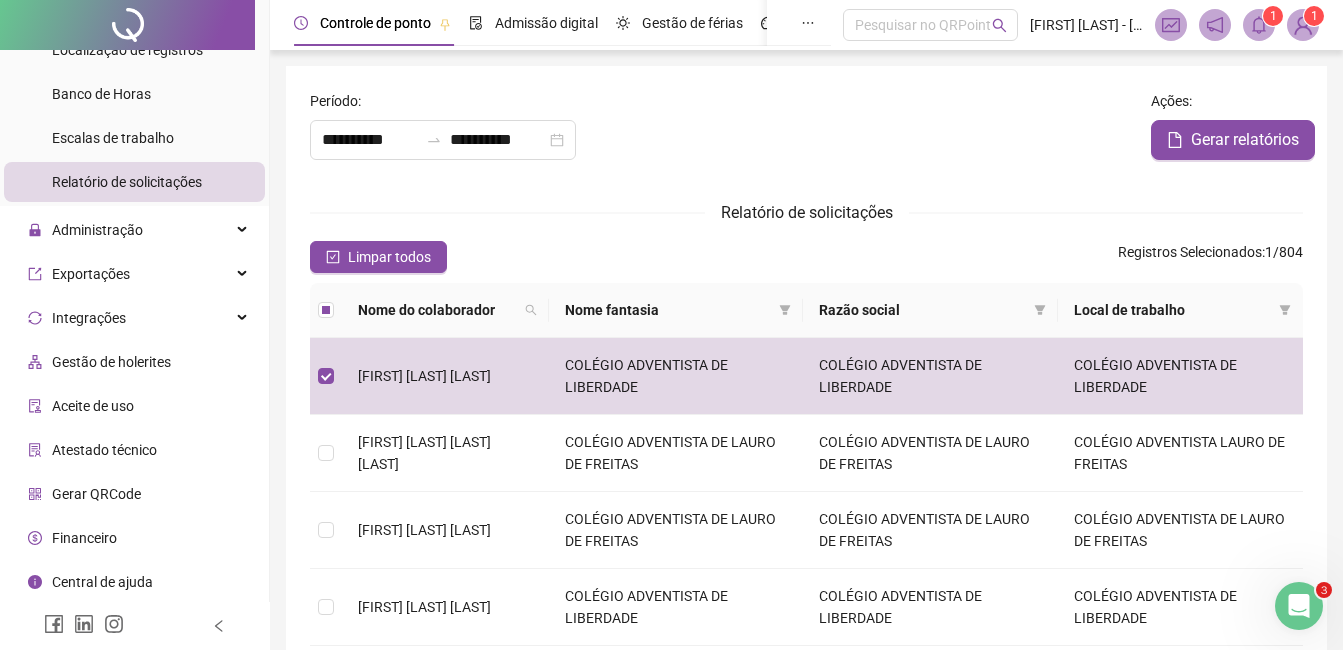 click on "1" at bounding box center [1314, 16] 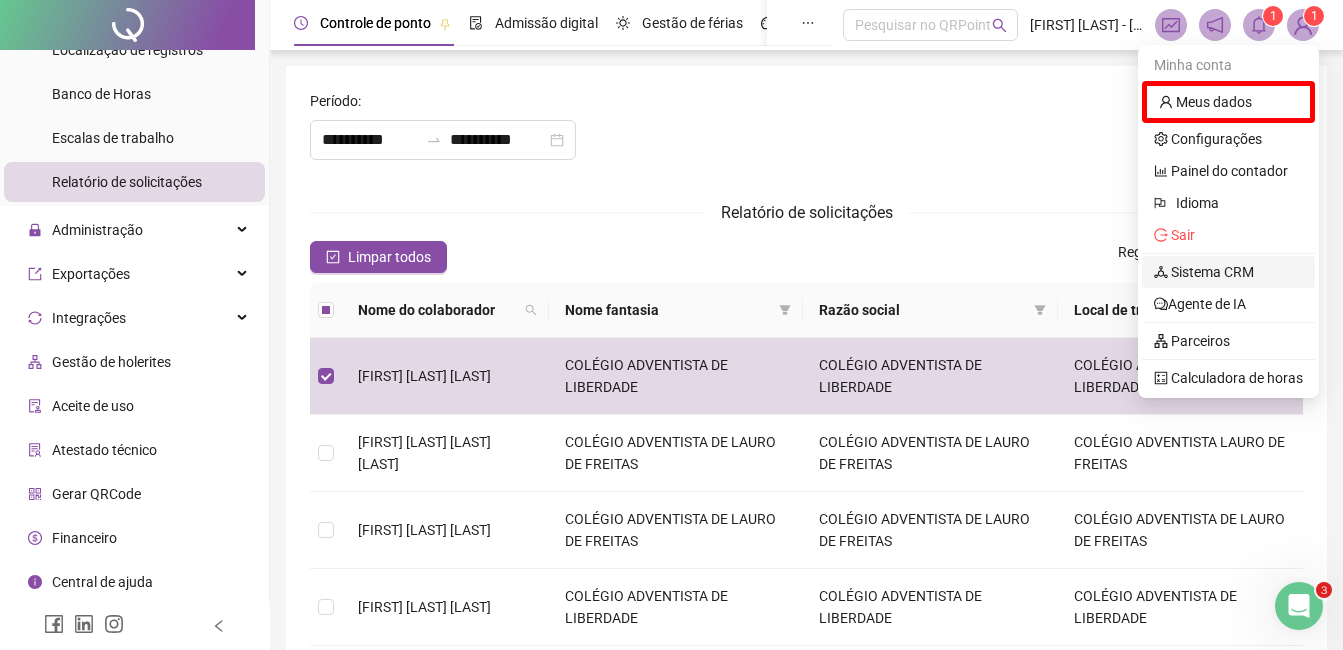 click on "Sistema CRM" at bounding box center (1204, 272) 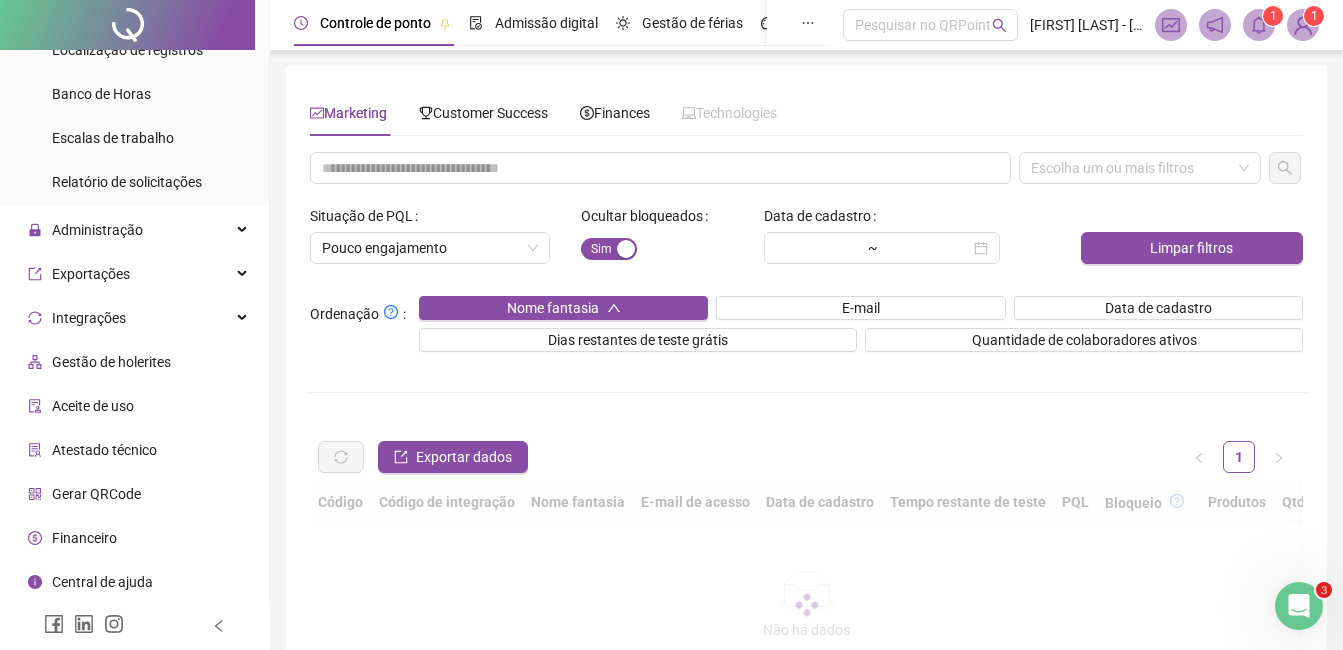 drag, startPoint x: 506, startPoint y: 124, endPoint x: 500, endPoint y: 144, distance: 20.880613 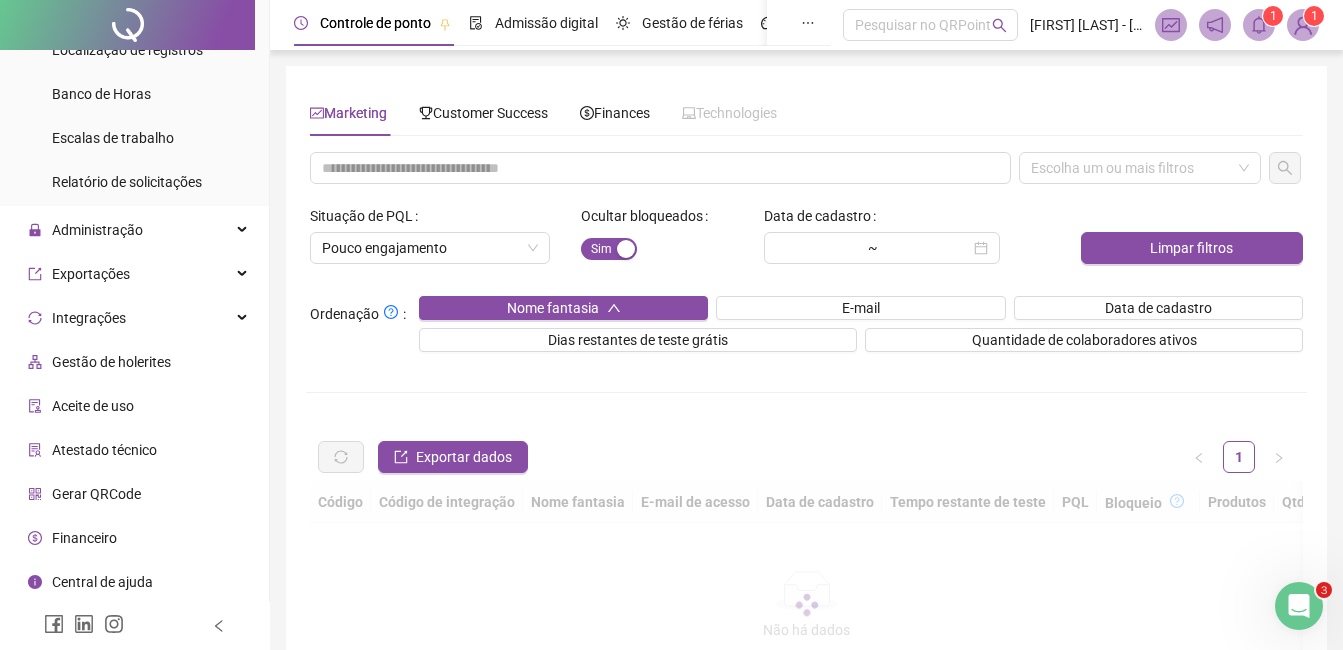 click on "Customer Success" at bounding box center (483, 113) 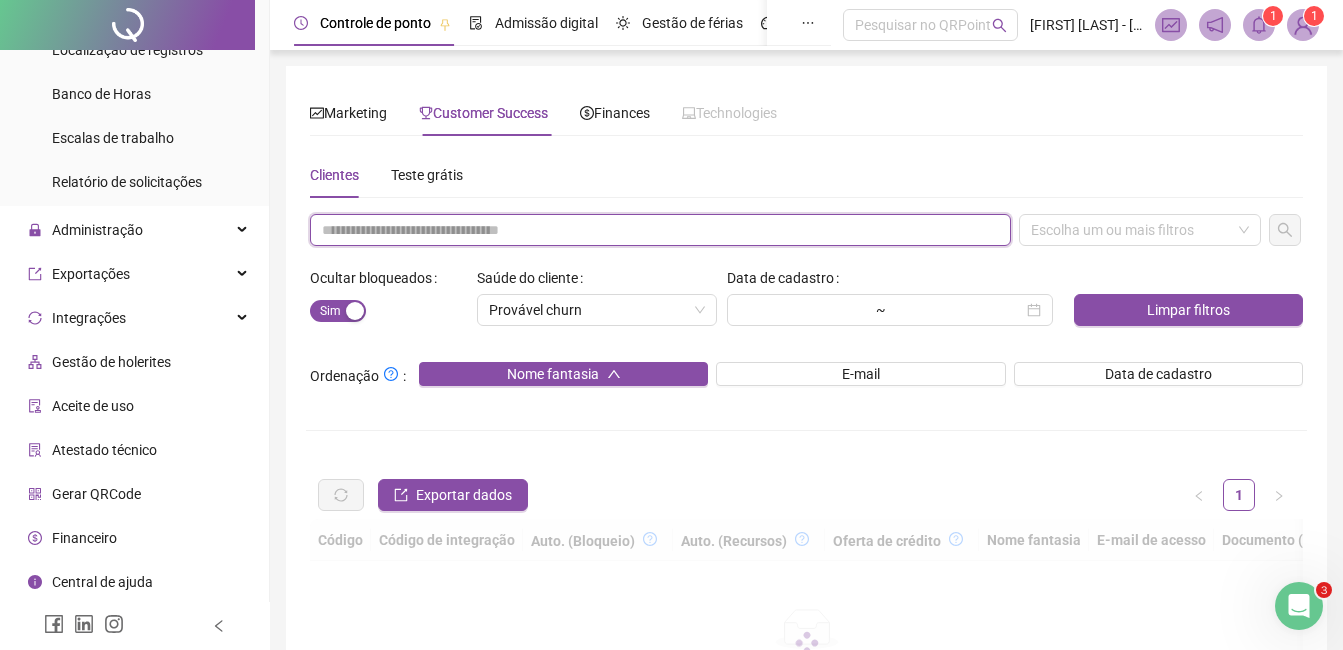 click at bounding box center [660, 230] 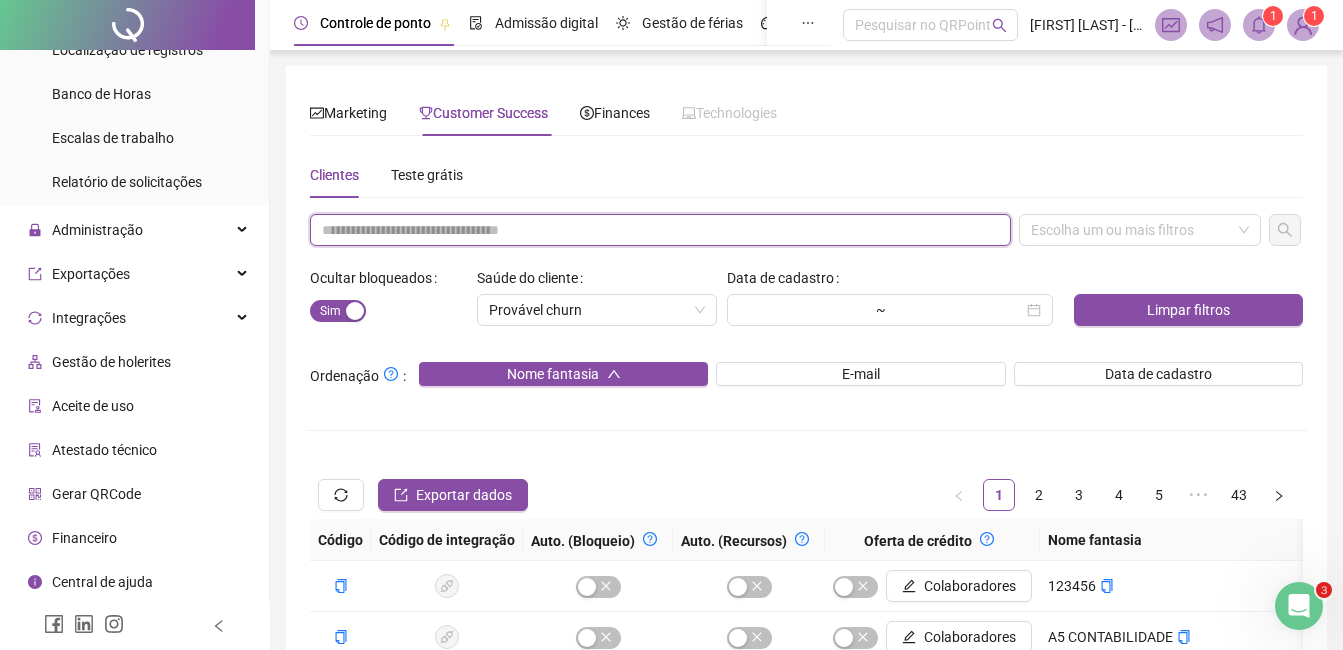 paste on "**********" 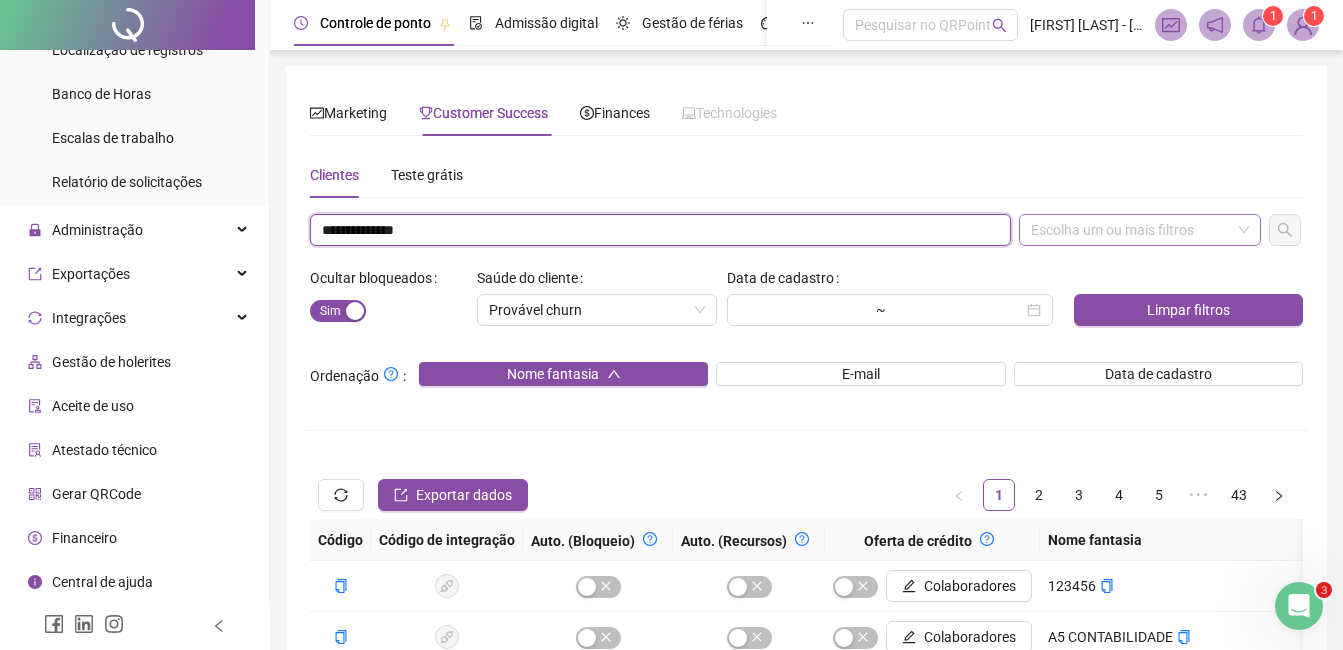 click on "Escolha um ou mais filtros" at bounding box center (1140, 230) 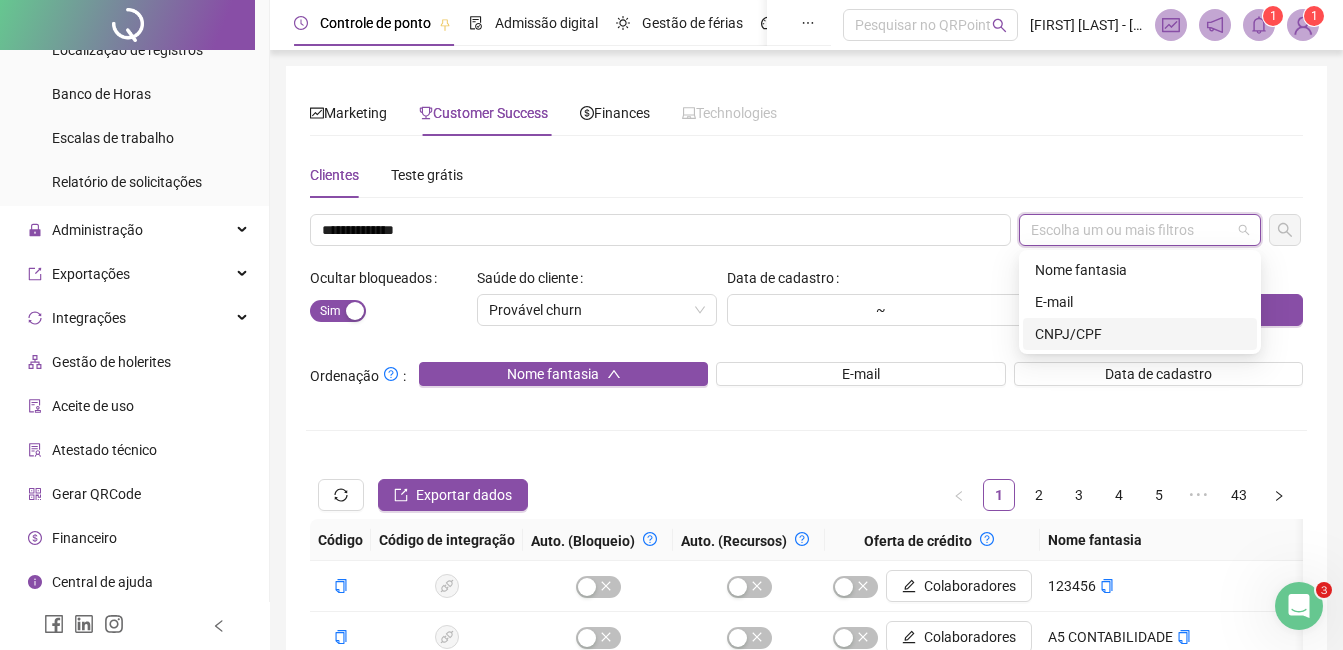 click on "CNPJ/CPF" at bounding box center (1140, 334) 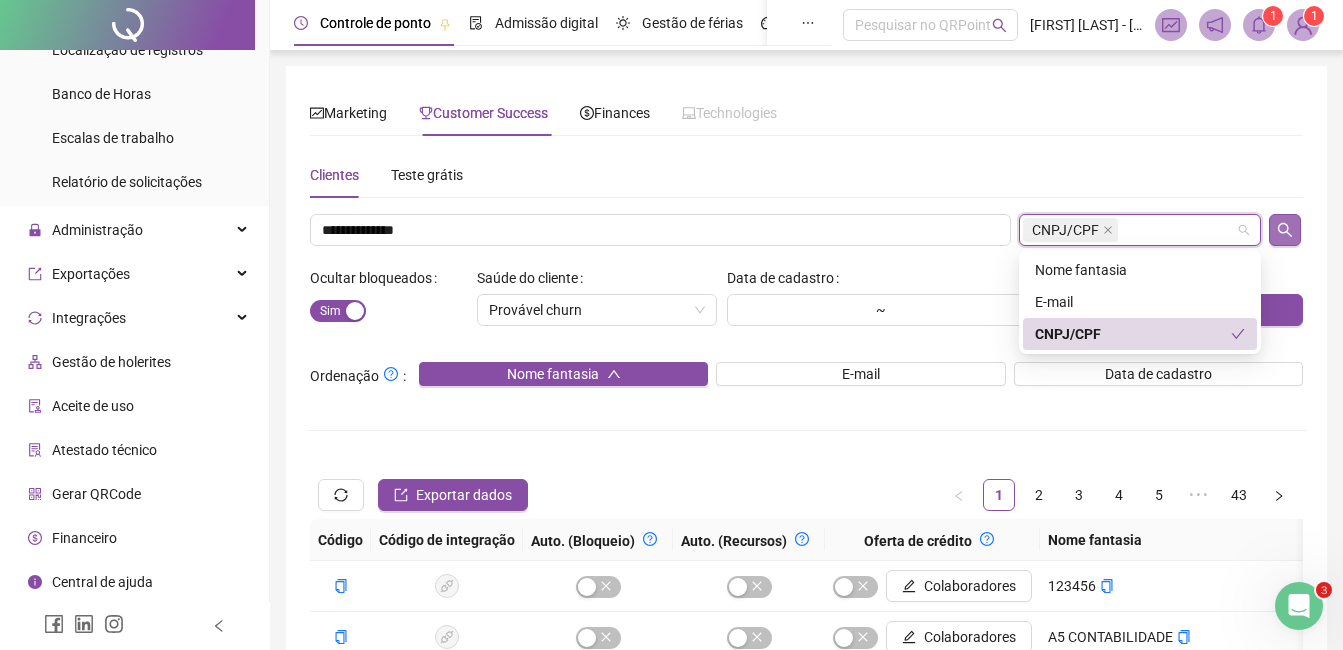 click at bounding box center (1285, 230) 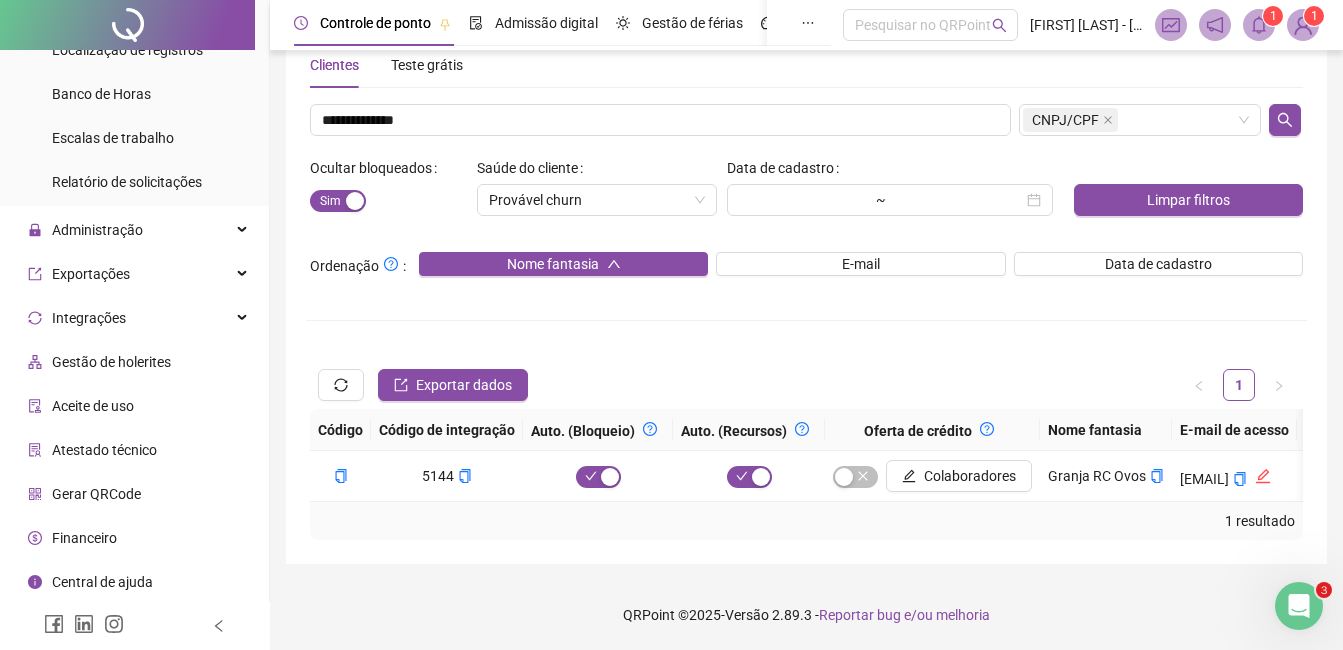 scroll, scrollTop: 125, scrollLeft: 0, axis: vertical 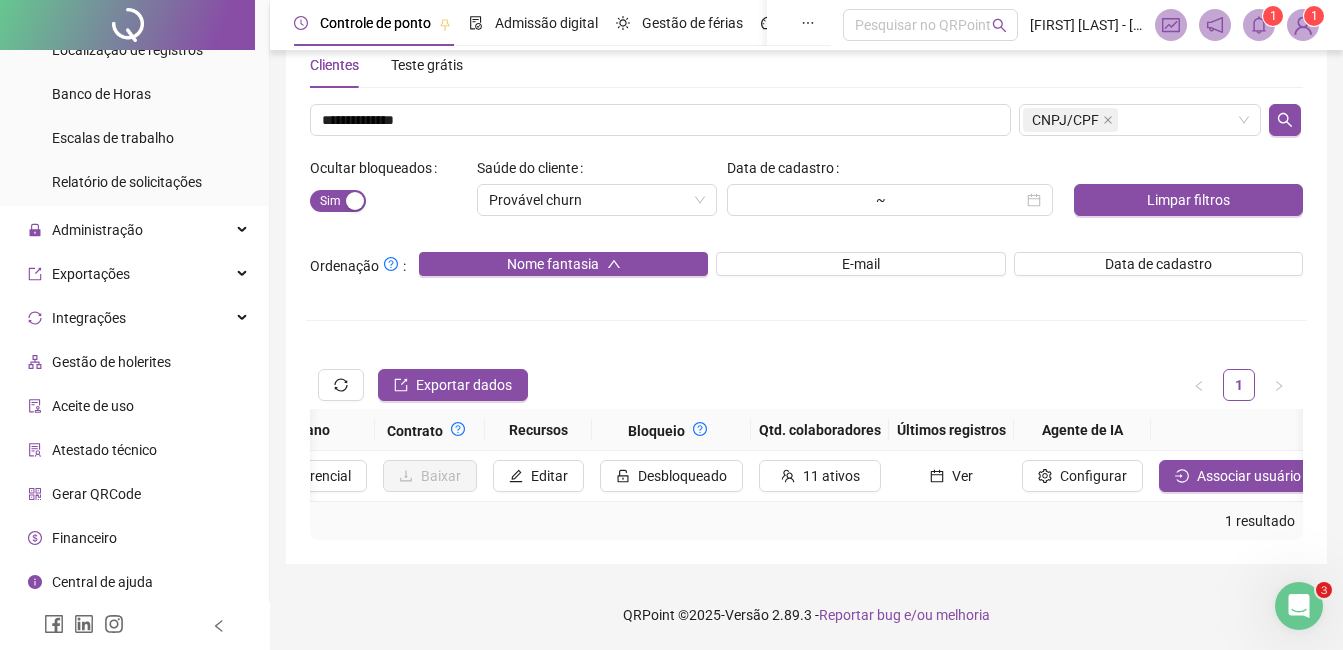 click on "1 resultado" at bounding box center [806, 521] 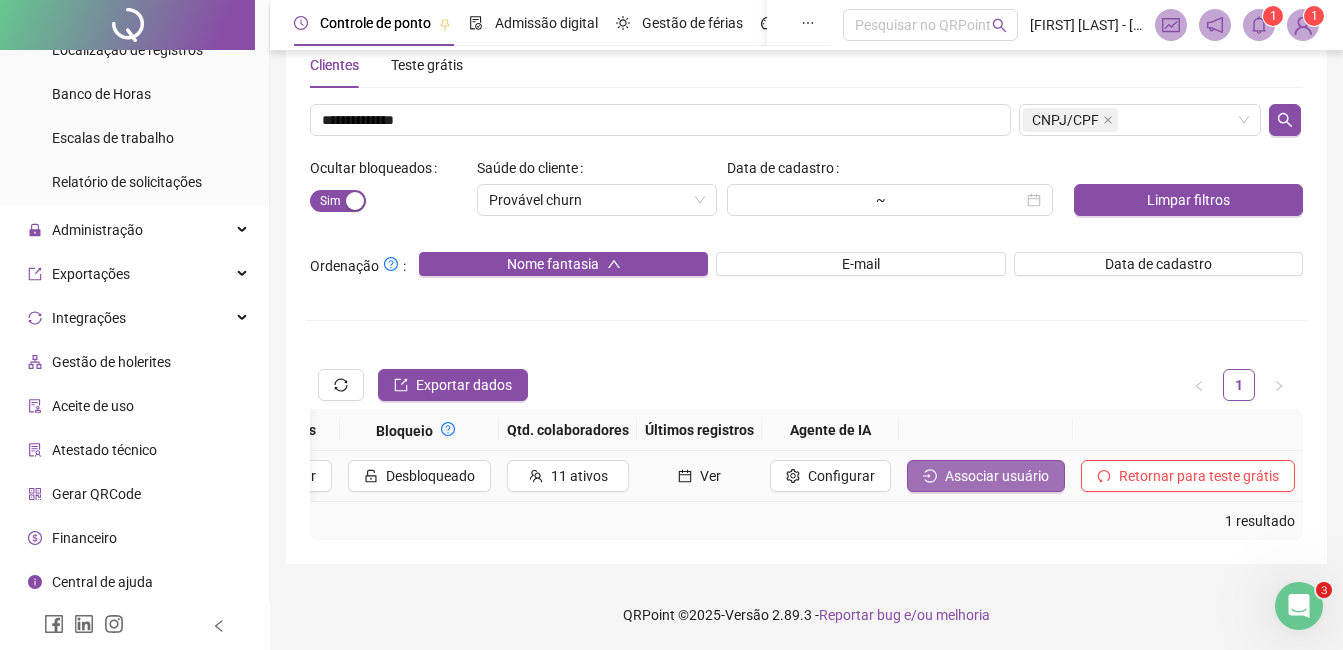 click on "Associar usuário" at bounding box center [997, 476] 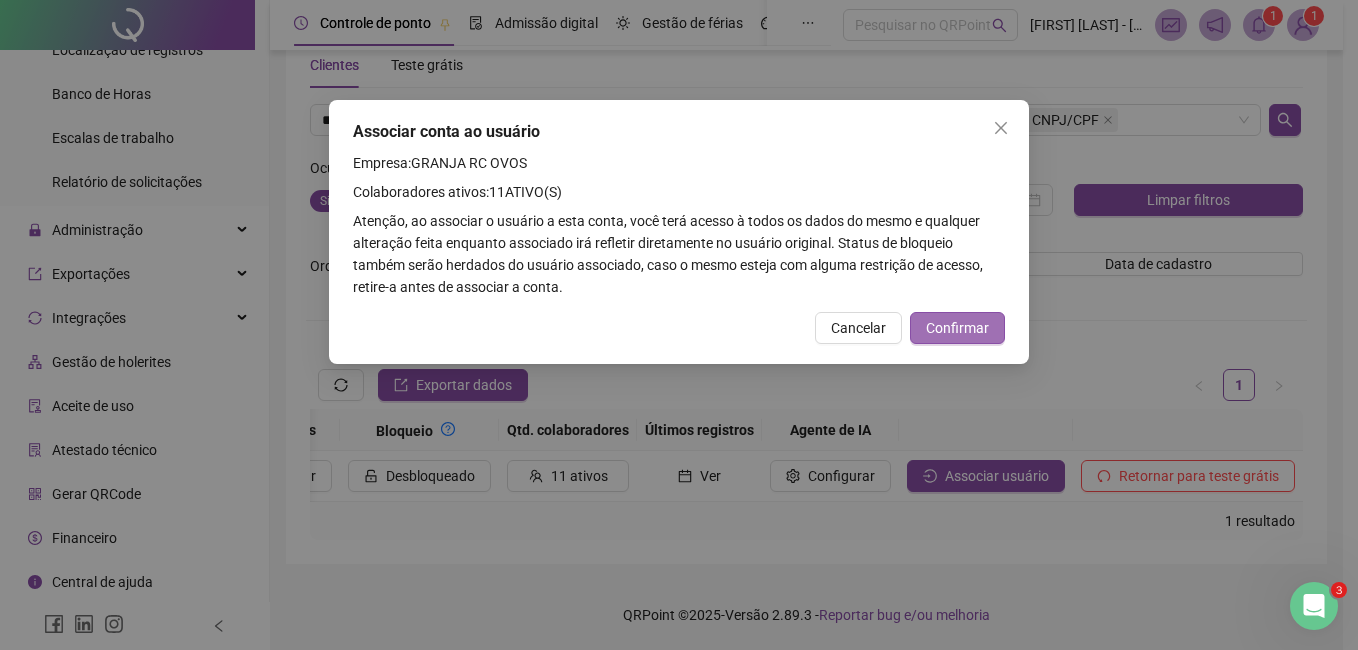 click on "Confirmar" at bounding box center (957, 328) 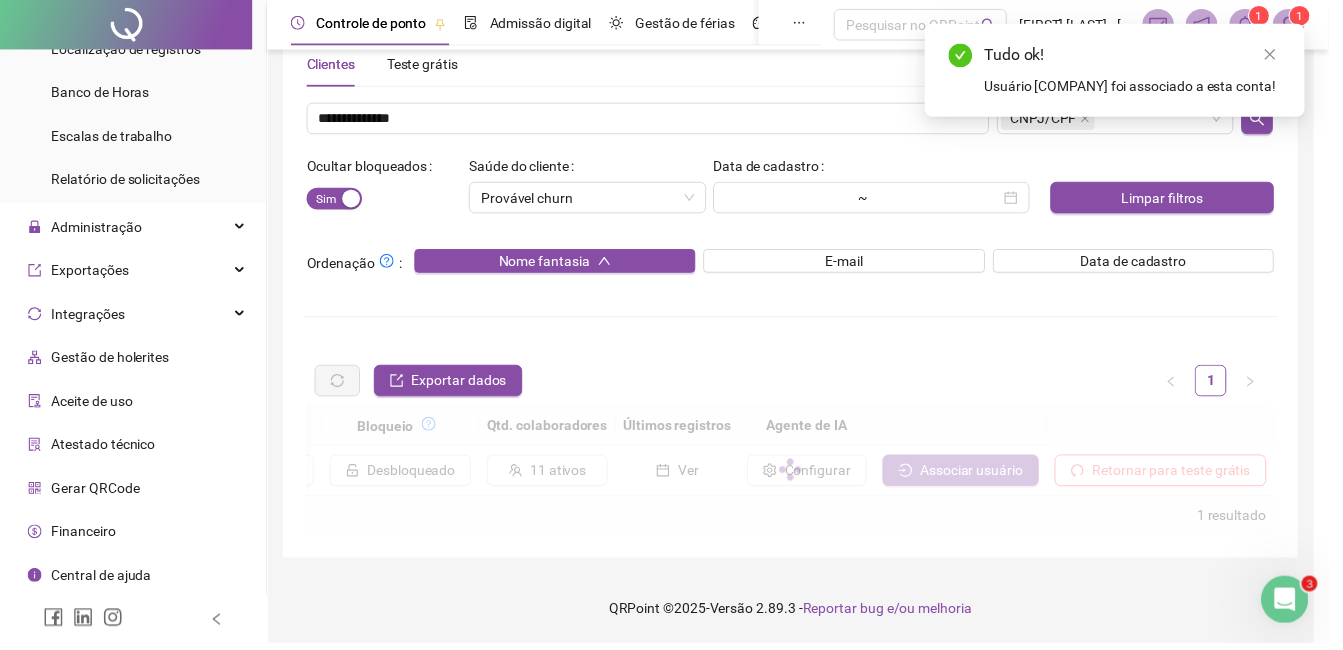scroll, scrollTop: 0, scrollLeft: 2154, axis: horizontal 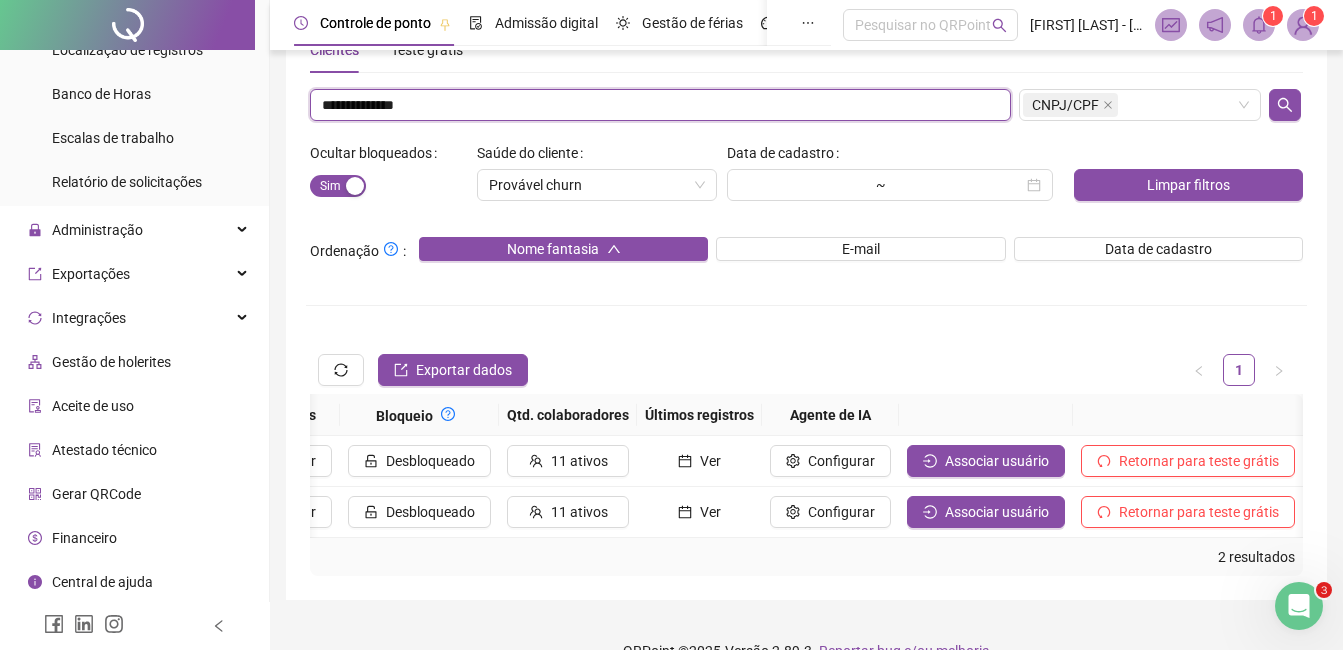 click on "**********" at bounding box center (660, 105) 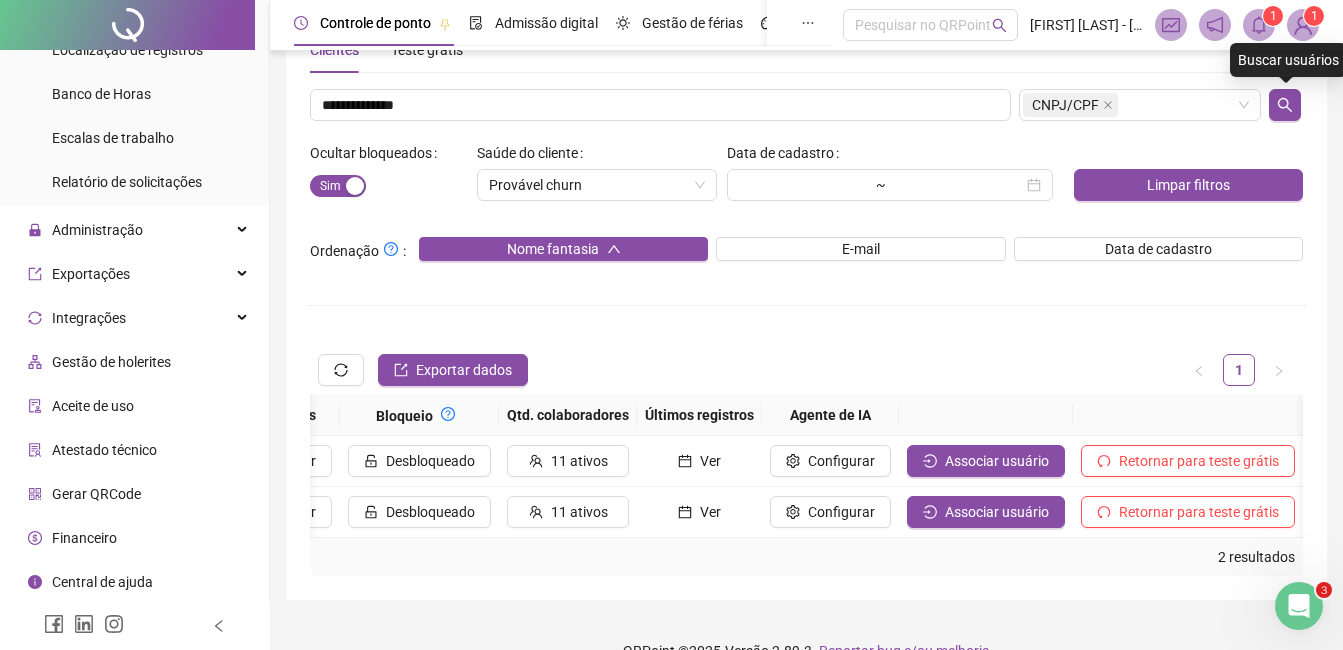 drag, startPoint x: 1279, startPoint y: 108, endPoint x: 1223, endPoint y: 121, distance: 57.48913 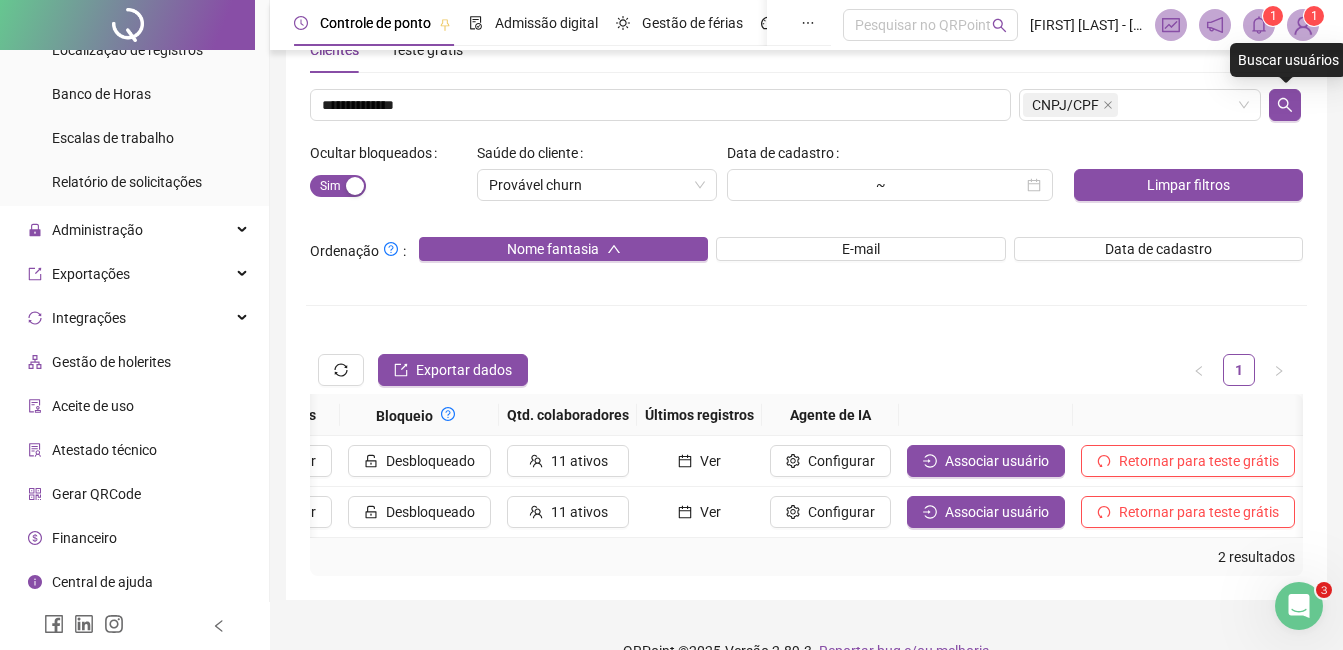click 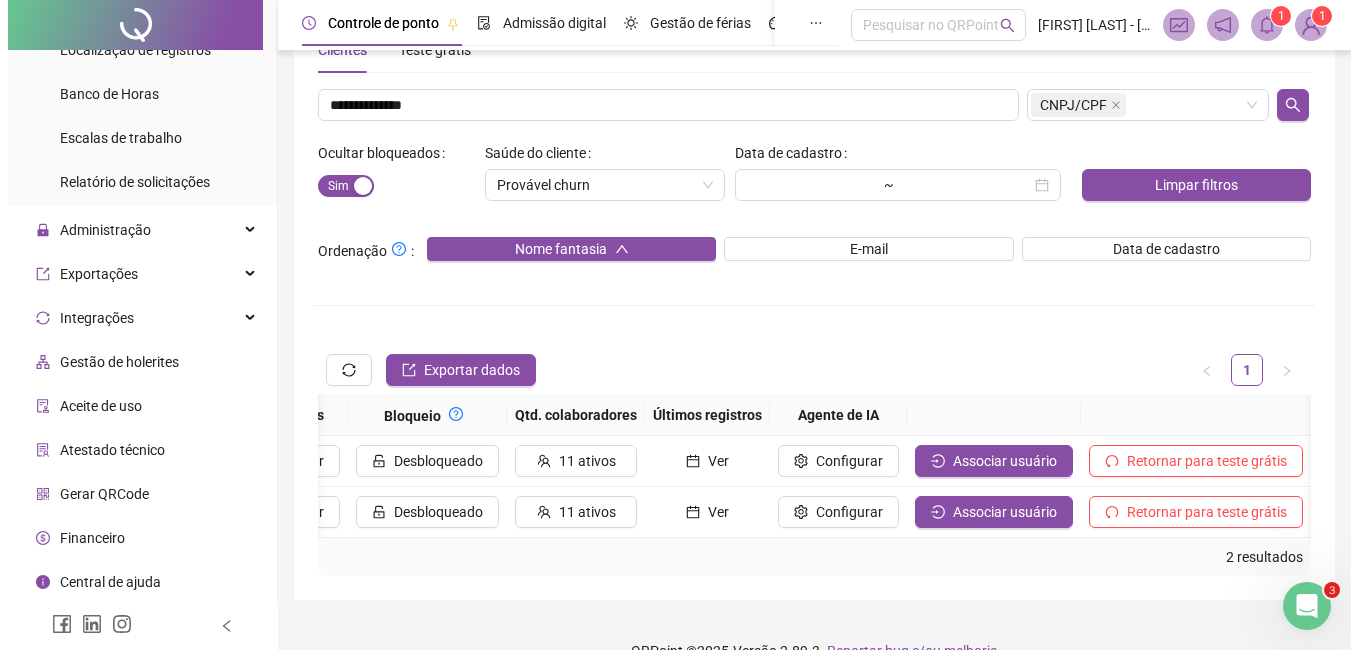 scroll, scrollTop: 0, scrollLeft: 2028, axis: horizontal 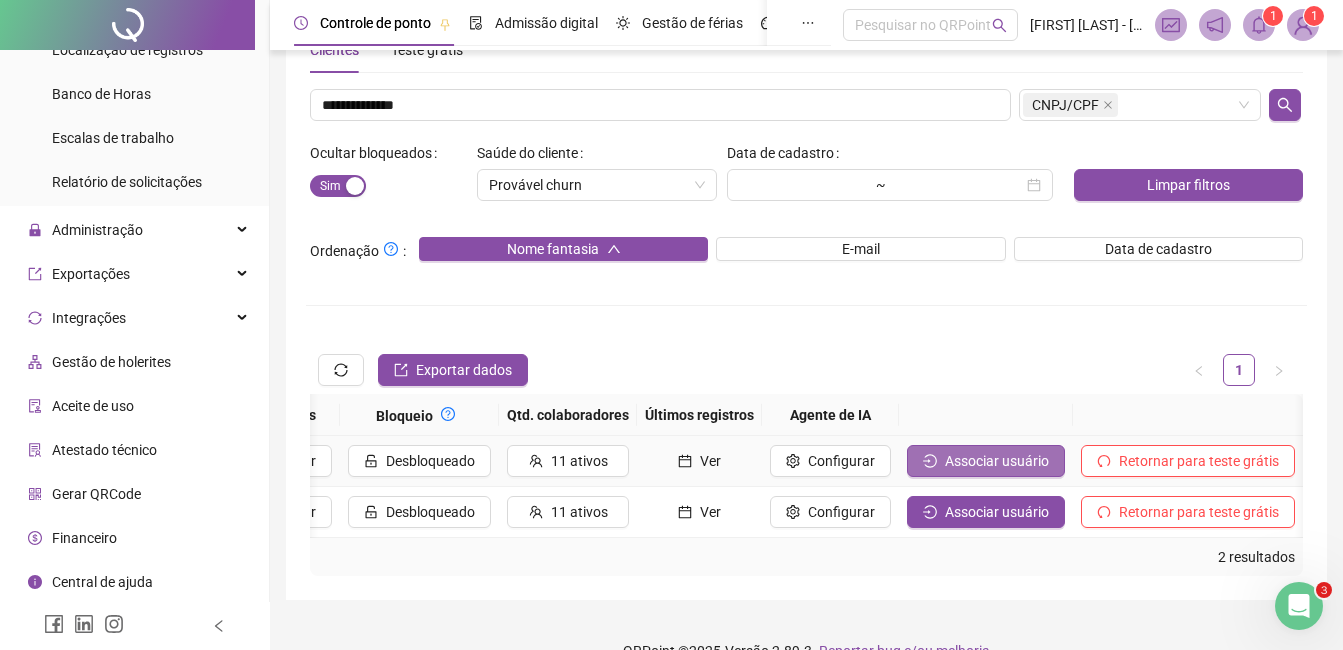 click on "Associar usuário" at bounding box center (997, 461) 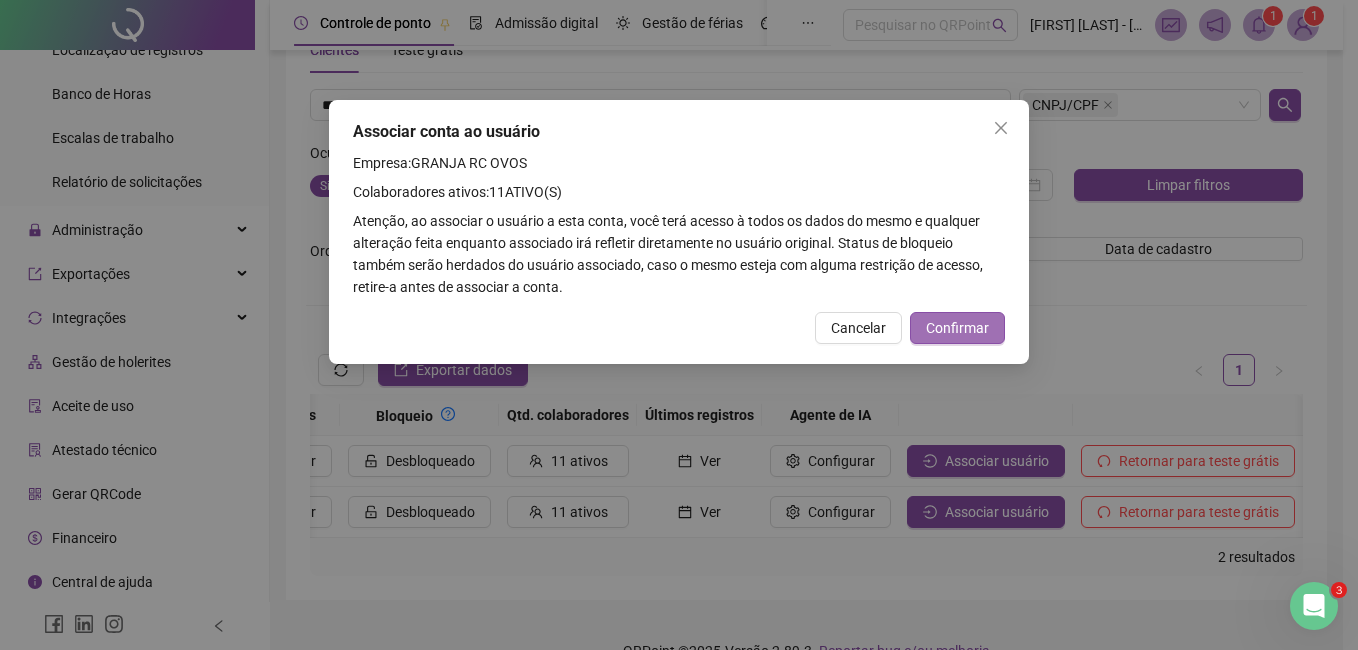 click on "Confirmar" at bounding box center (957, 328) 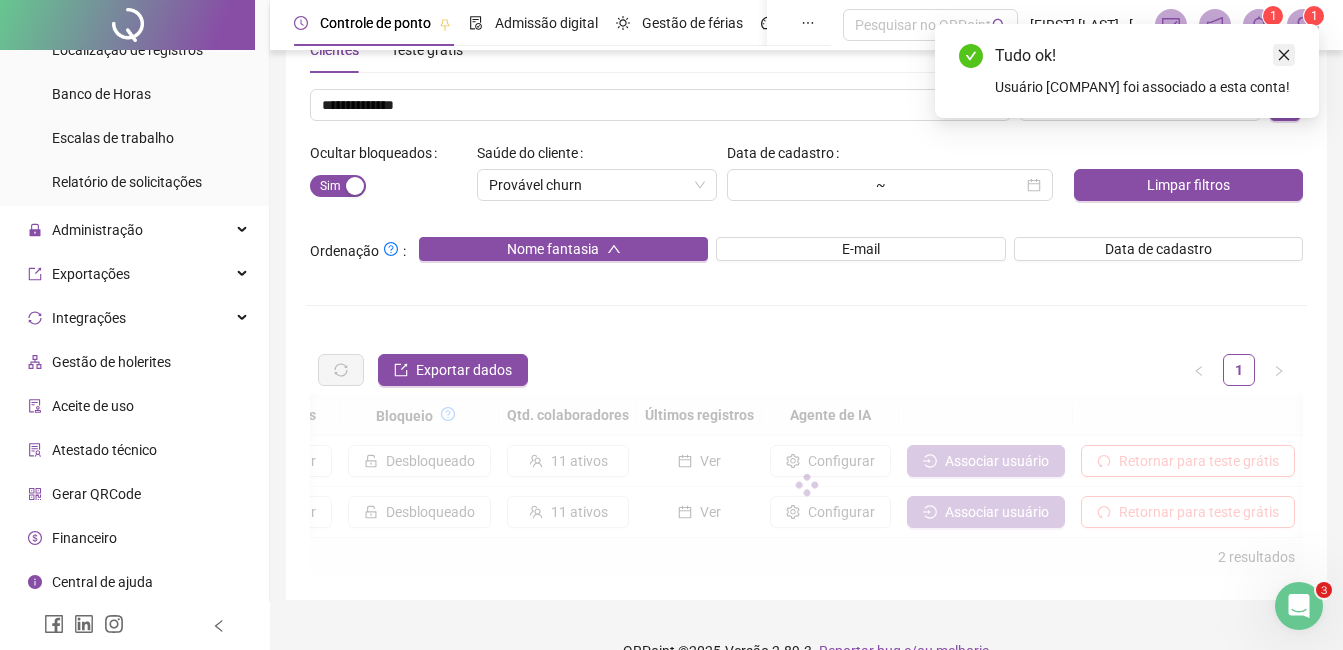 click 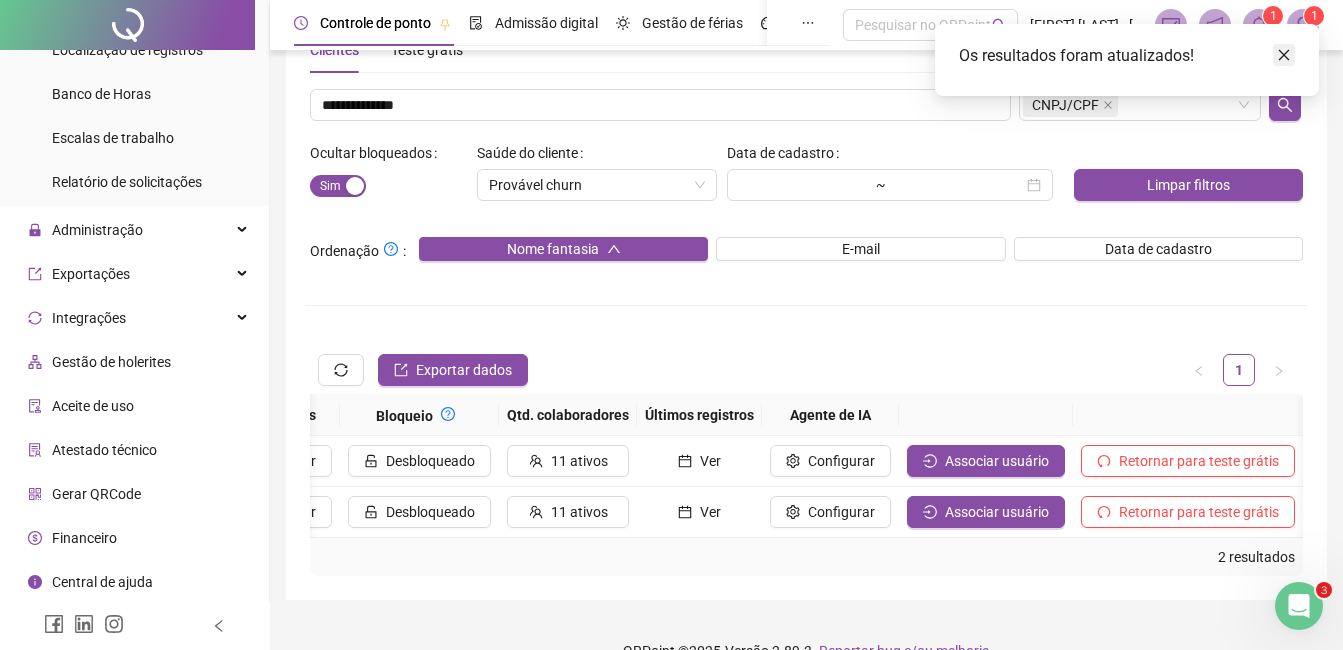 click at bounding box center [1284, 55] 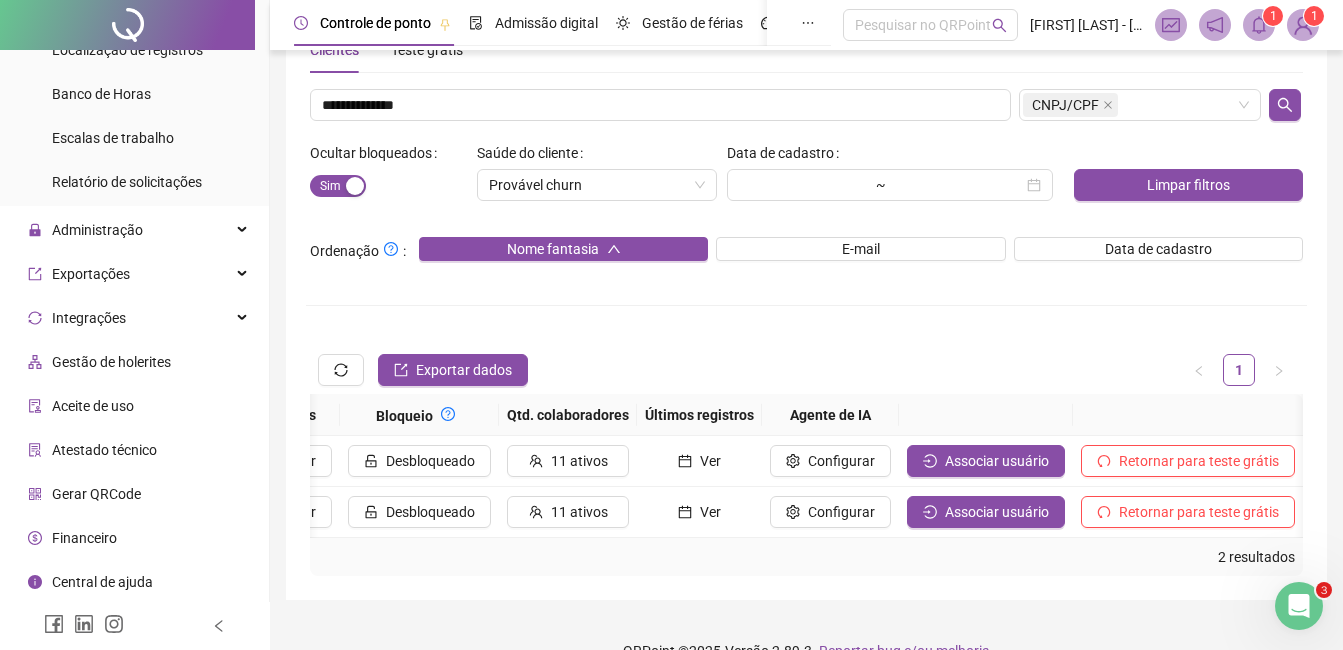 click at bounding box center [1303, 25] 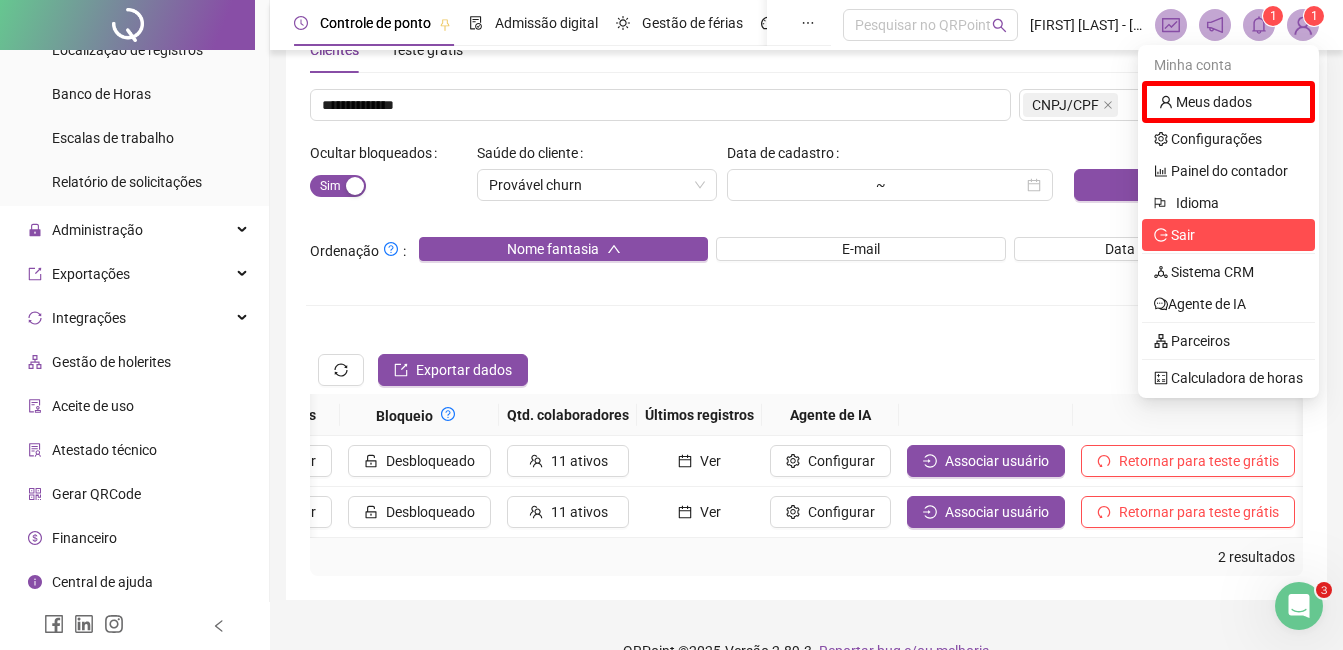 click on "Sair" at bounding box center [1228, 235] 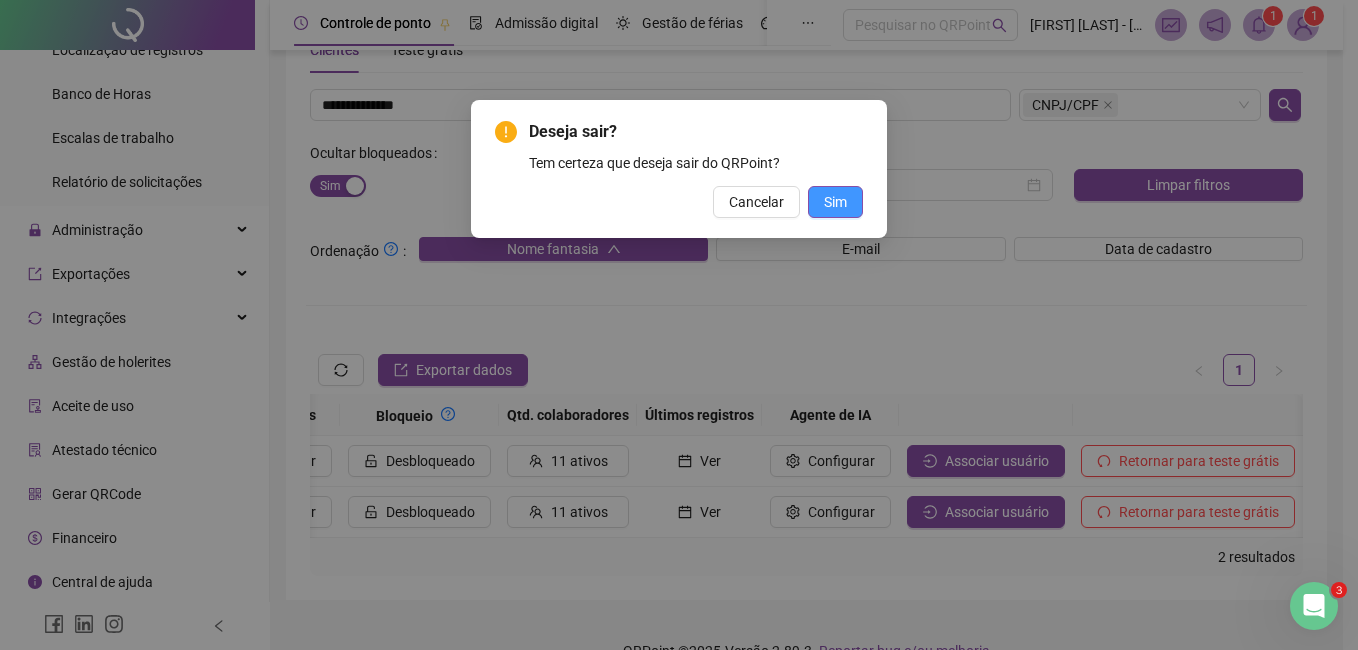 click on "Sim" at bounding box center (835, 202) 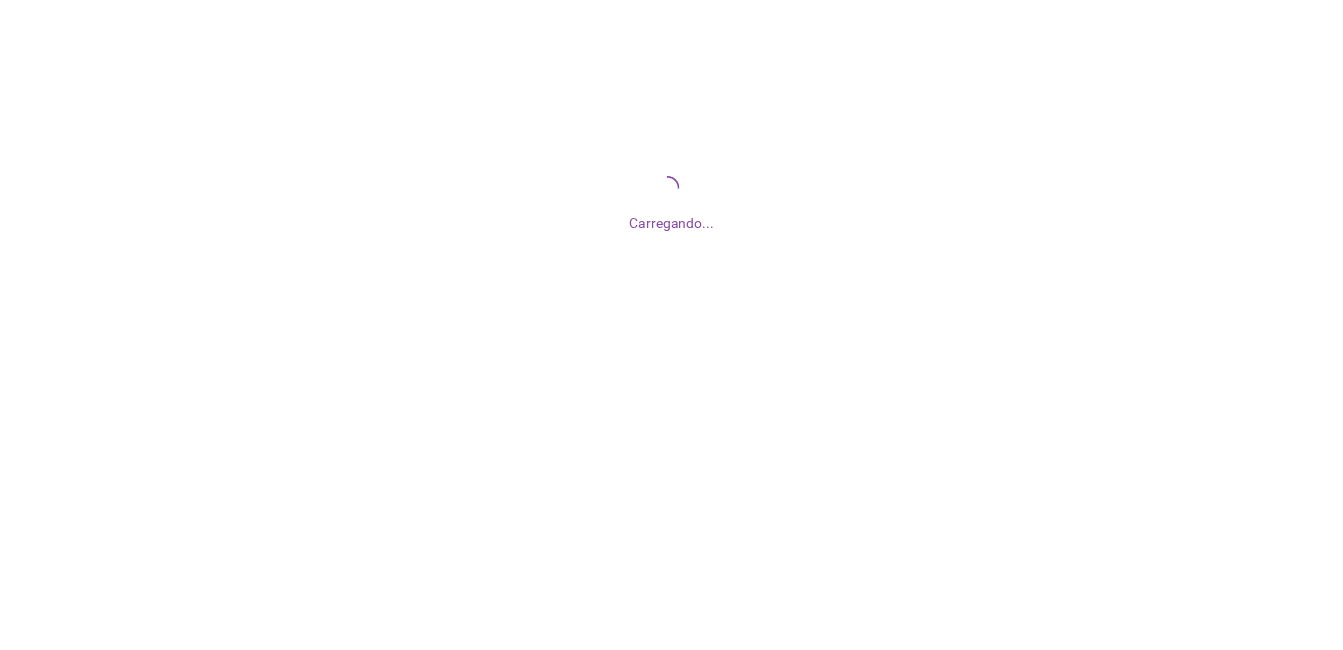 scroll, scrollTop: 0, scrollLeft: 0, axis: both 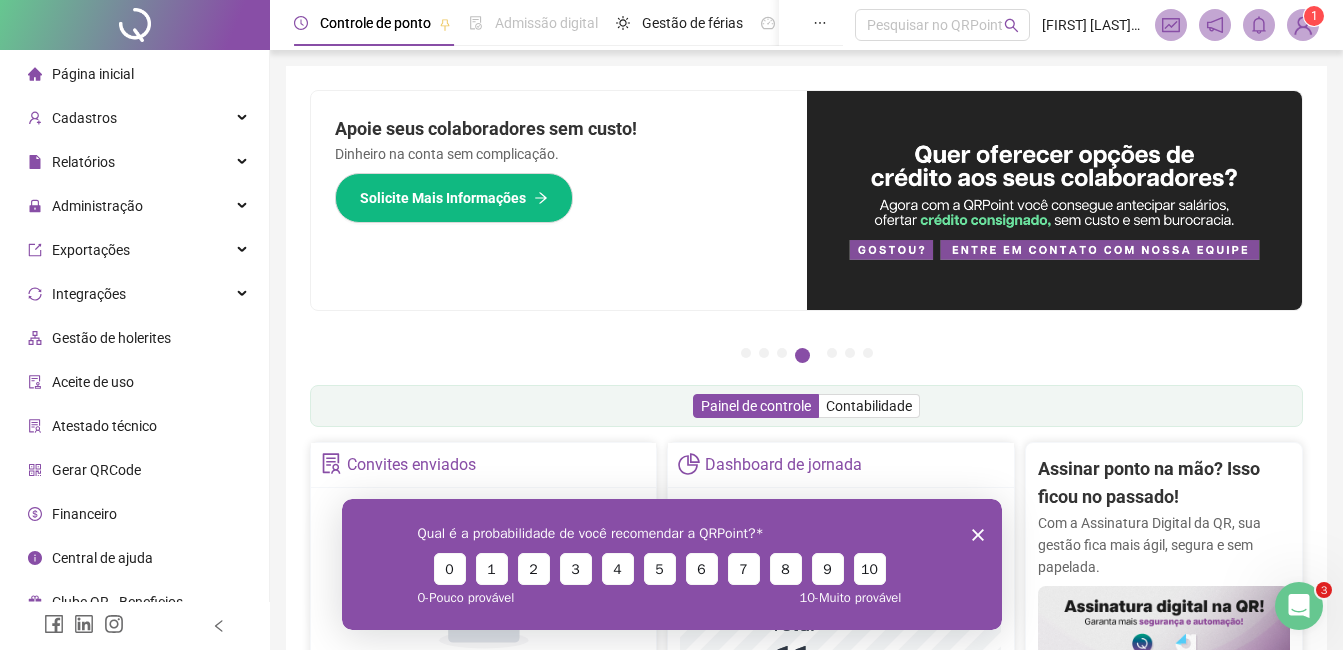 click 